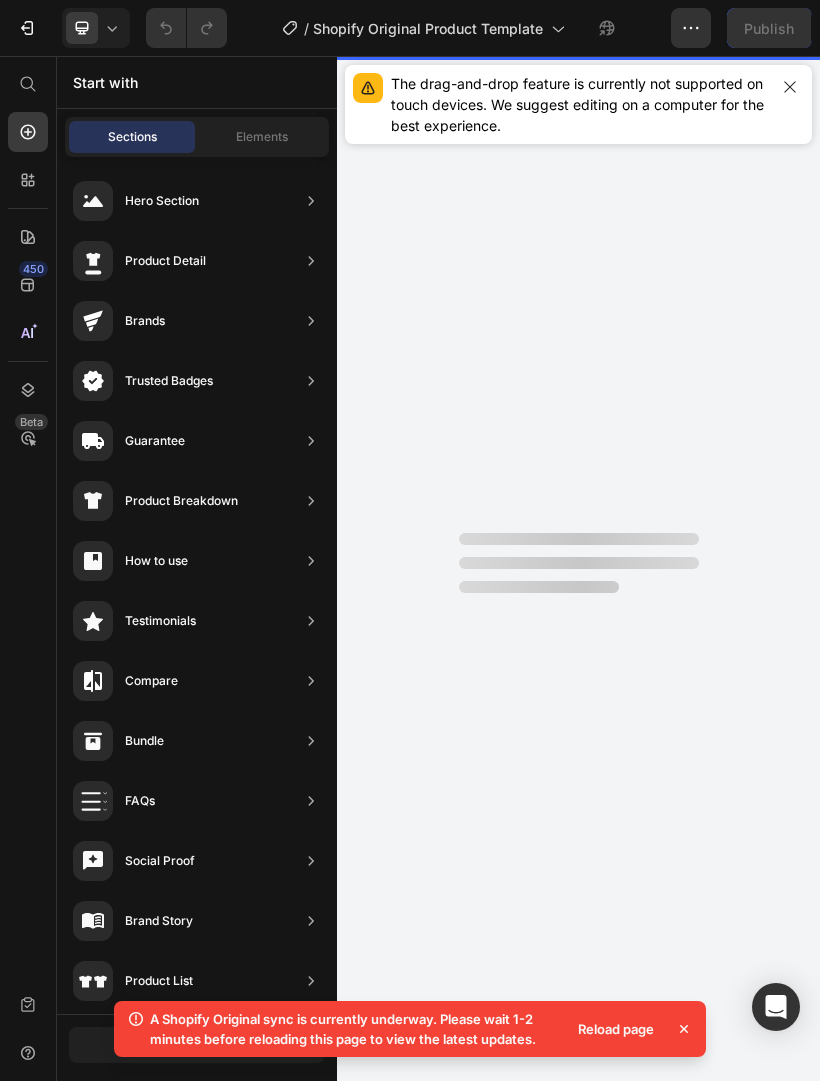 scroll, scrollTop: 0, scrollLeft: 0, axis: both 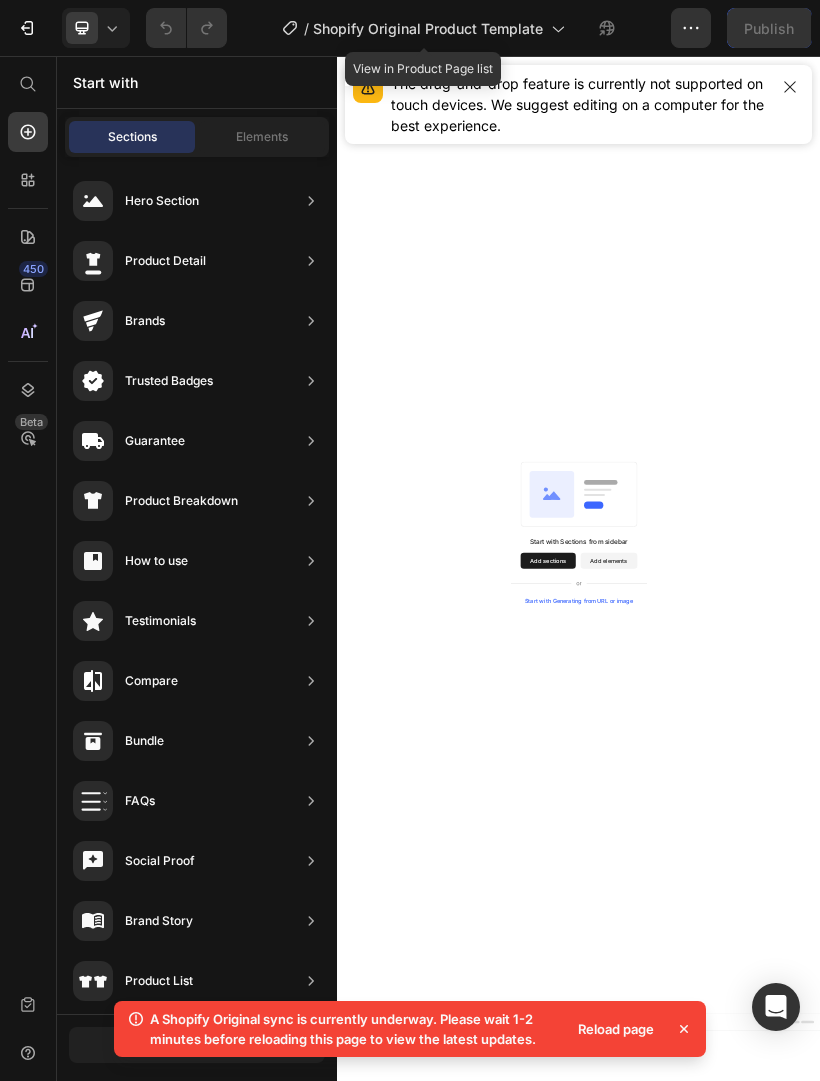 click 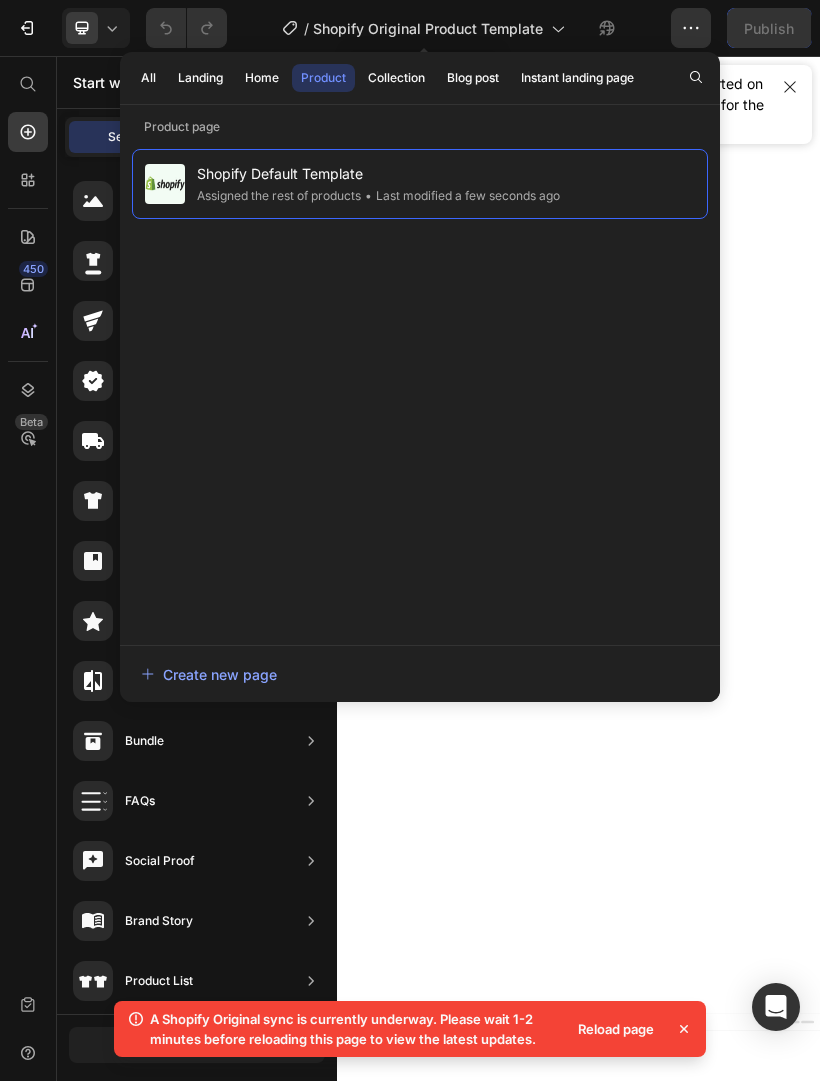 click on "/  Shopify Original Product Template" 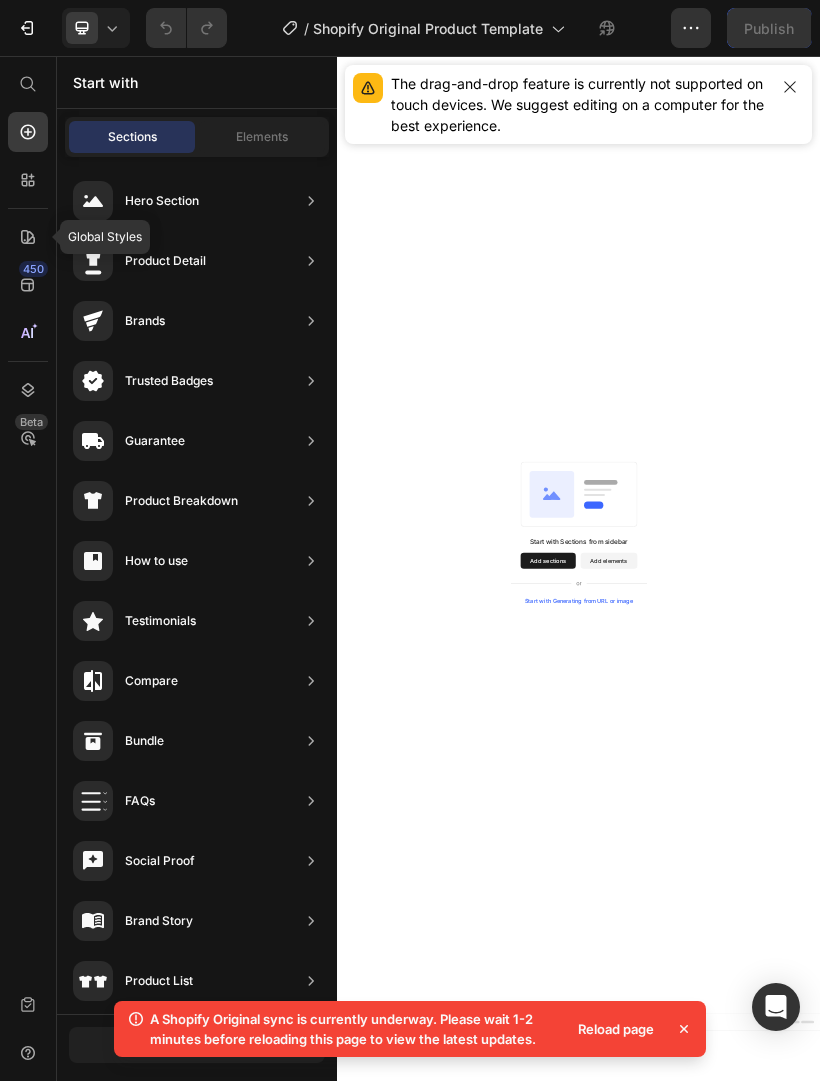 click 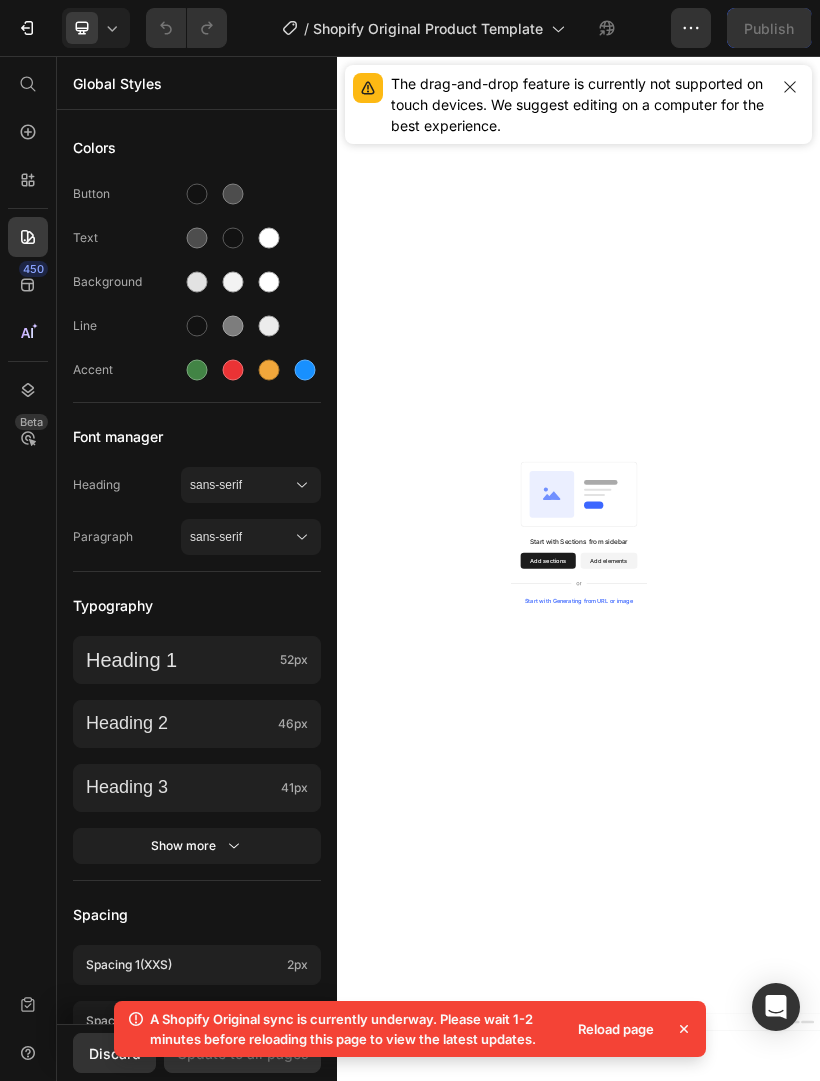 click on "450" at bounding box center (33, 269) 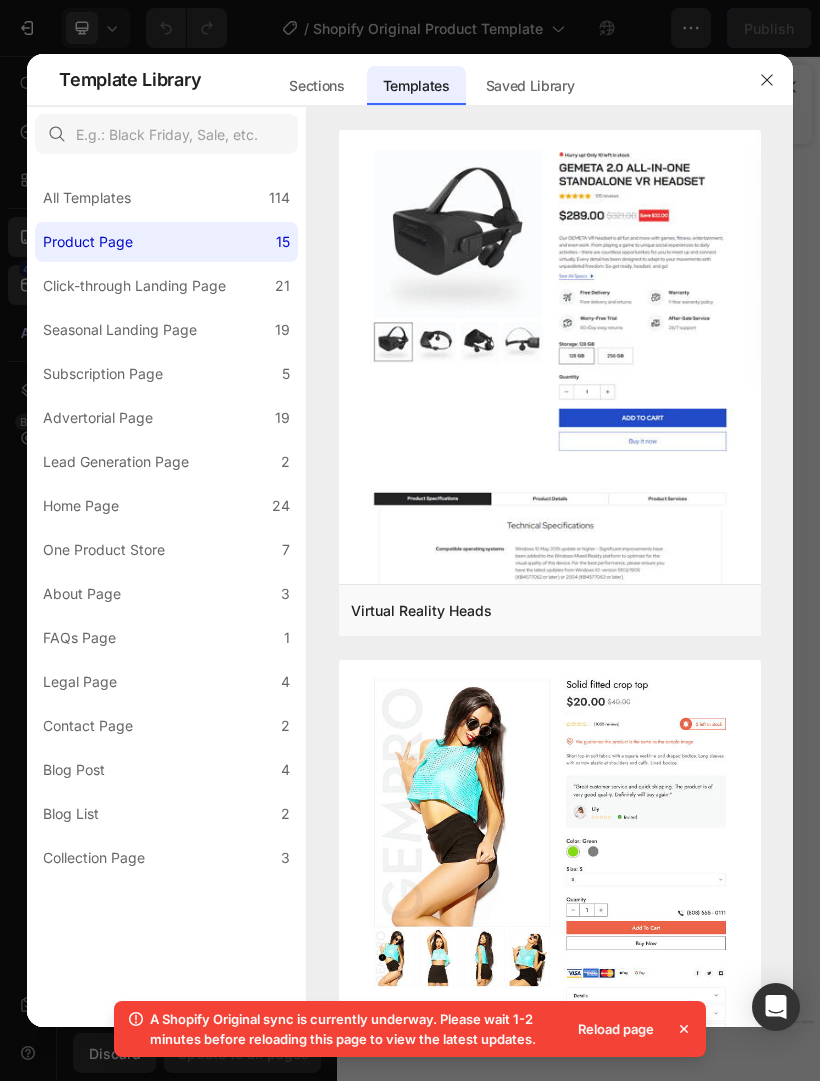click on "All Templates" at bounding box center (87, 198) 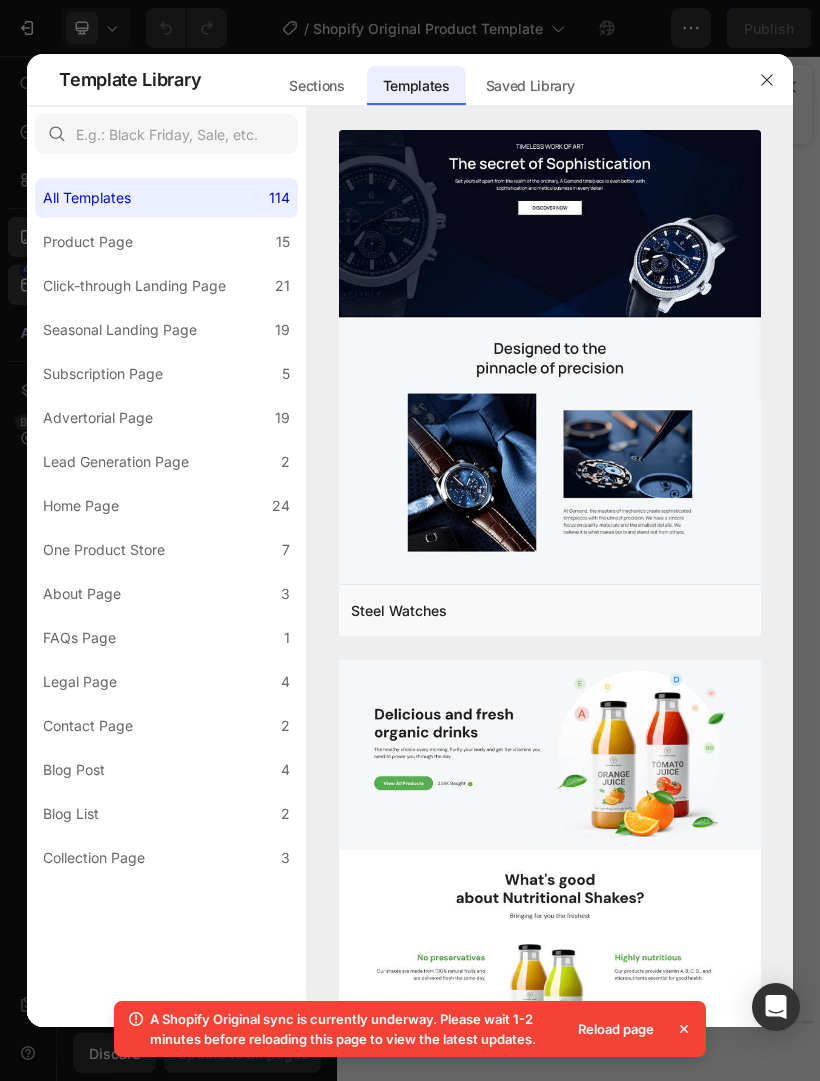 click 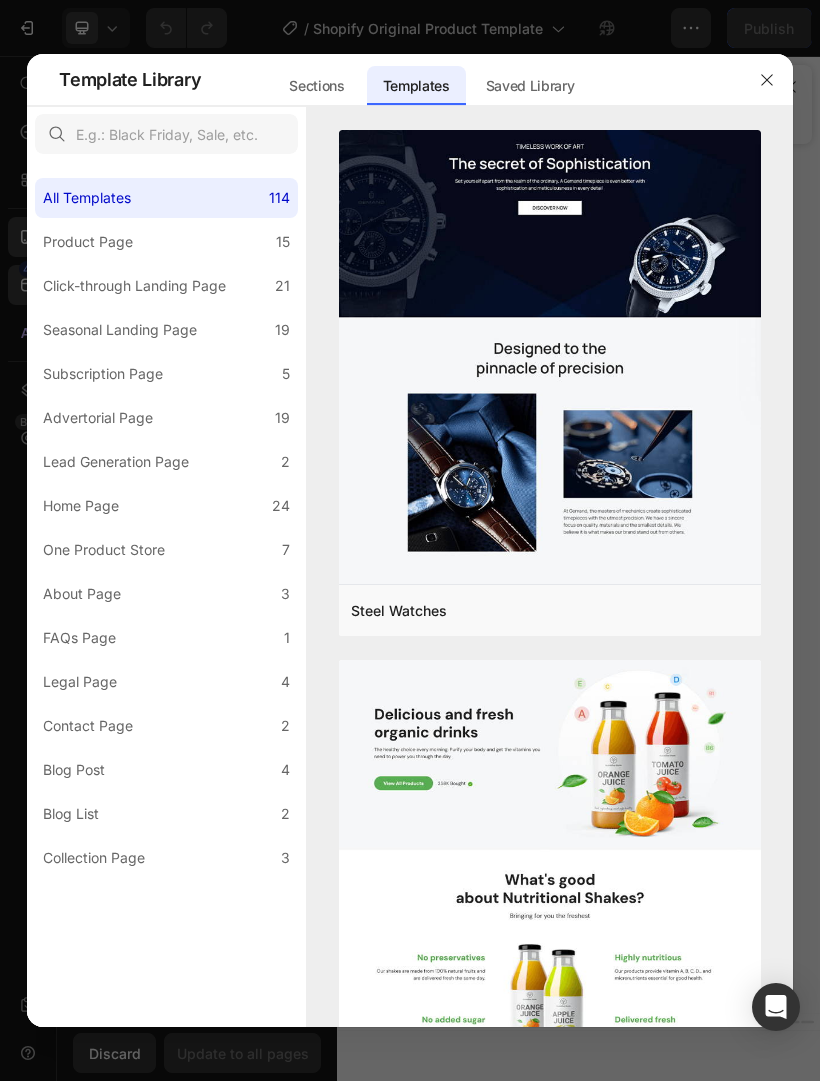 click on "All Templates" at bounding box center (87, 198) 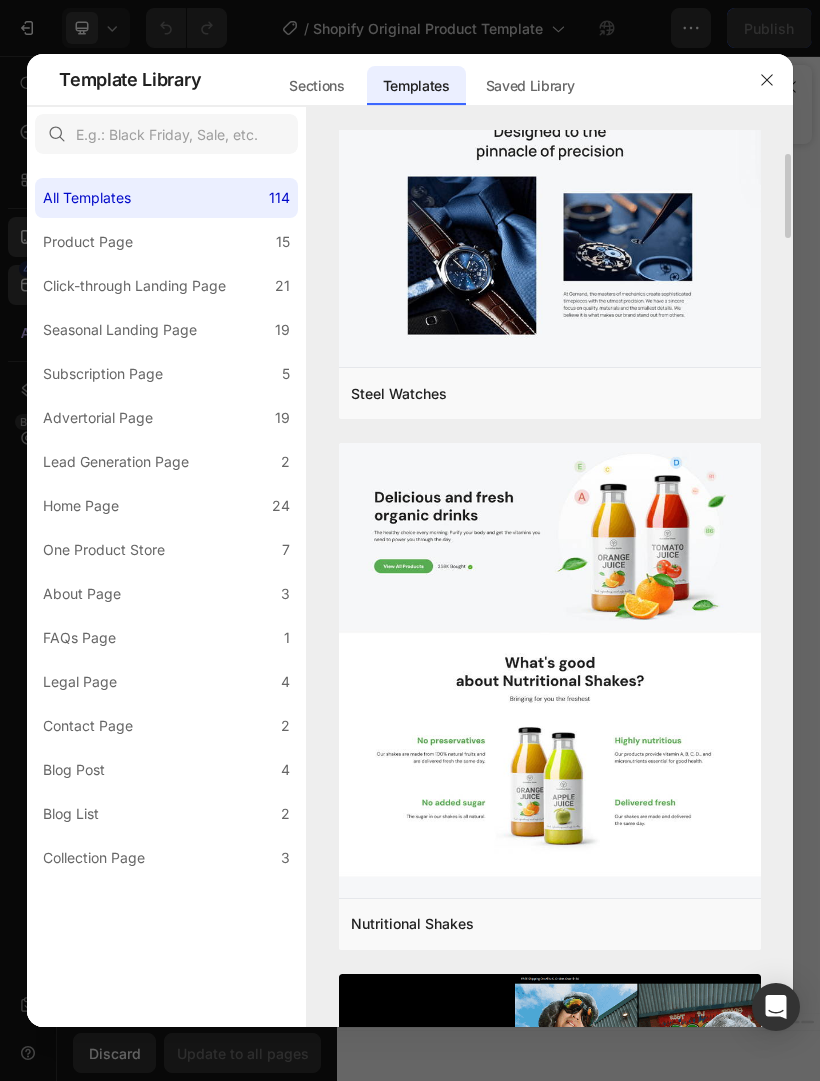 scroll, scrollTop: 213, scrollLeft: 0, axis: vertical 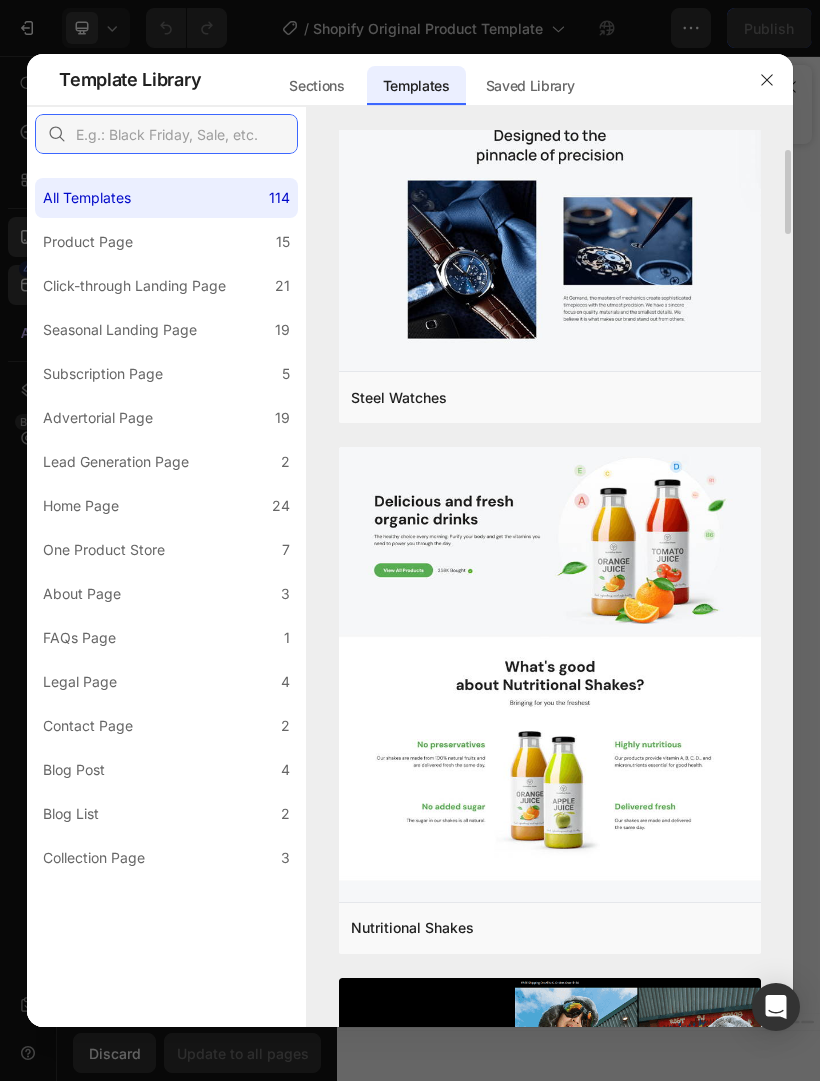 click at bounding box center [166, 134] 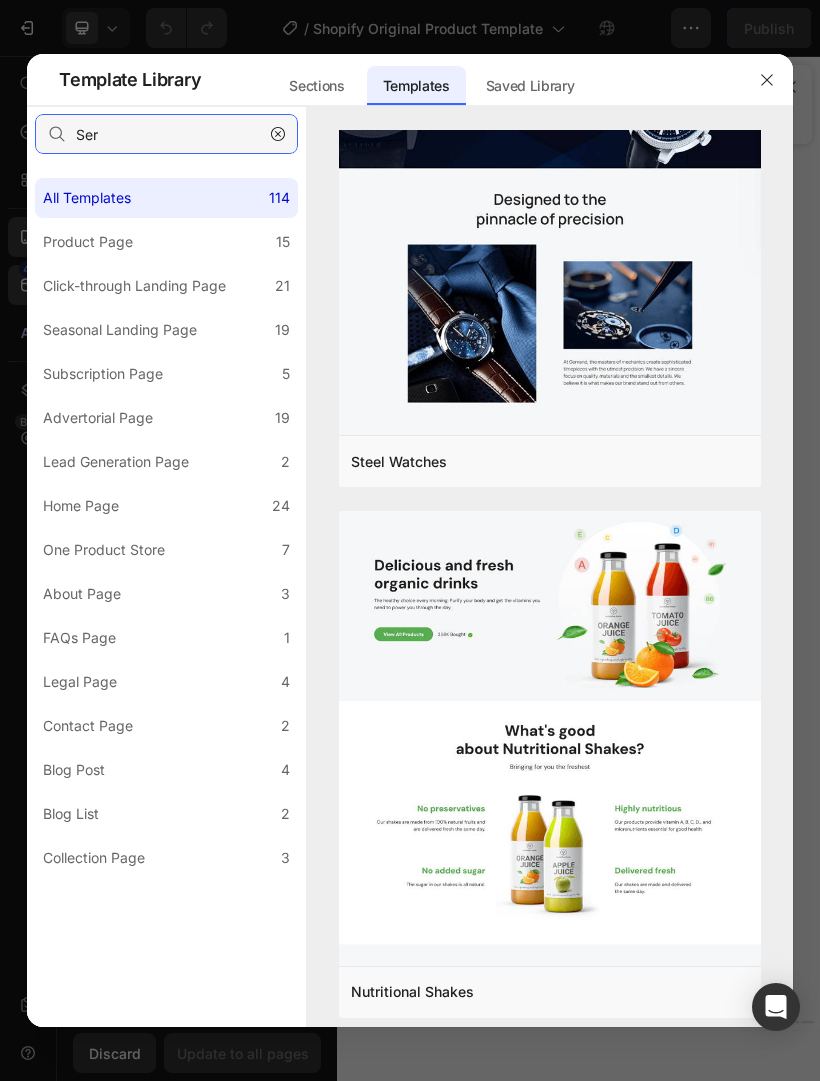 scroll, scrollTop: 0, scrollLeft: 0, axis: both 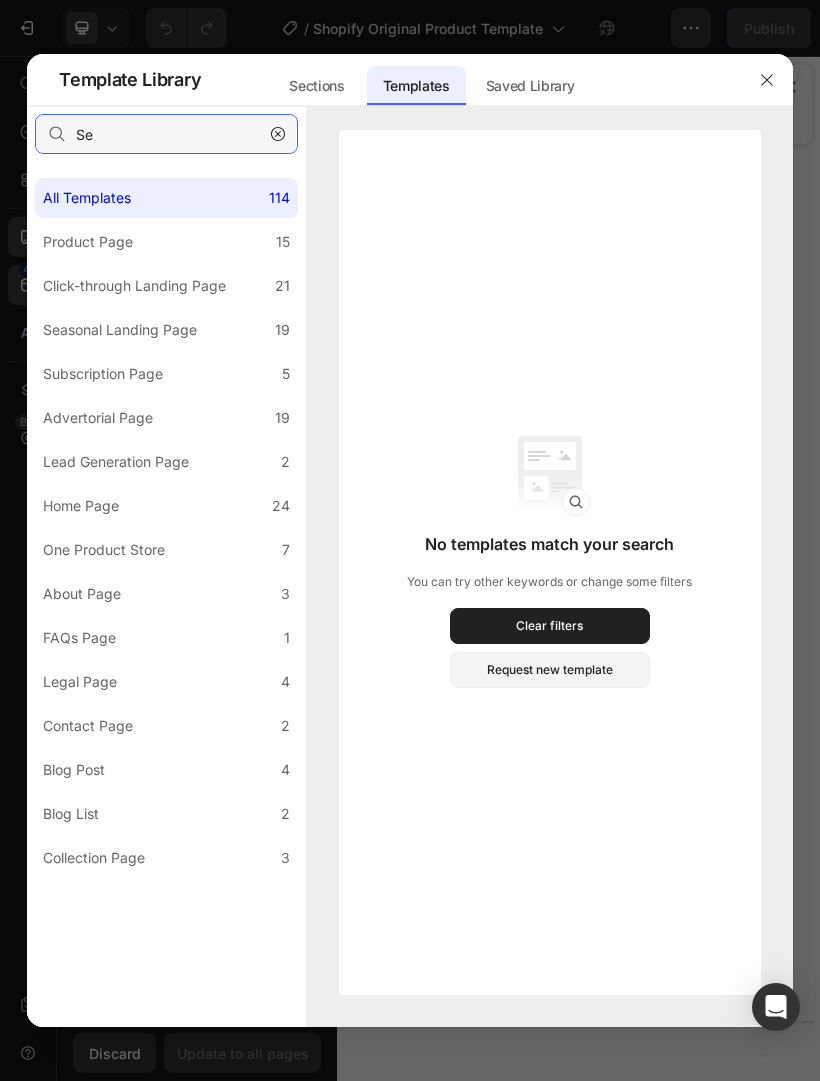 type on "S" 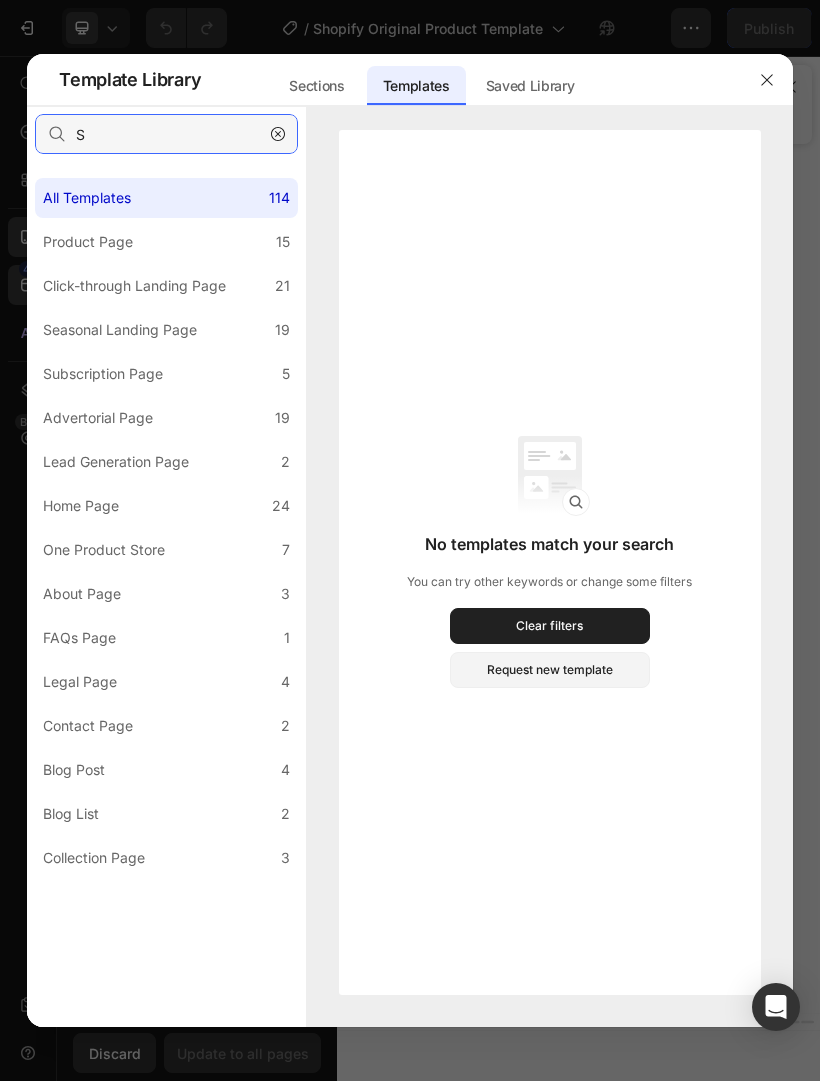 type 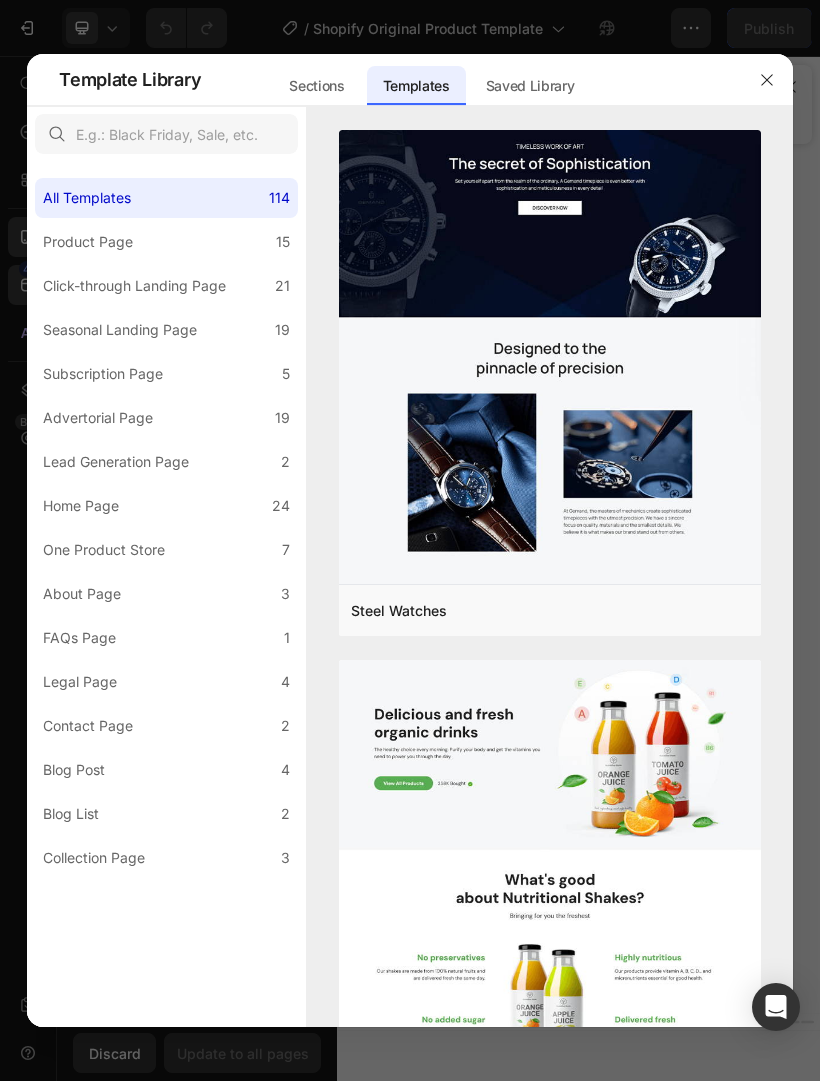 click on "One Product Store" at bounding box center (104, 550) 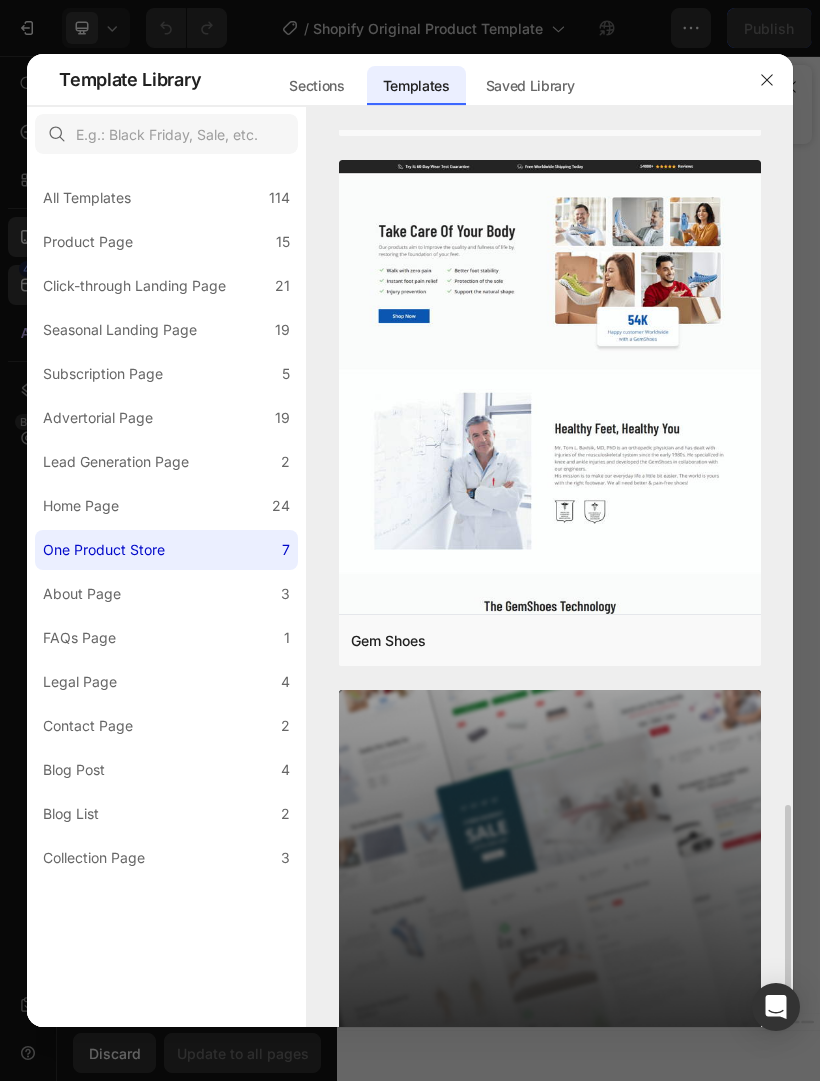 scroll, scrollTop: 2657, scrollLeft: 0, axis: vertical 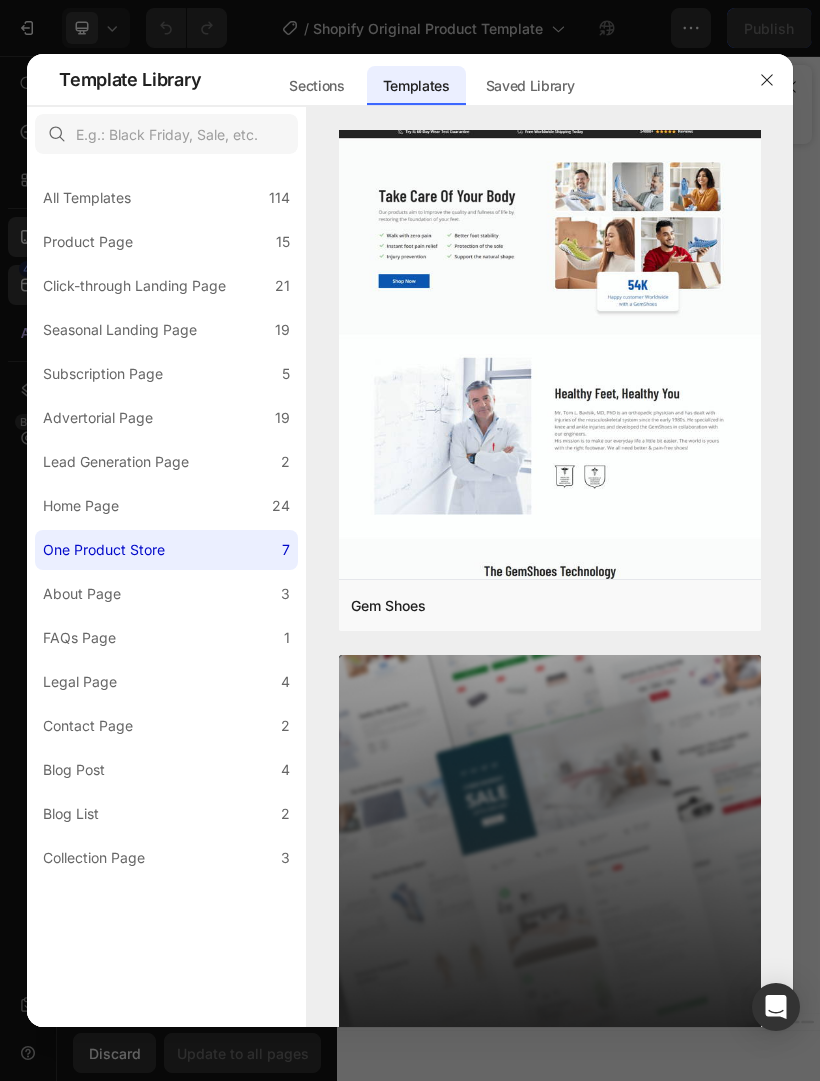 click on "Click-through Landing Page" at bounding box center [134, 286] 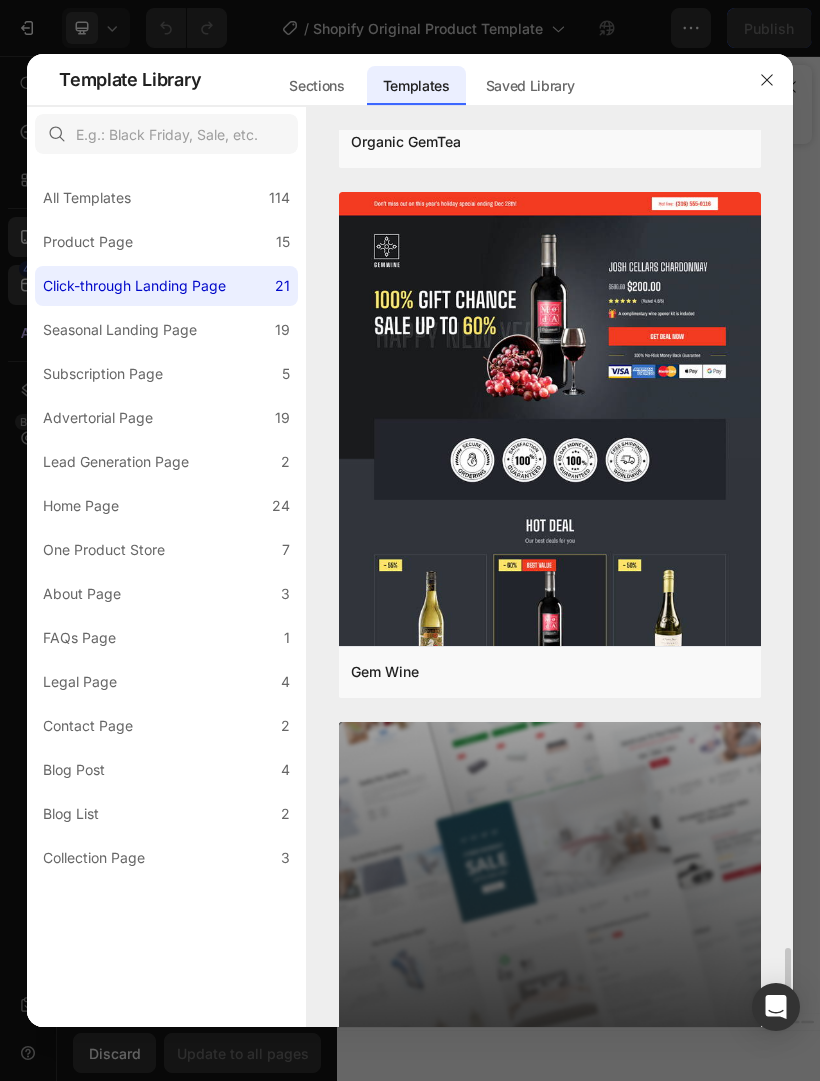 scroll, scrollTop: 10768, scrollLeft: 0, axis: vertical 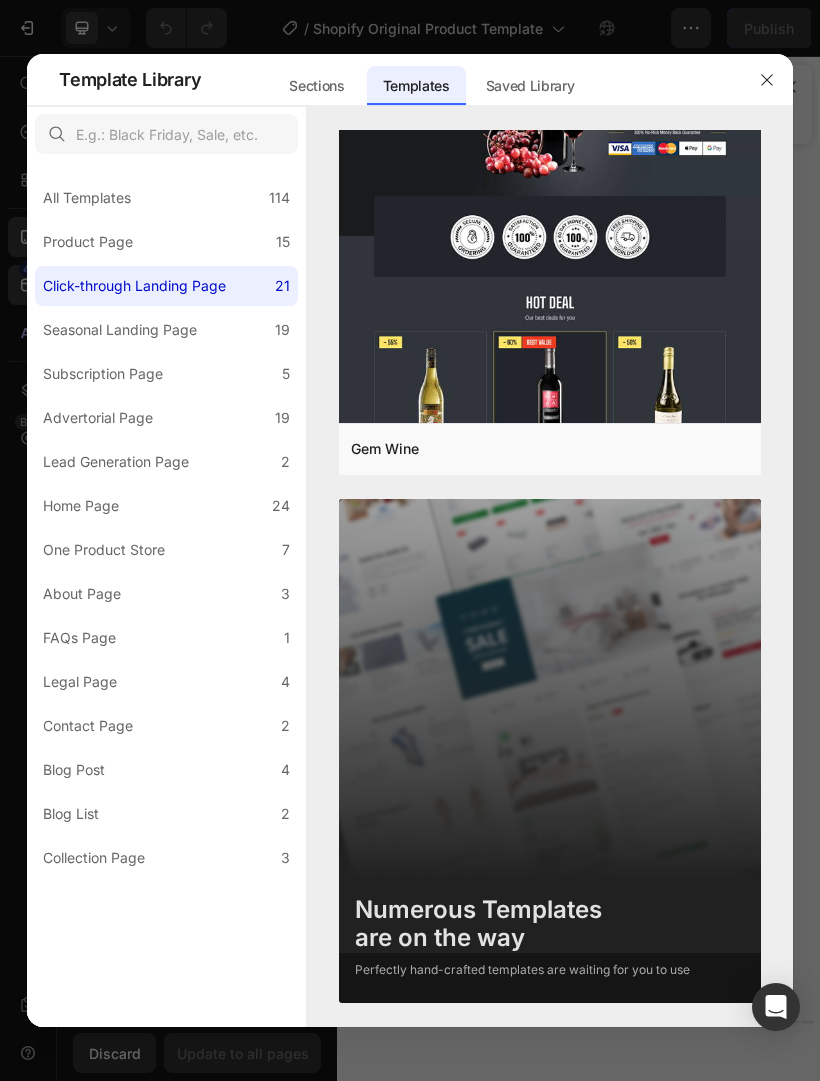 click on "Numerous Templates  are on the way" at bounding box center (522, 925) 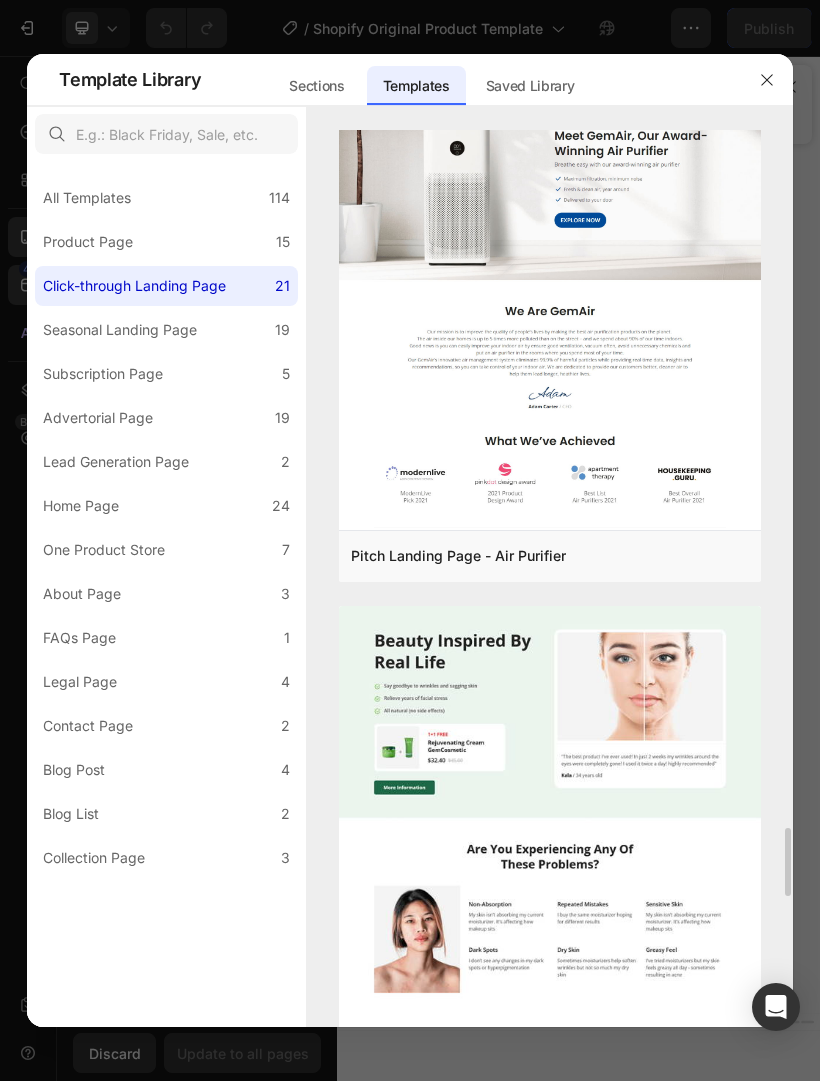 click on "Sections" 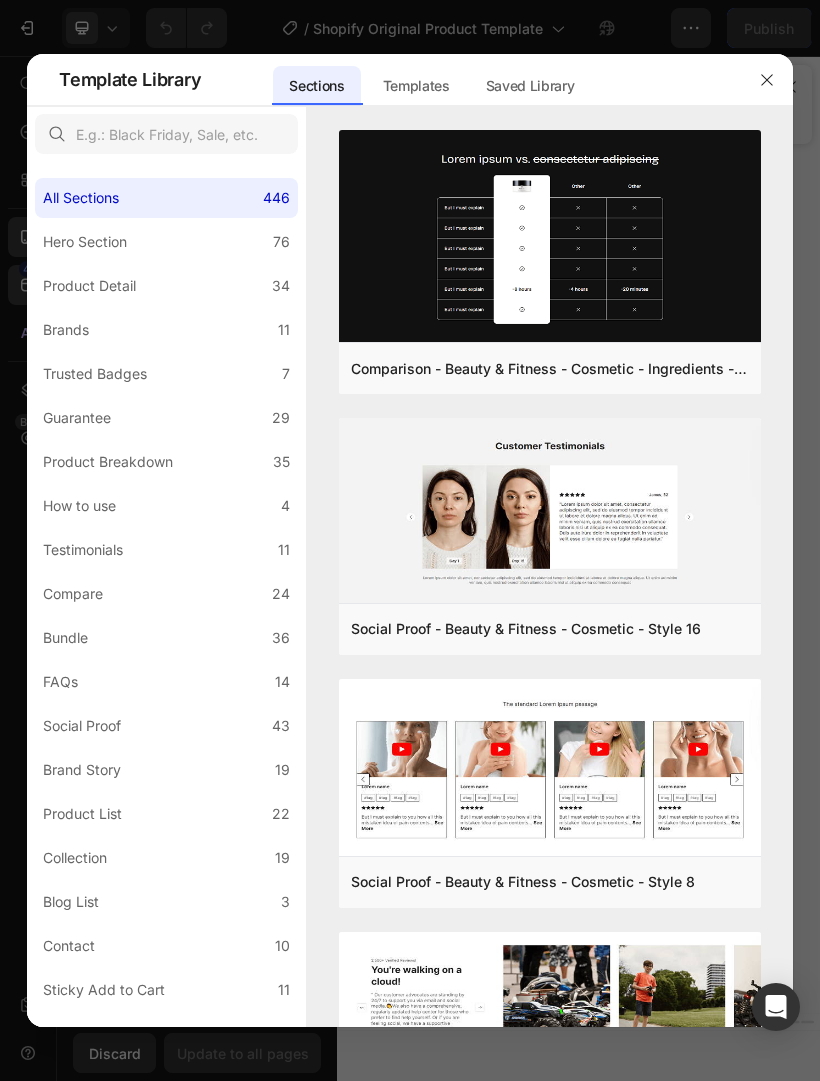 scroll, scrollTop: 8649, scrollLeft: 0, axis: vertical 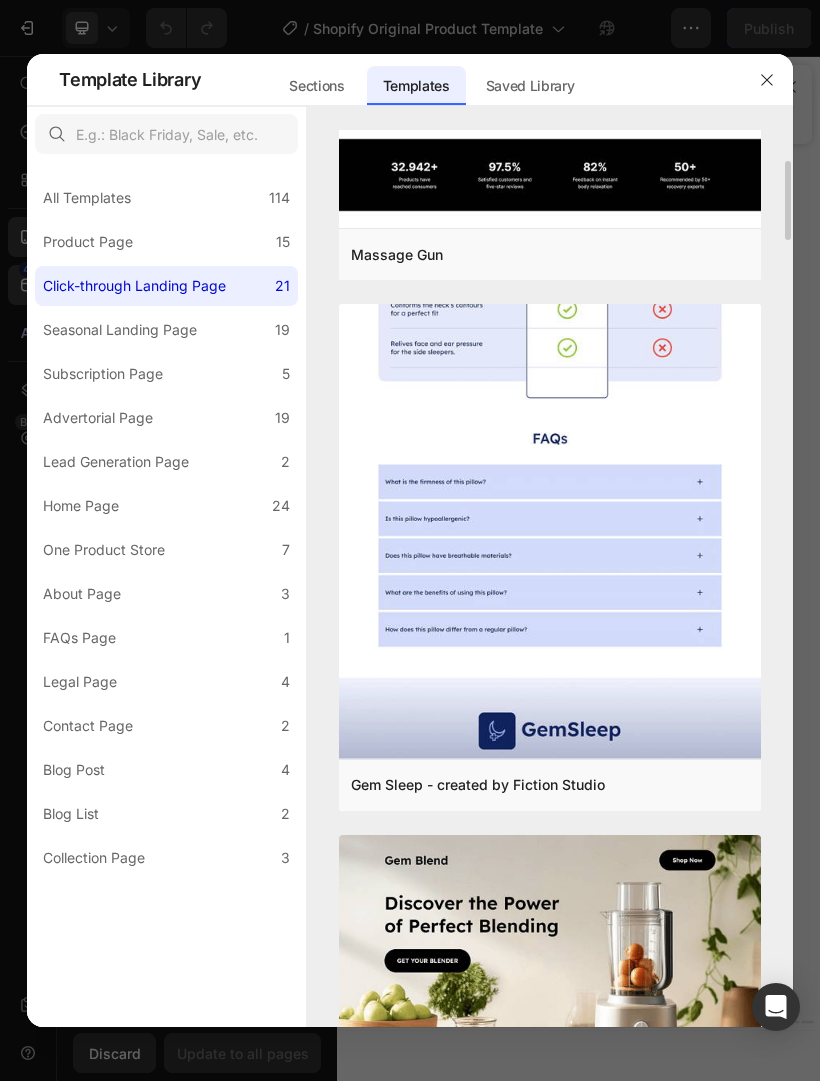 click at bounding box center [549, -441] 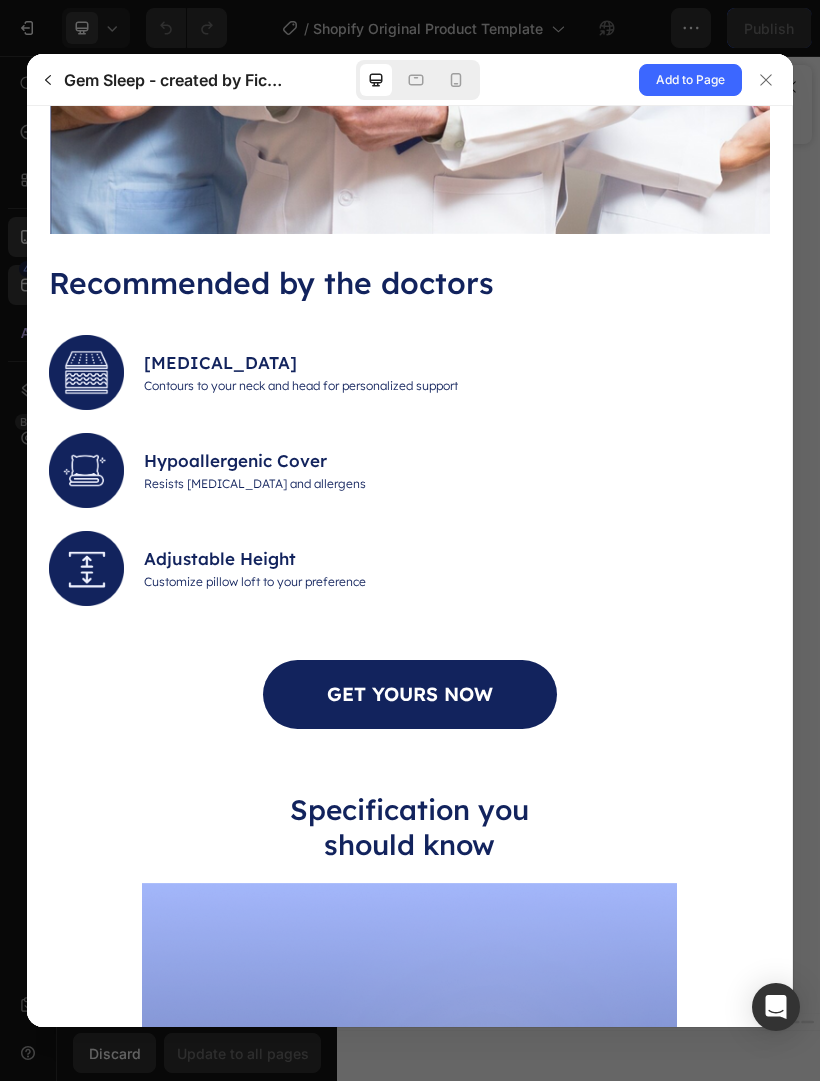 scroll, scrollTop: 3513, scrollLeft: 0, axis: vertical 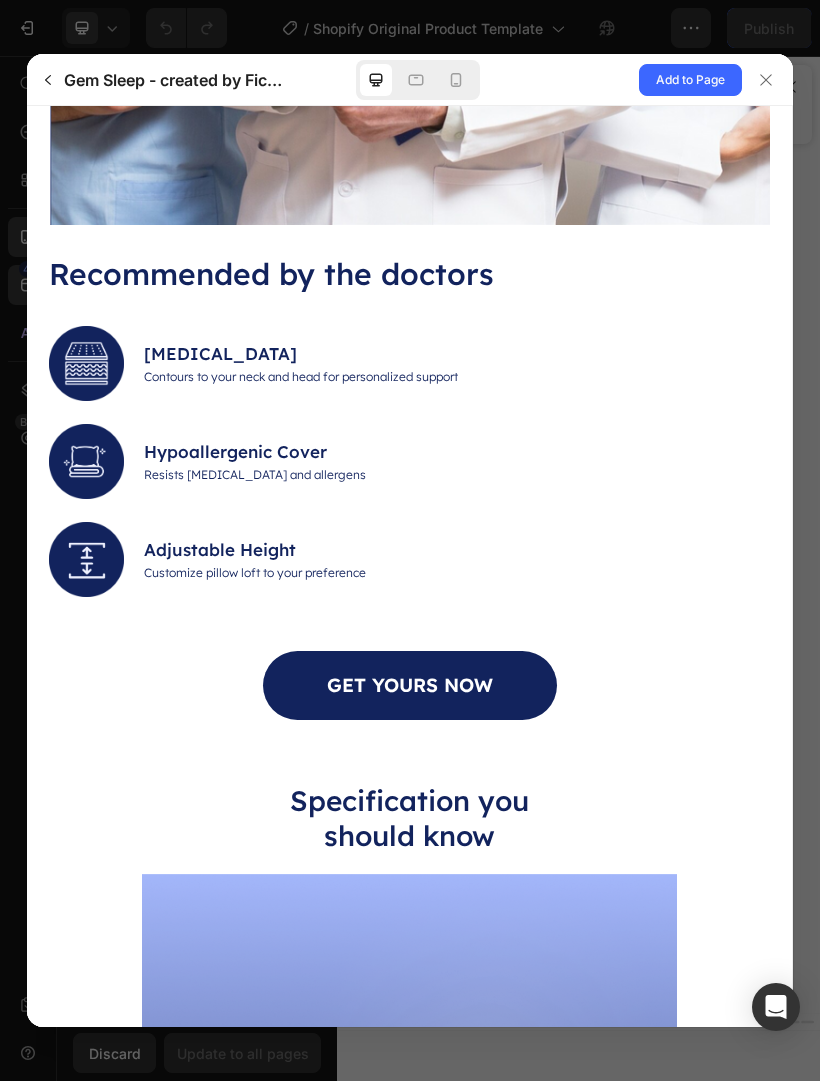 click on "GET YOURS NOW" at bounding box center [410, 685] 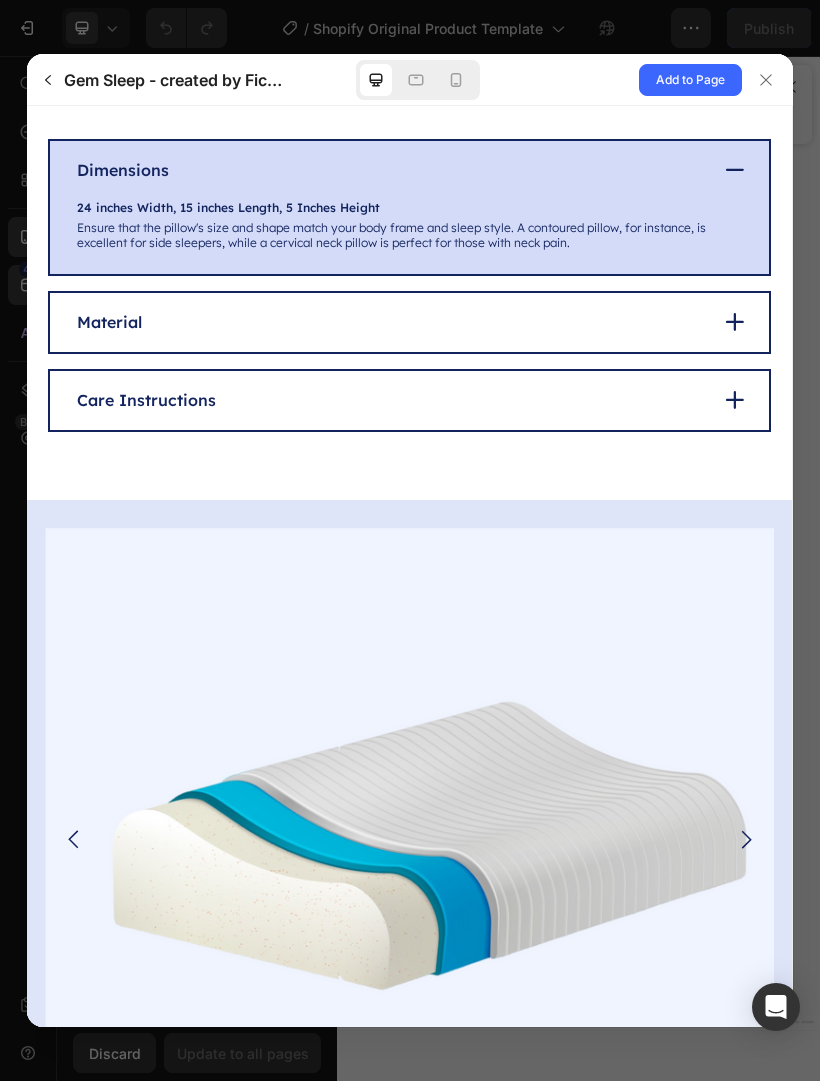 scroll, scrollTop: 4818, scrollLeft: 0, axis: vertical 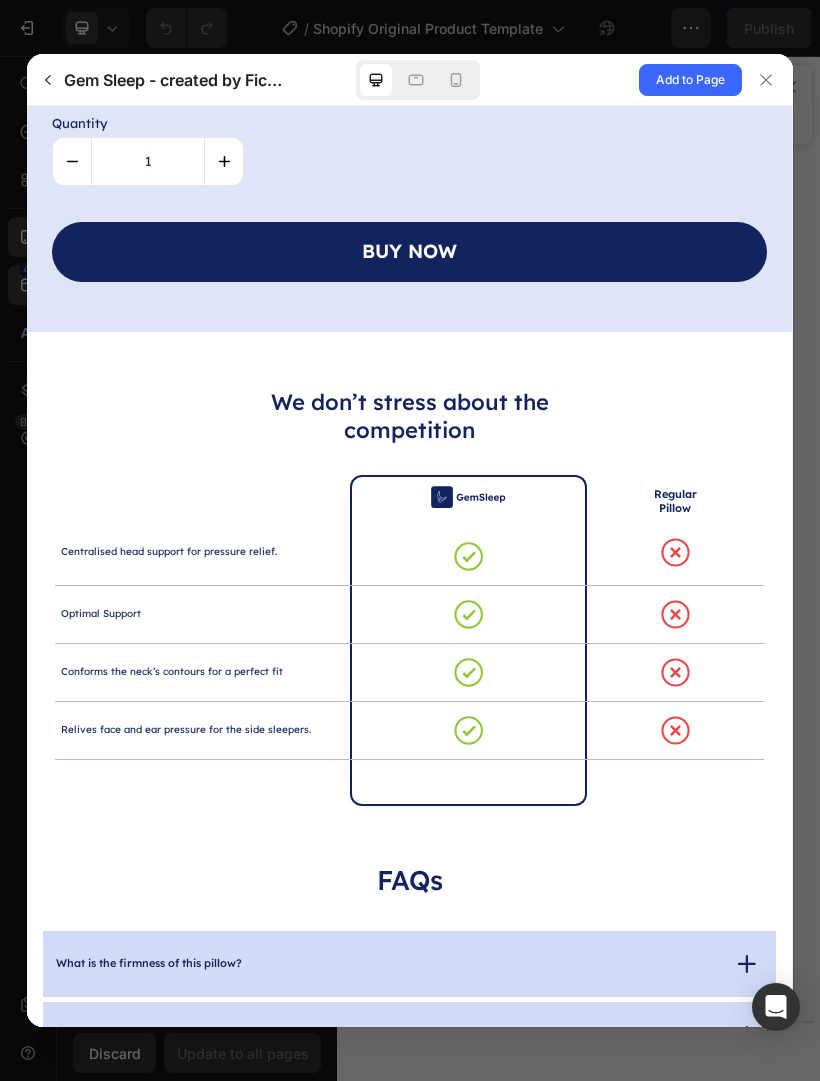 click on "Add to Page" 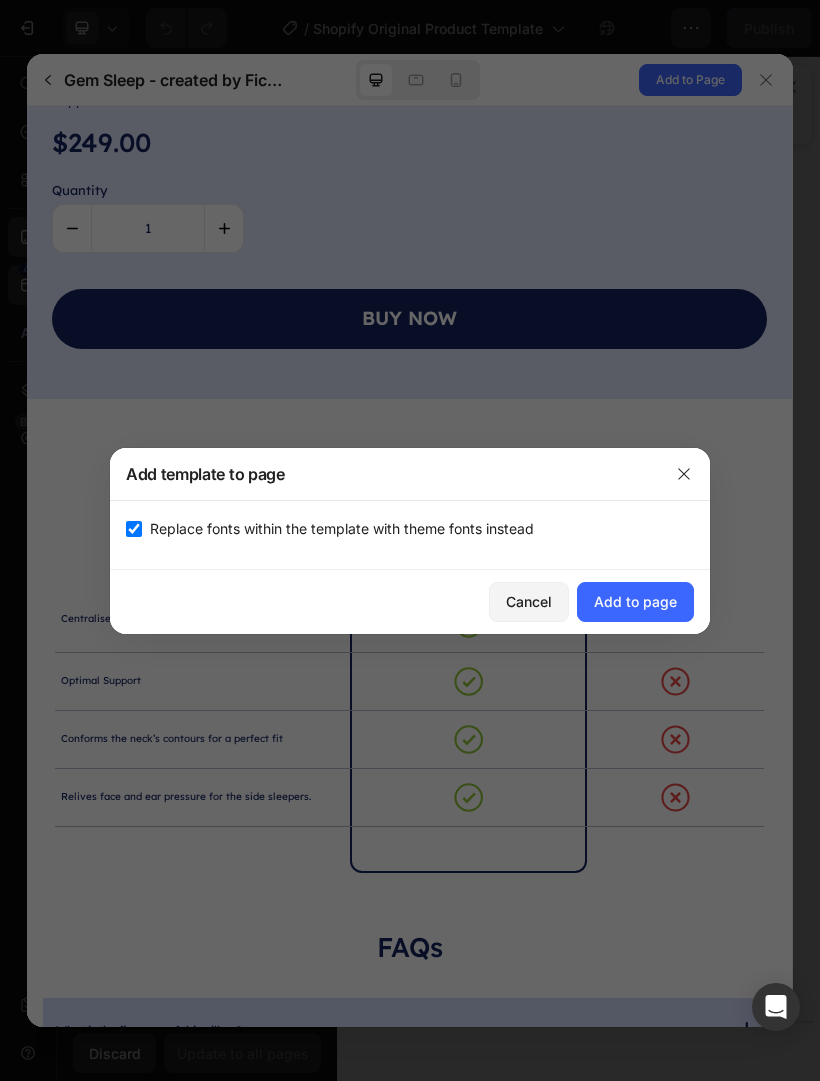 scroll, scrollTop: 6009, scrollLeft: 0, axis: vertical 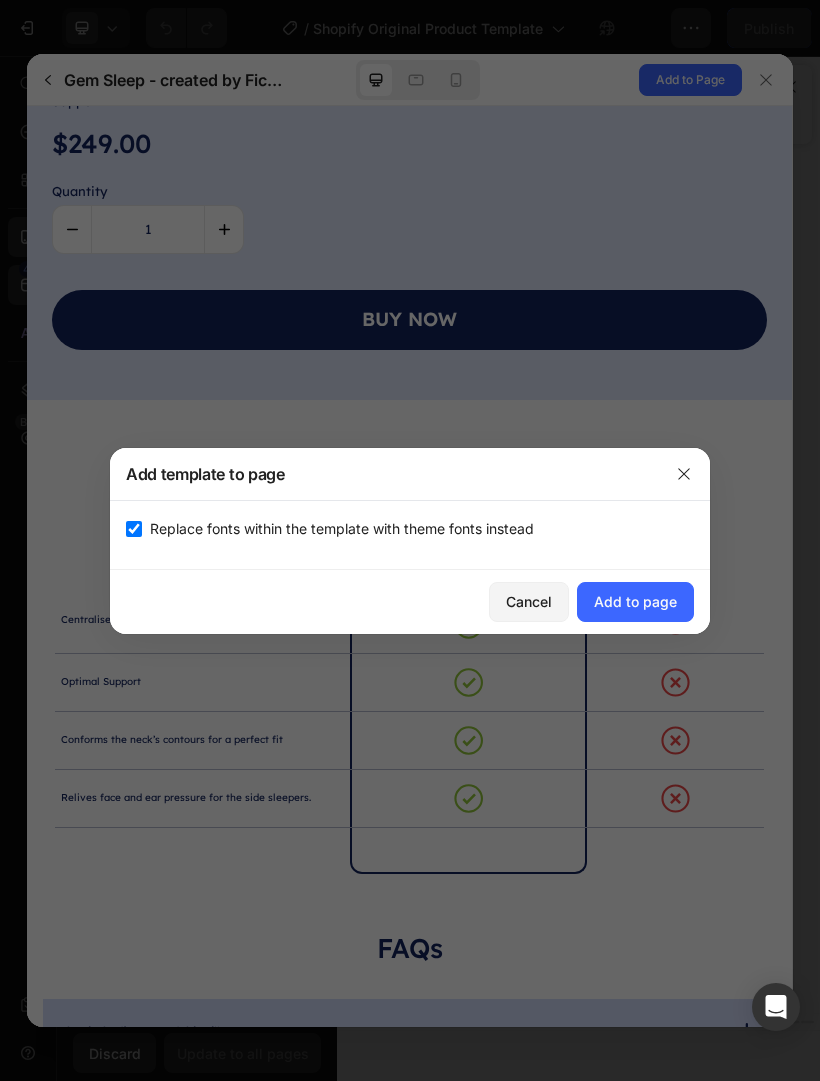 click on "Add to page" at bounding box center [635, 601] 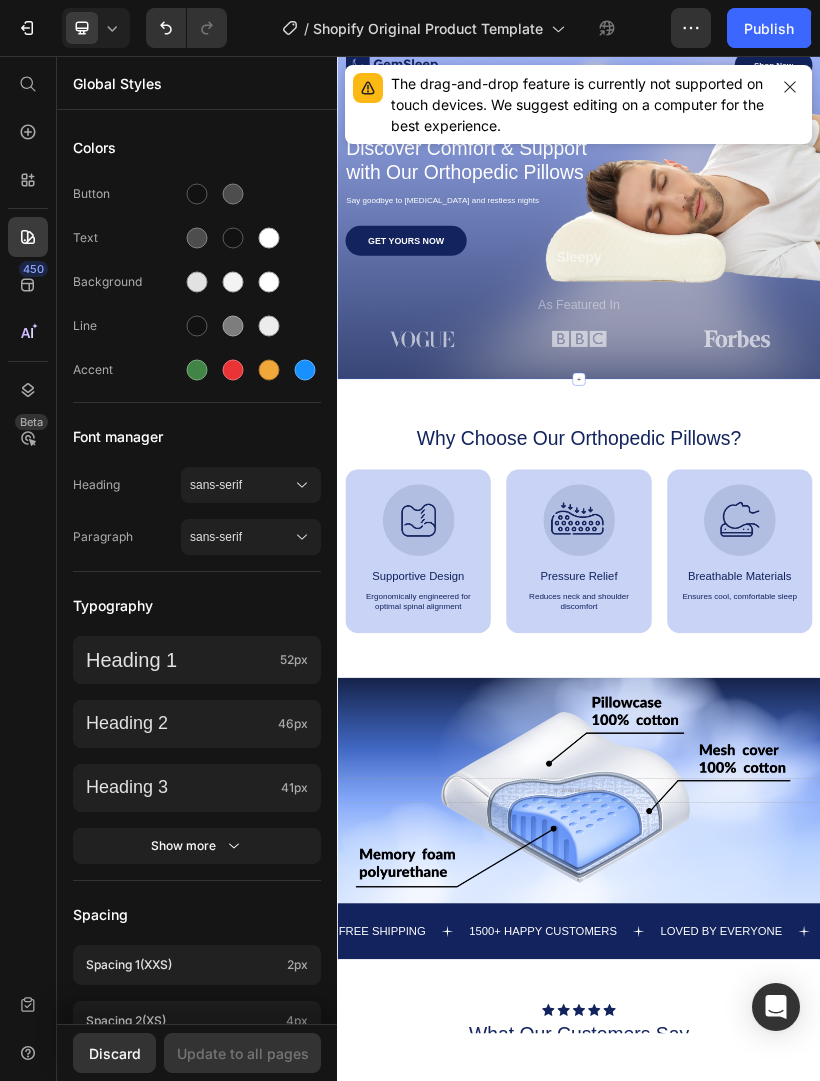scroll, scrollTop: 41, scrollLeft: 0, axis: vertical 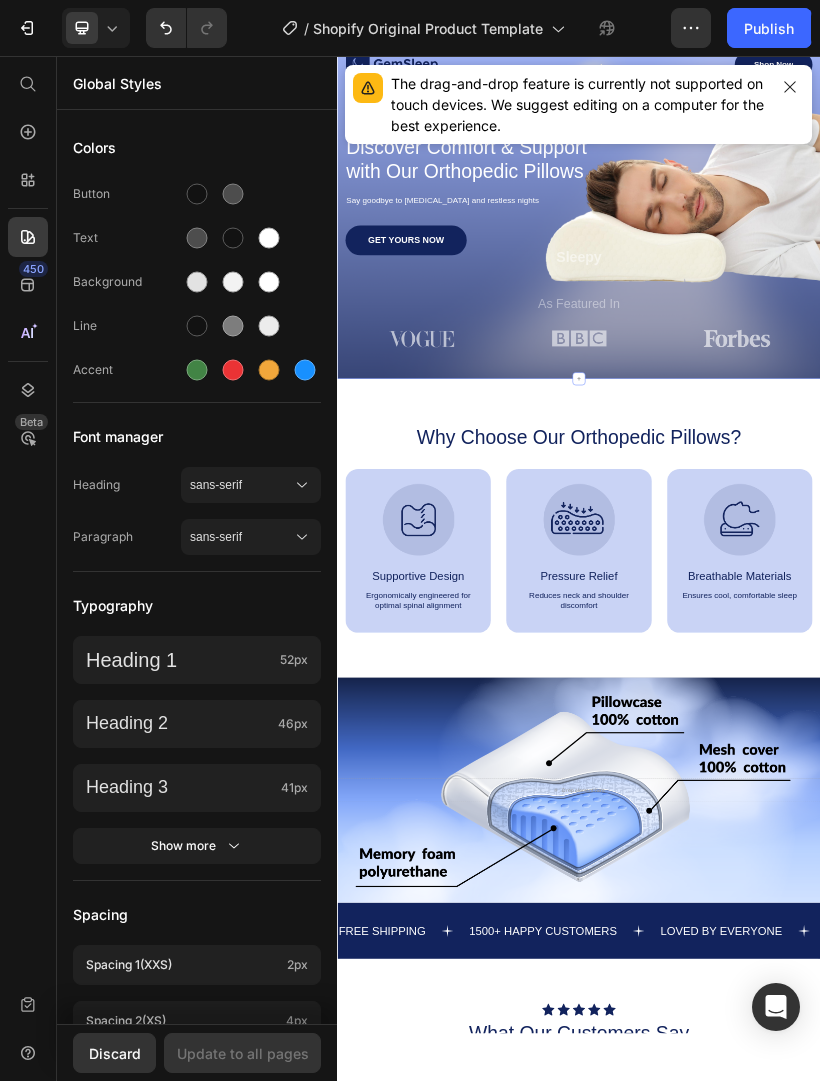 click 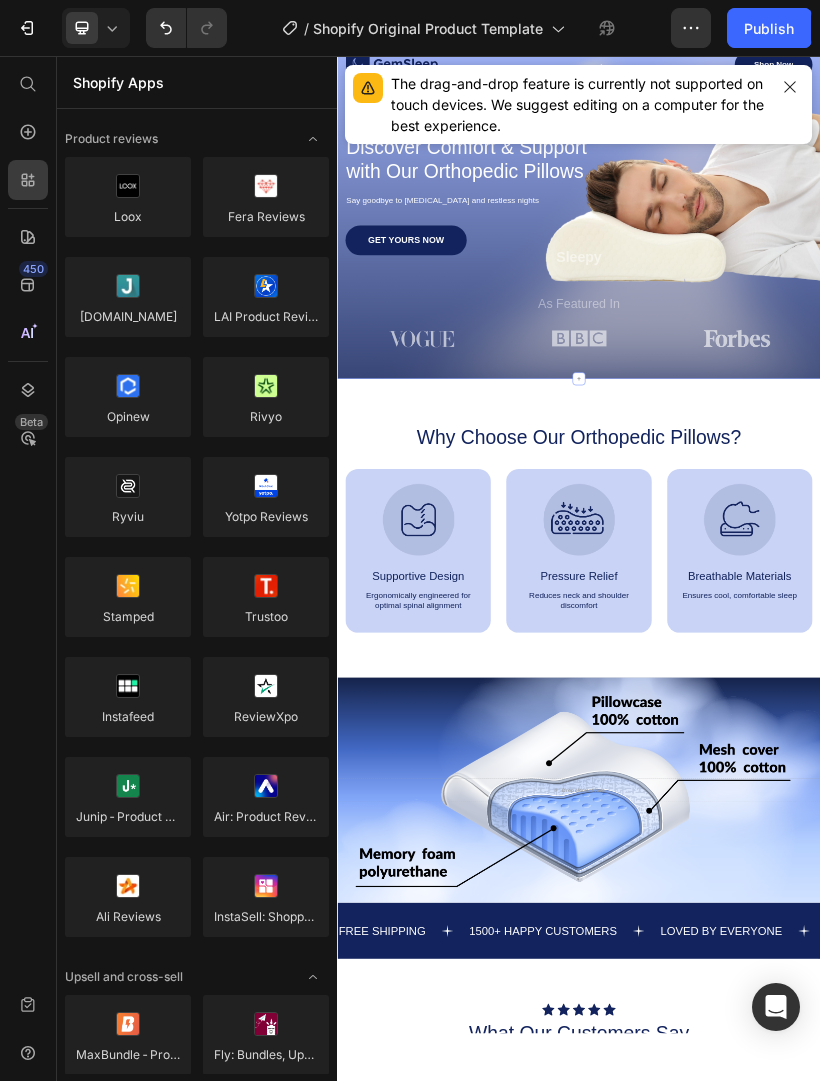 click at bounding box center [329, 593] 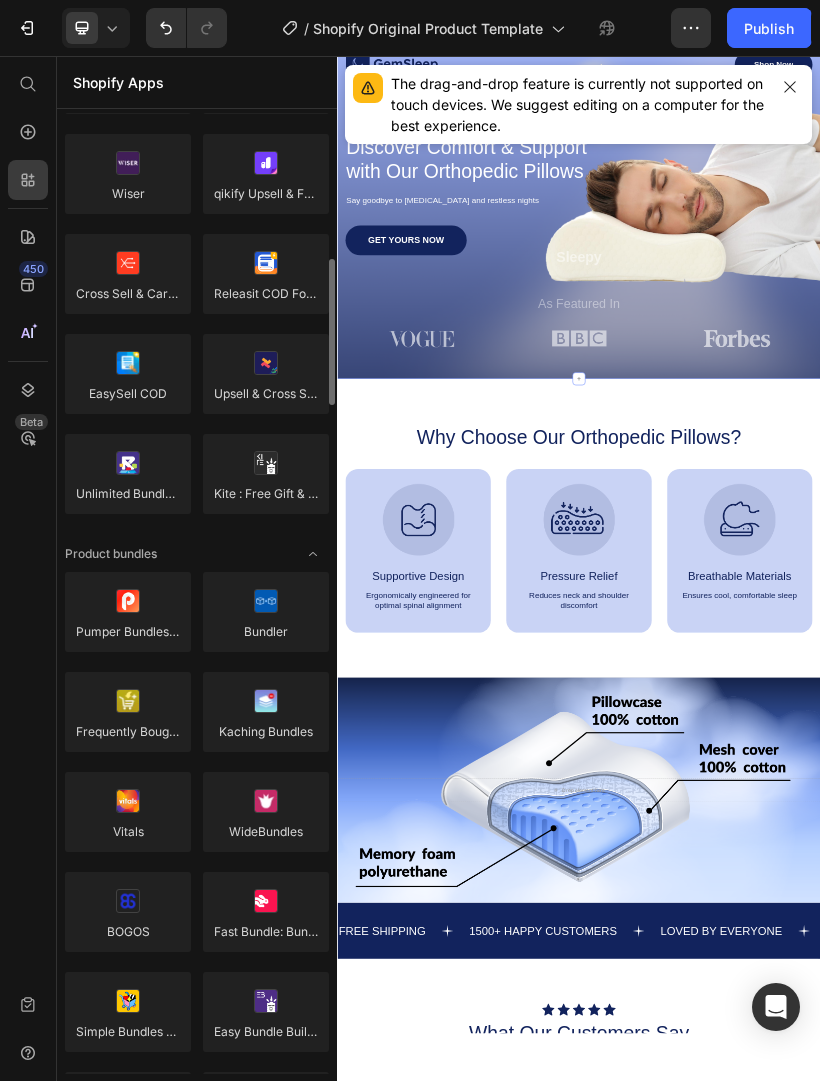 click at bounding box center (266, 174) 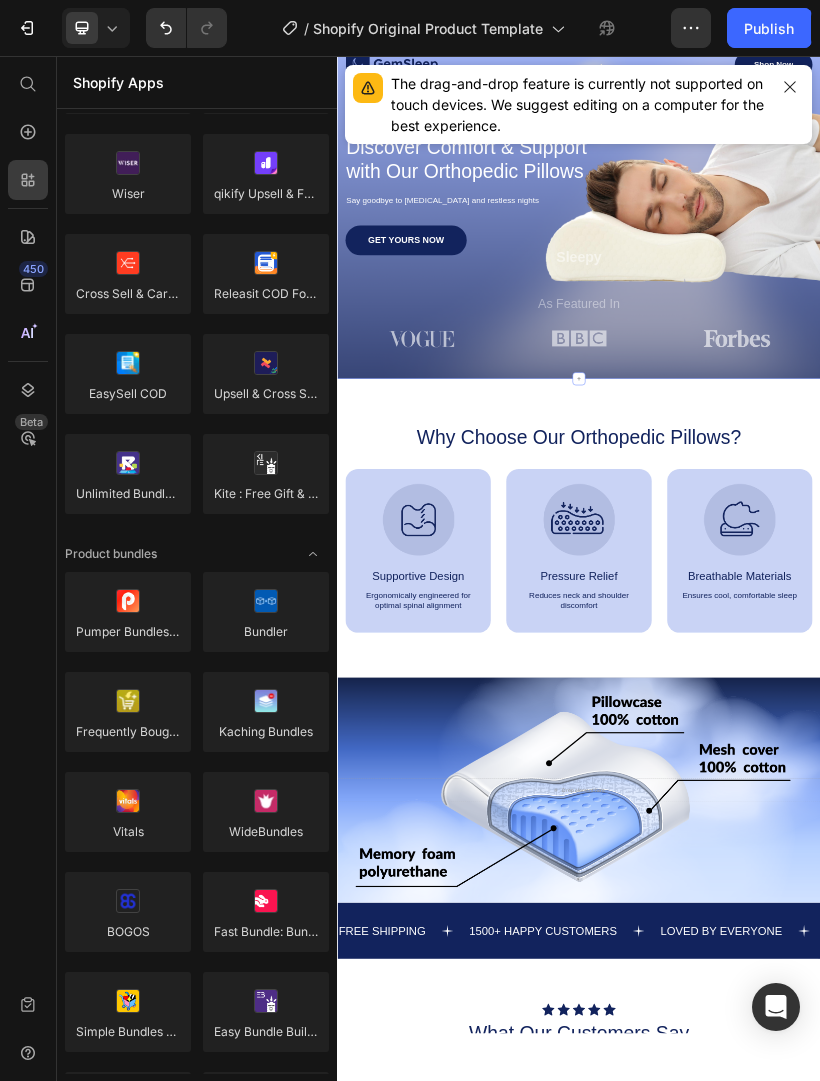 click on "Shopify Apps" at bounding box center (197, 82) 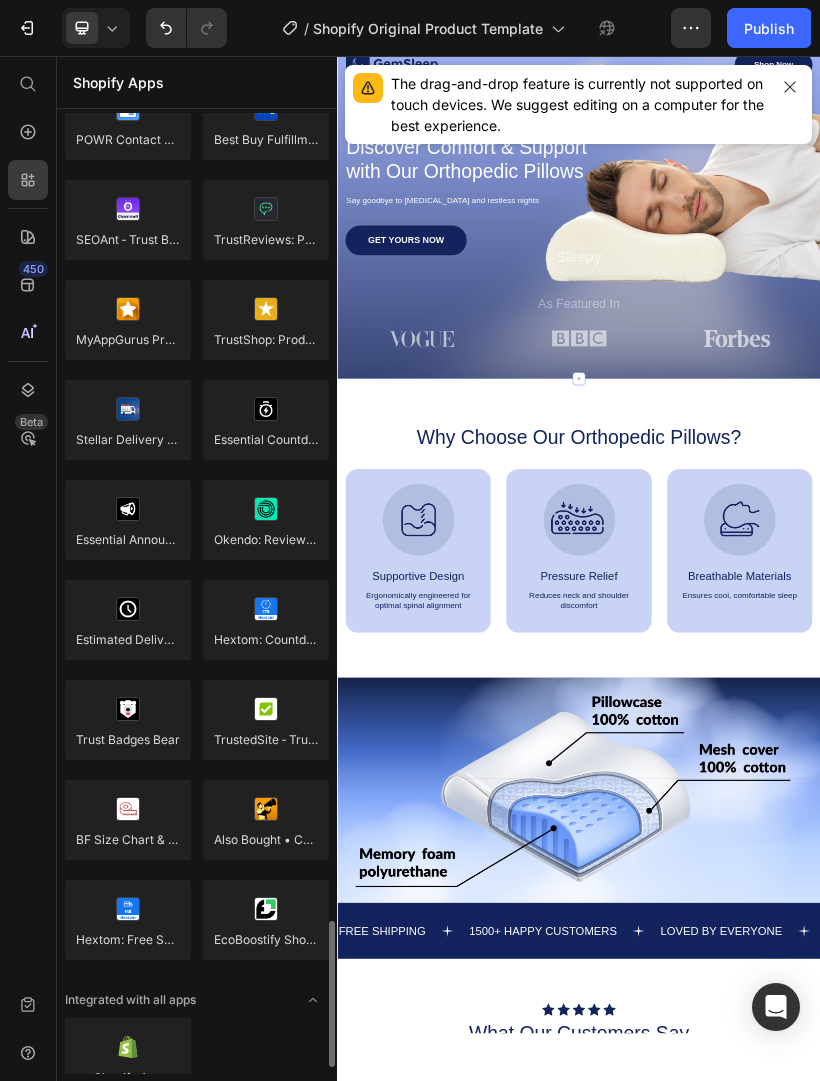 scroll, scrollTop: 5361, scrollLeft: 0, axis: vertical 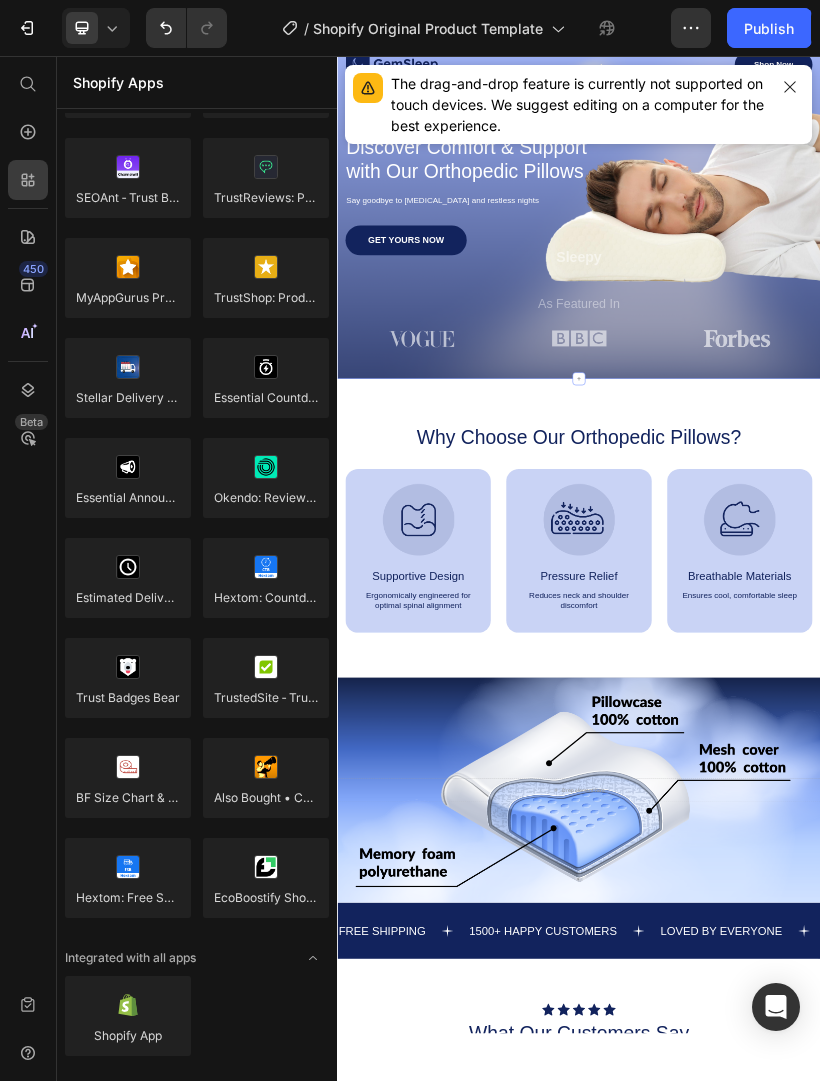 click on "450 Beta" at bounding box center [28, 568] 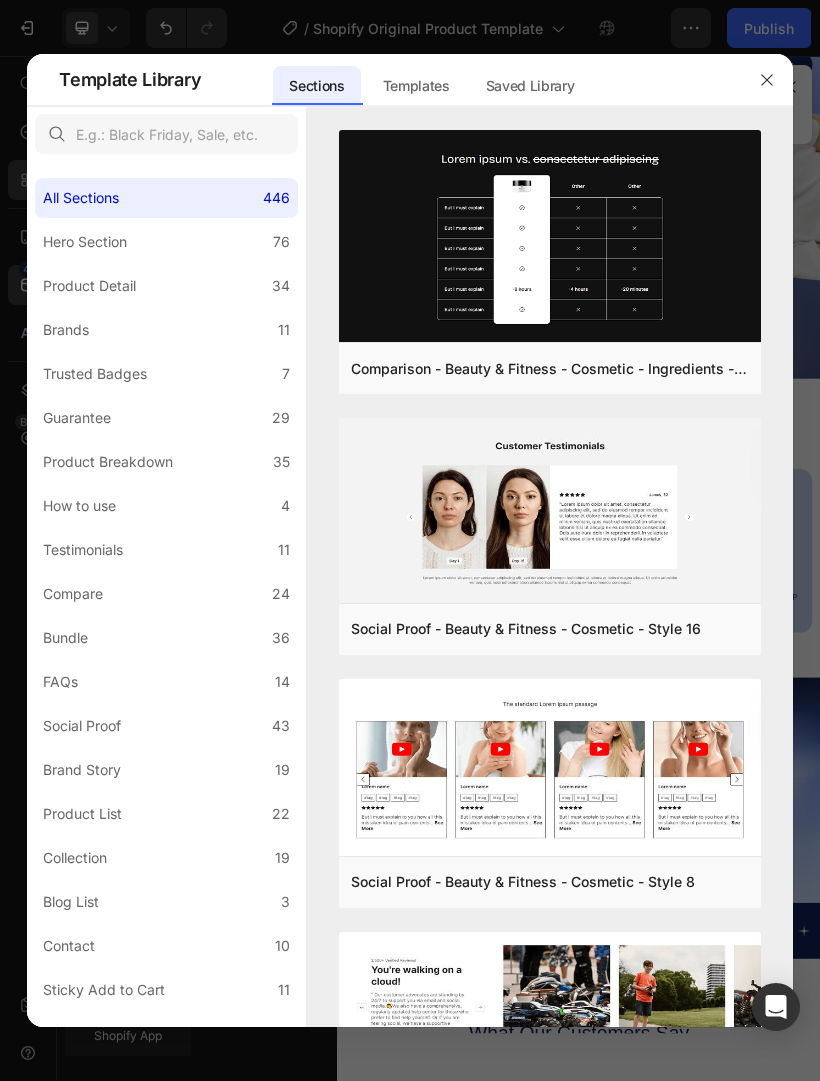 click 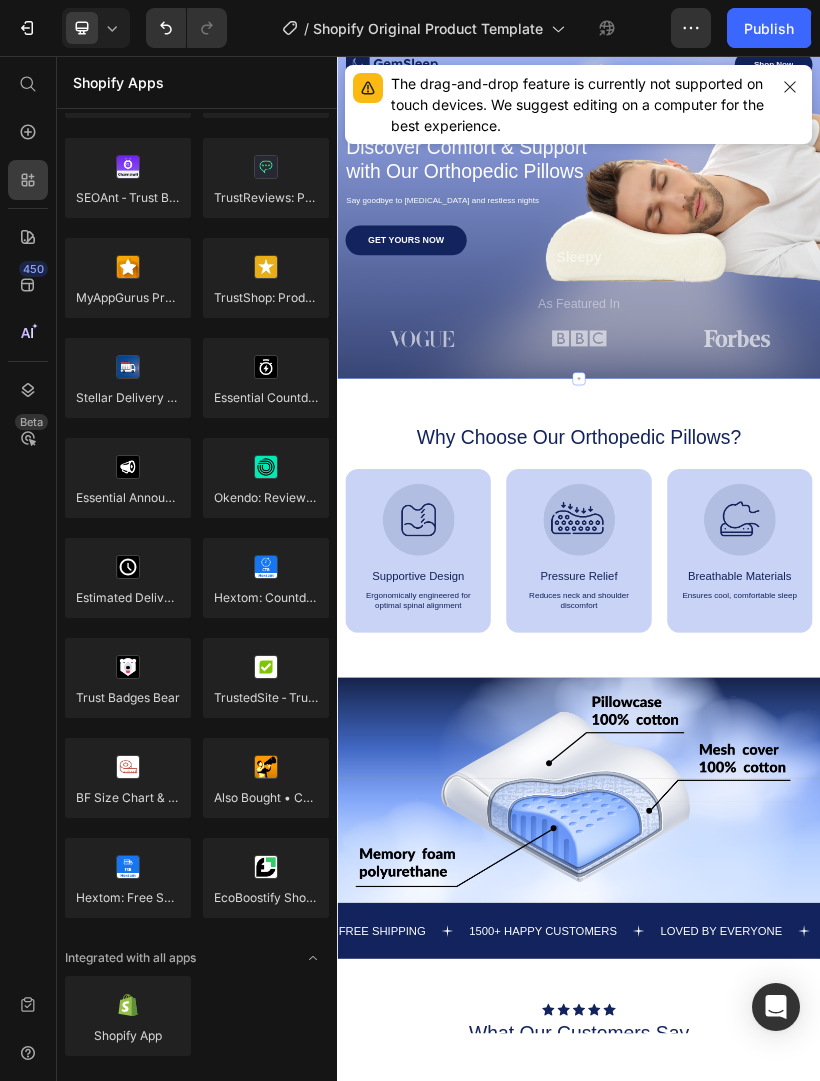 click 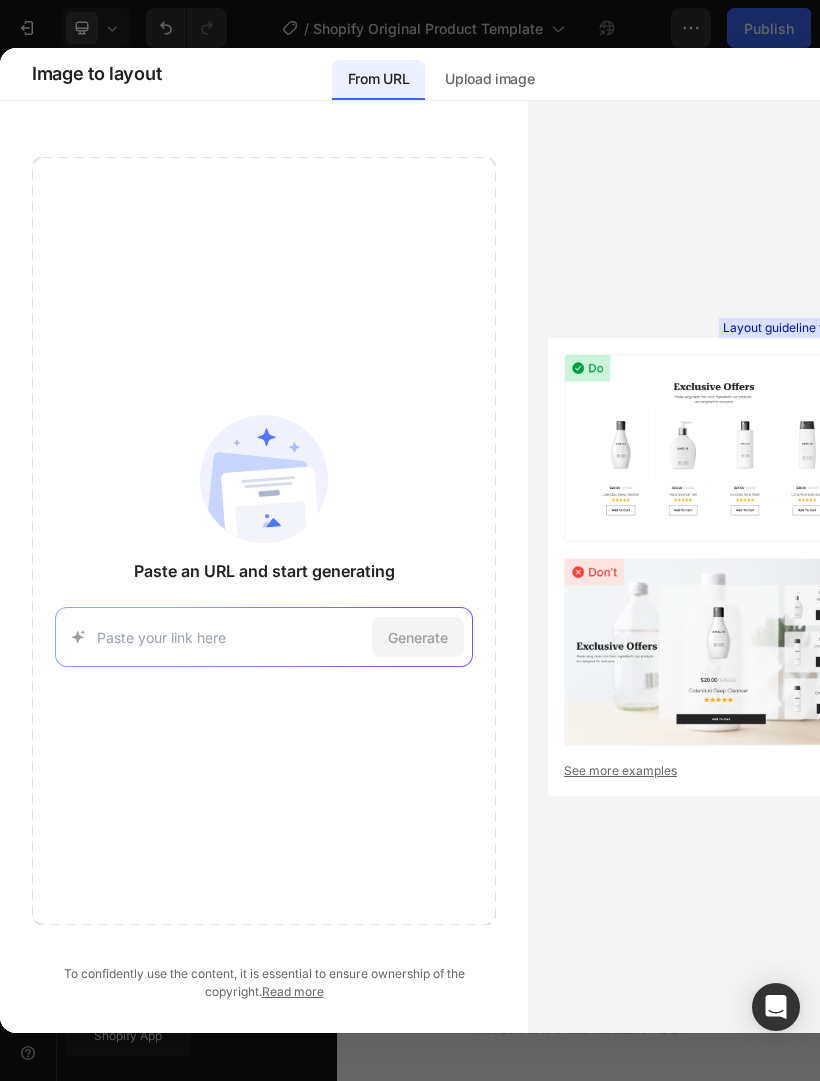 paste on "[URL][DOMAIN_NAME]" 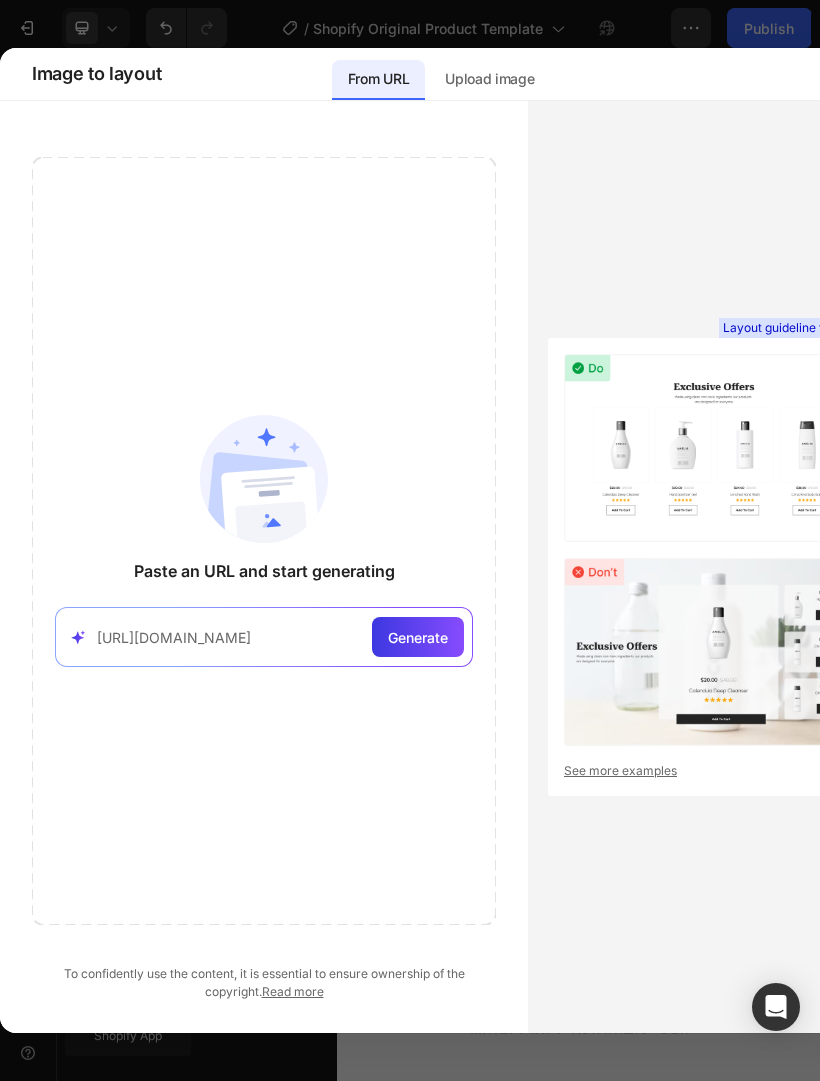 click on "Generate" 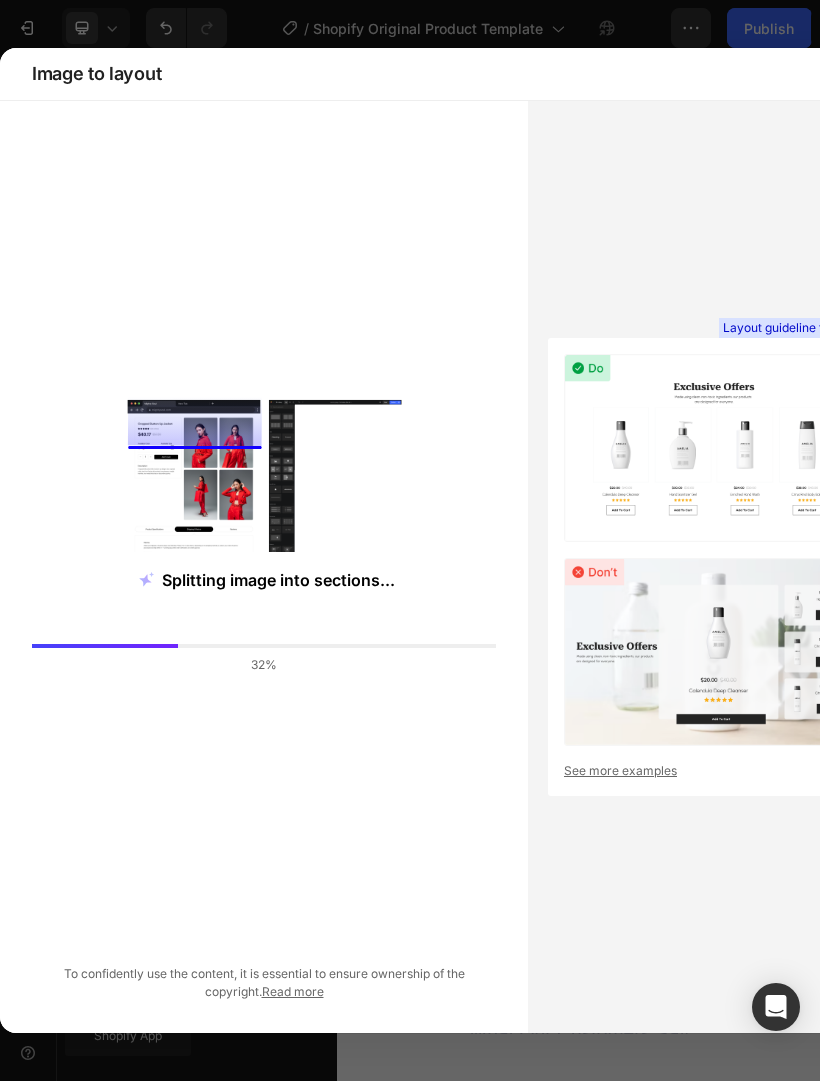 click on "Layout guideline for GemAI" at bounding box center [799, 328] 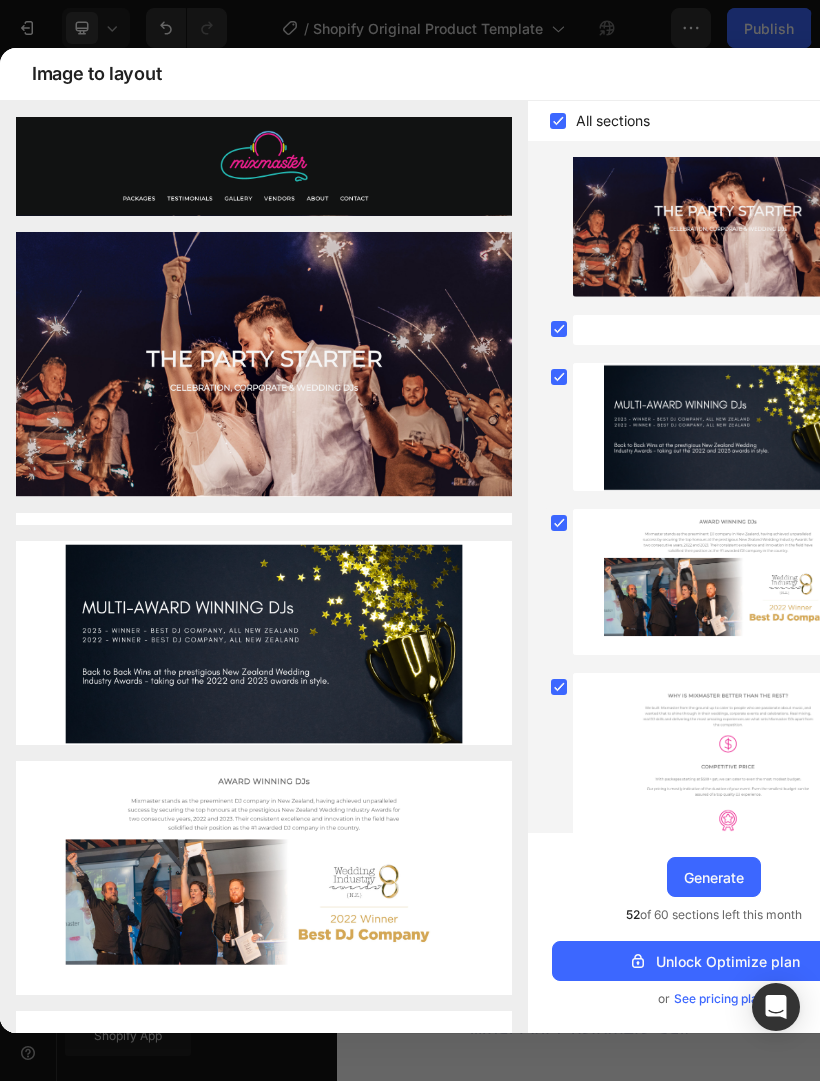 scroll, scrollTop: 0, scrollLeft: 0, axis: both 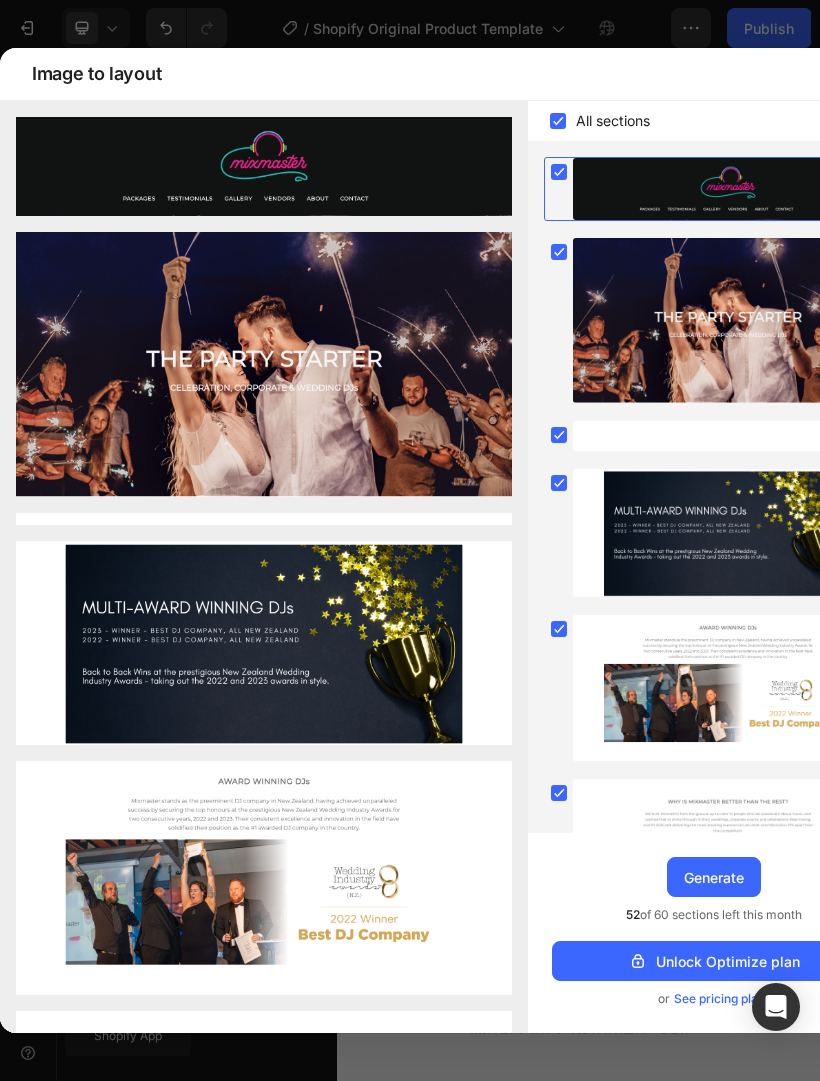 click on "All sections" at bounding box center [714, 121] 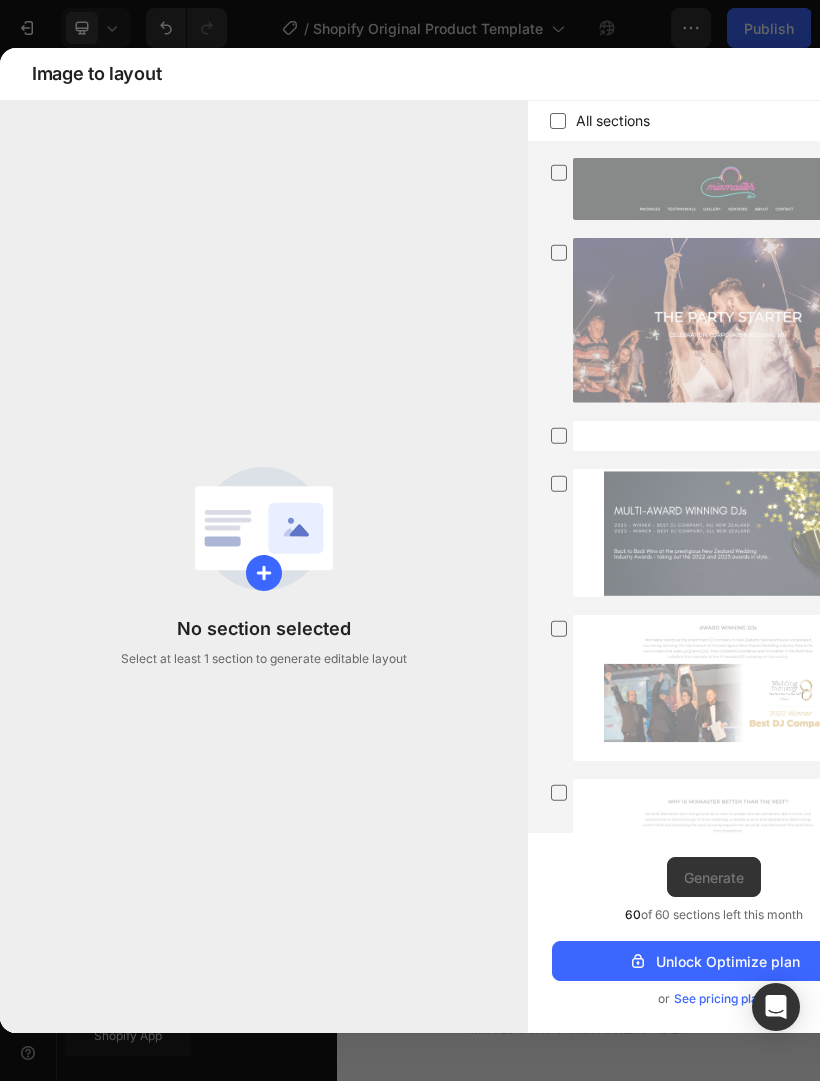 click 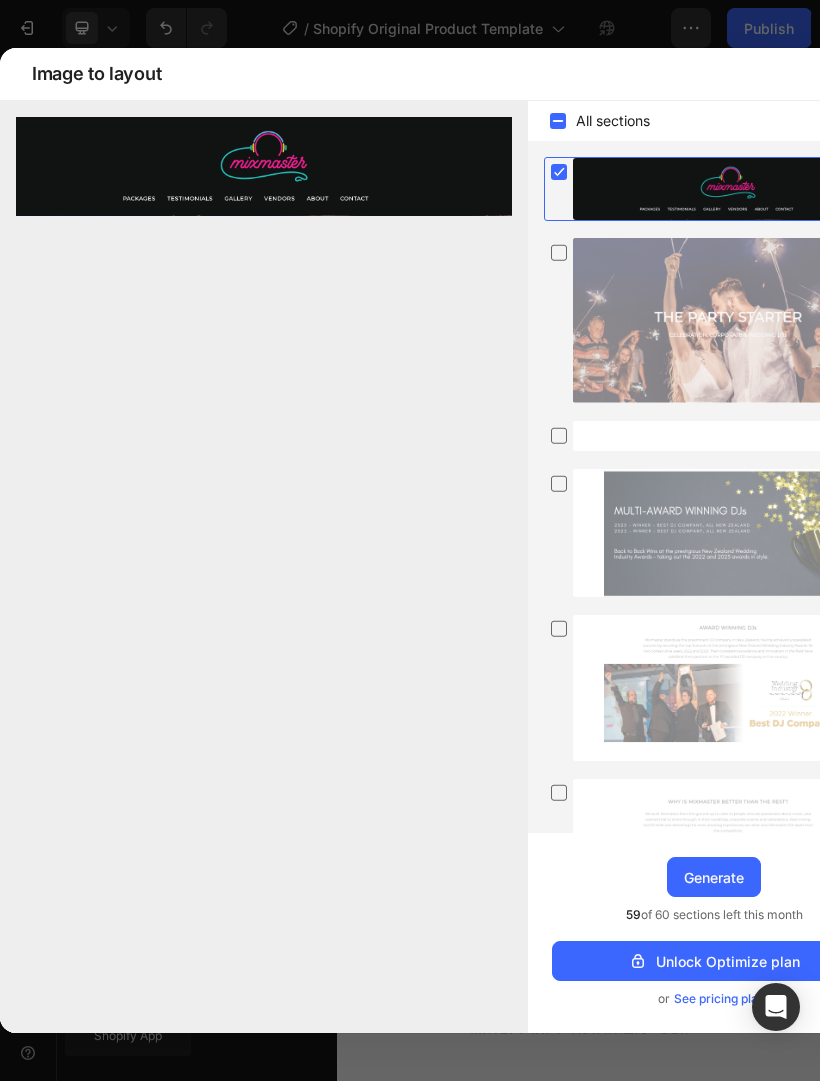 click 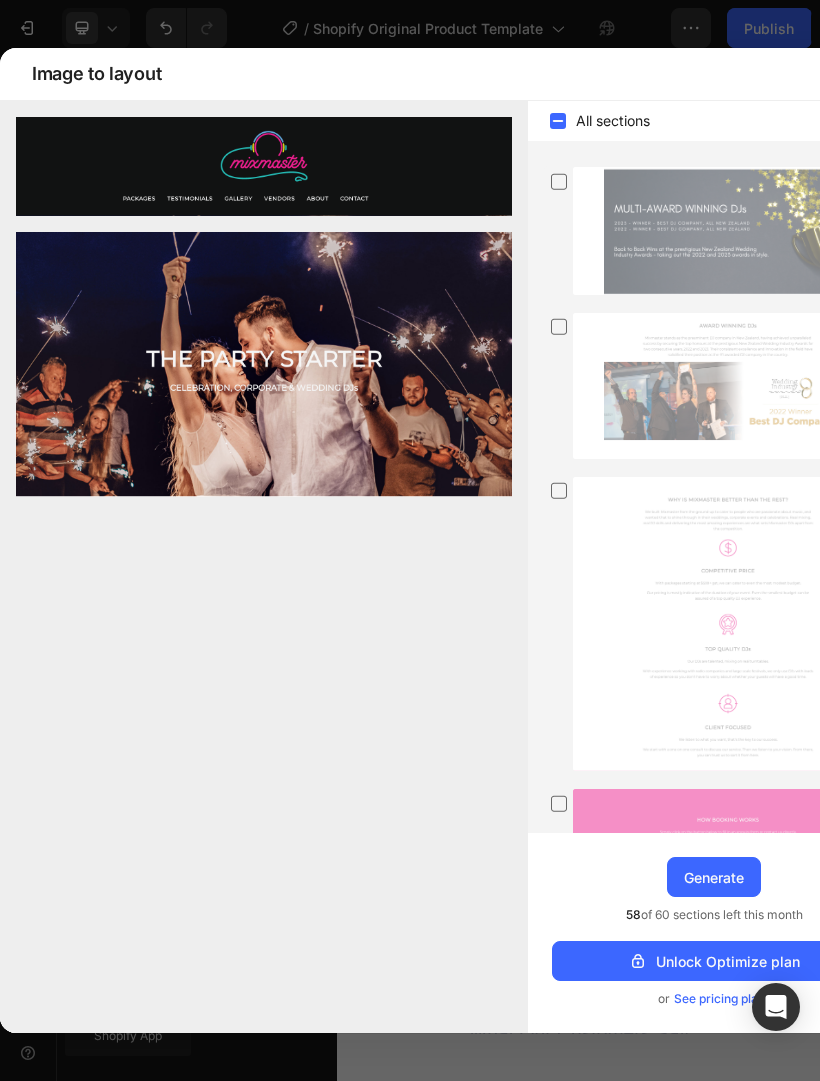 scroll, scrollTop: 358, scrollLeft: 0, axis: vertical 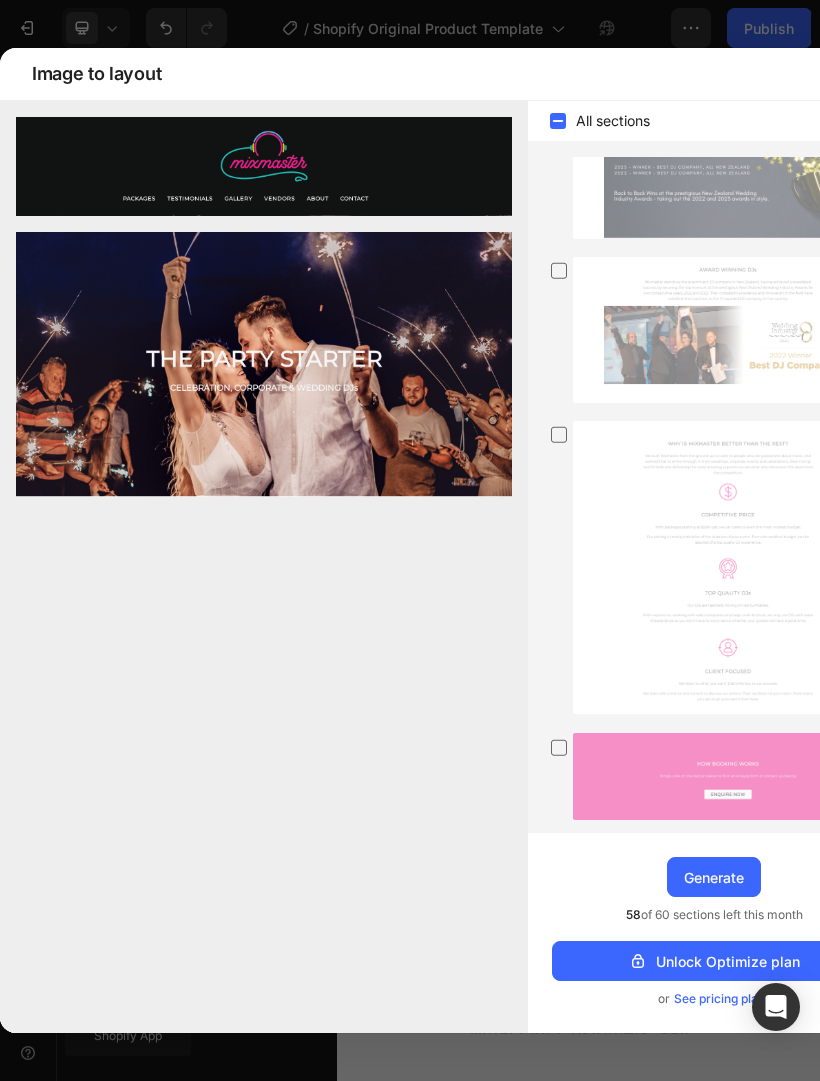 click 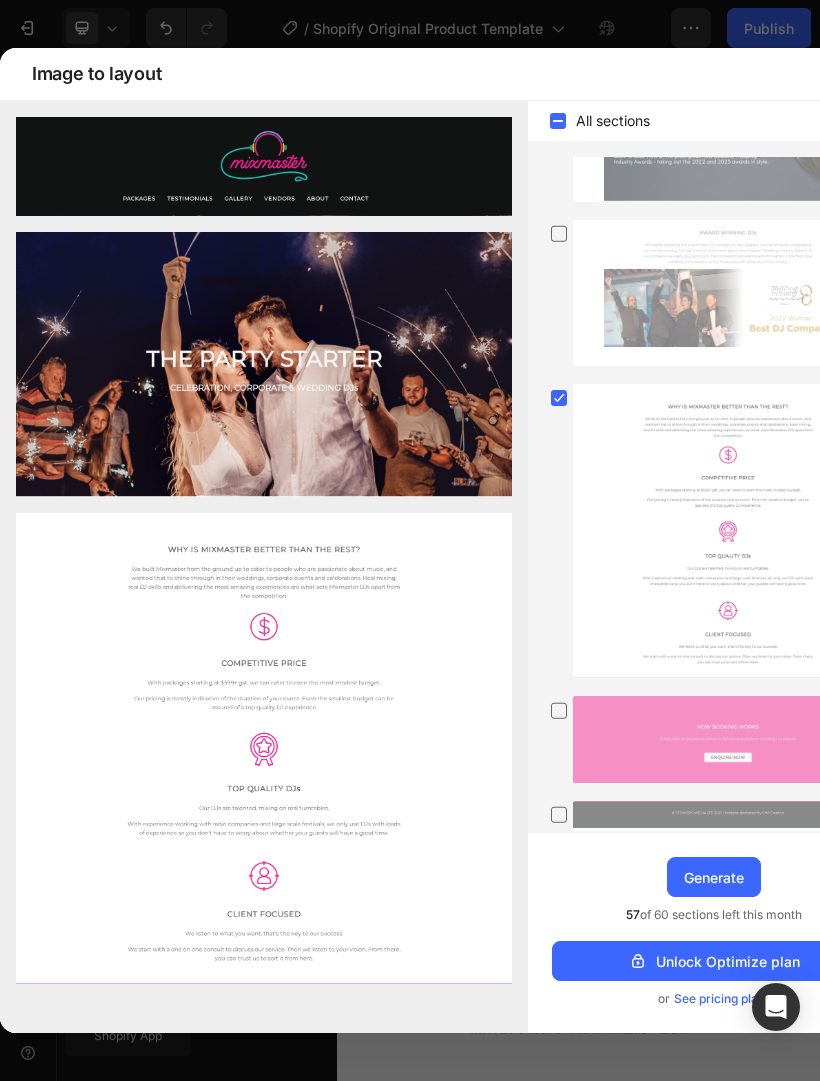 scroll, scrollTop: 410, scrollLeft: 0, axis: vertical 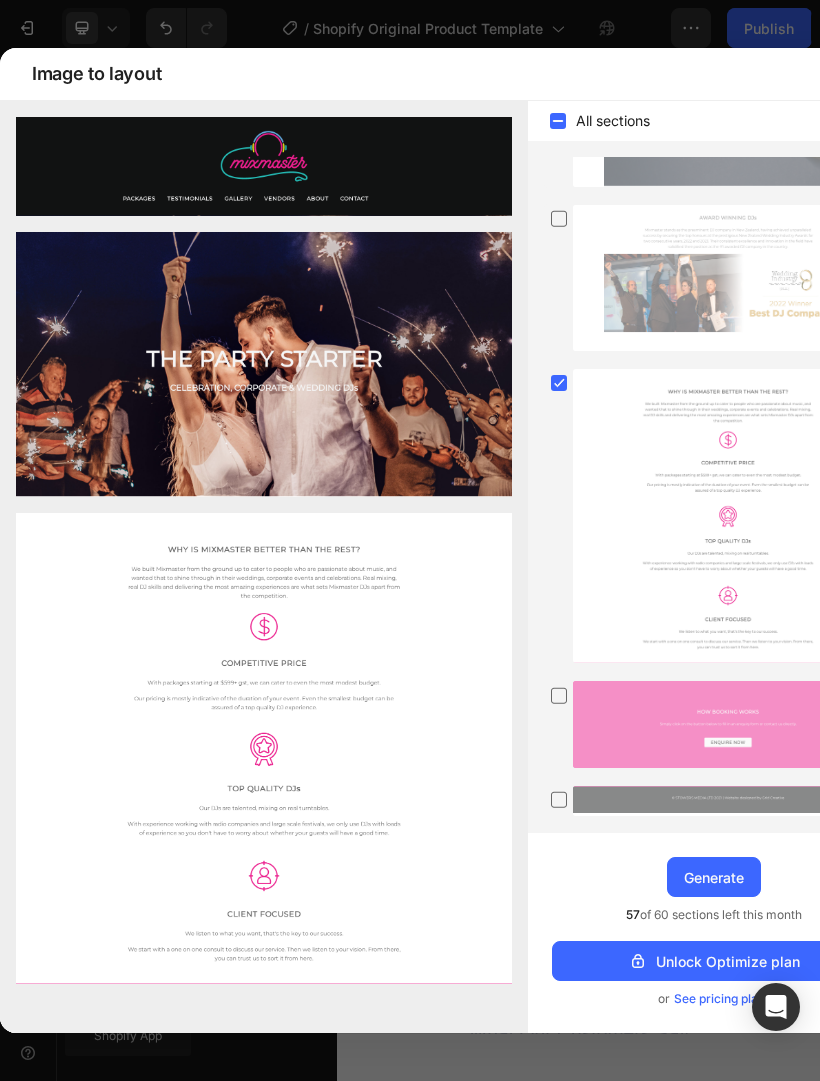 click 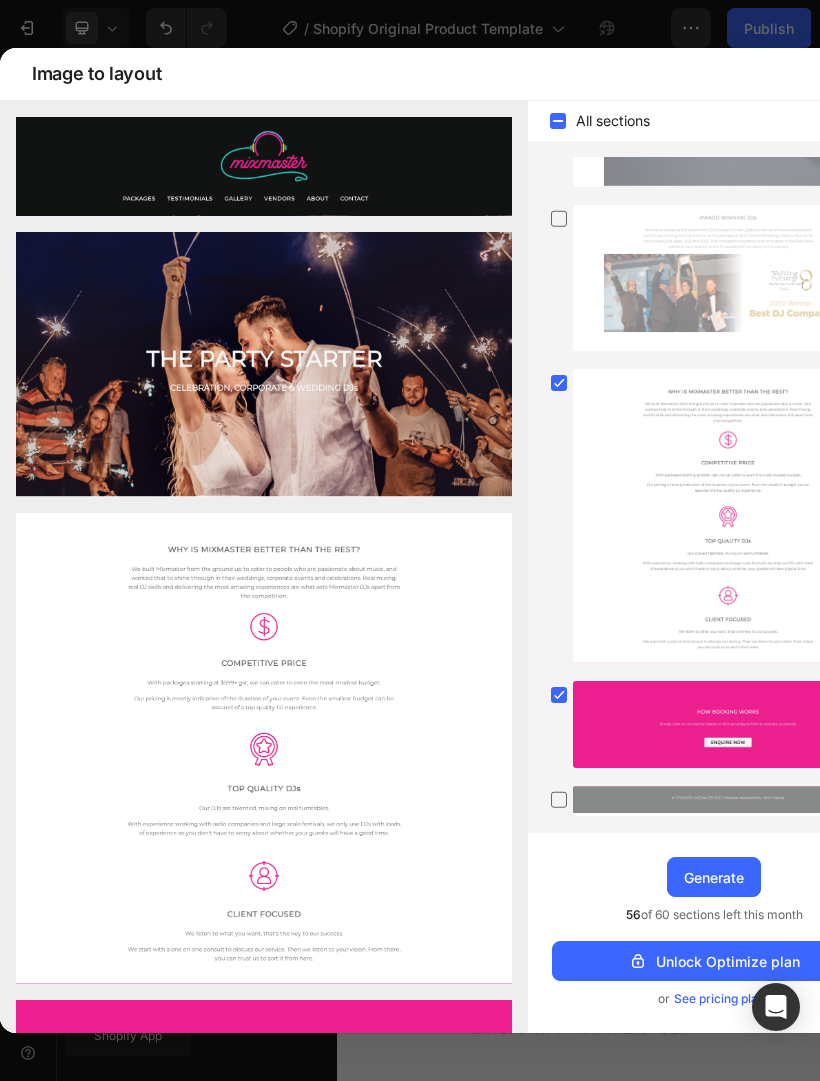 click at bounding box center [559, 695] 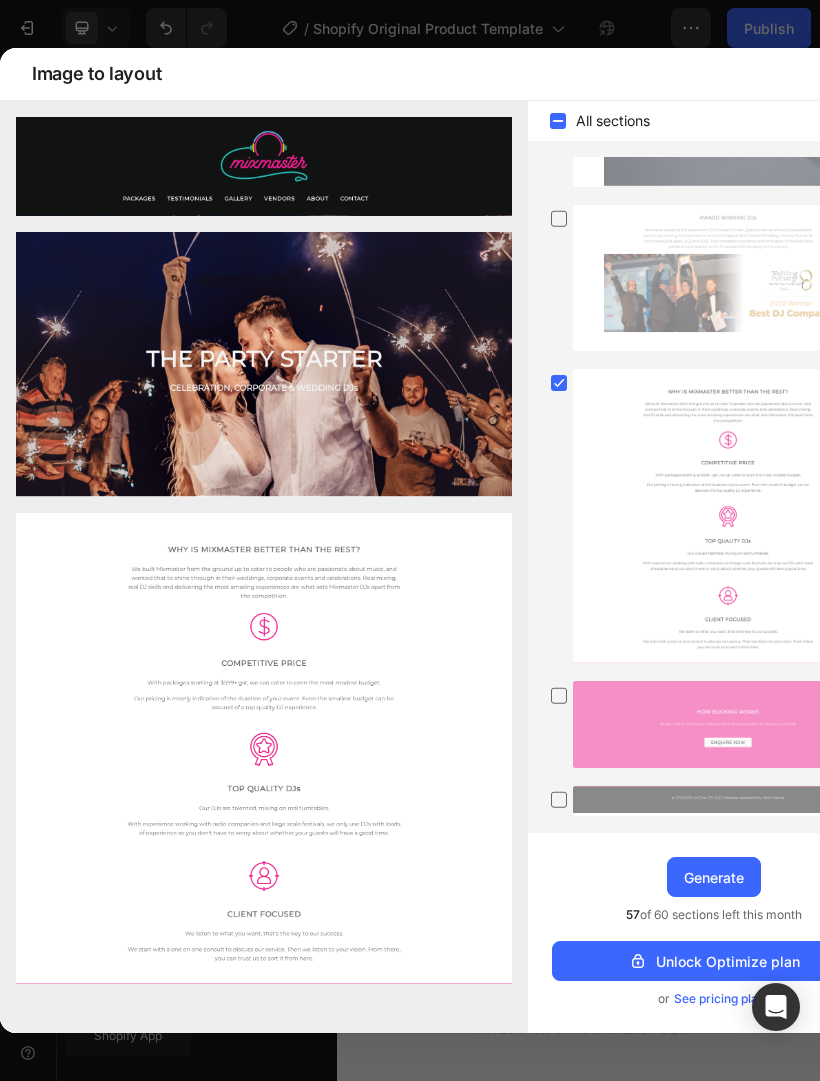 click 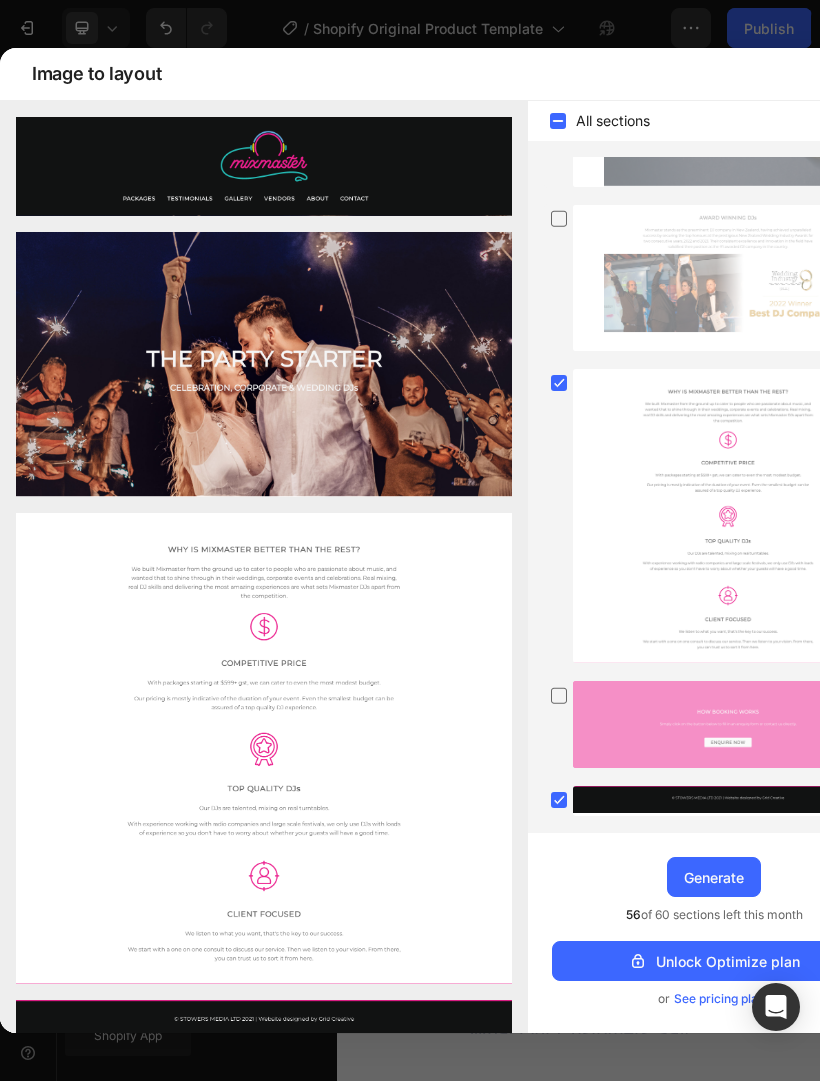 click on "Generate" at bounding box center (714, 877) 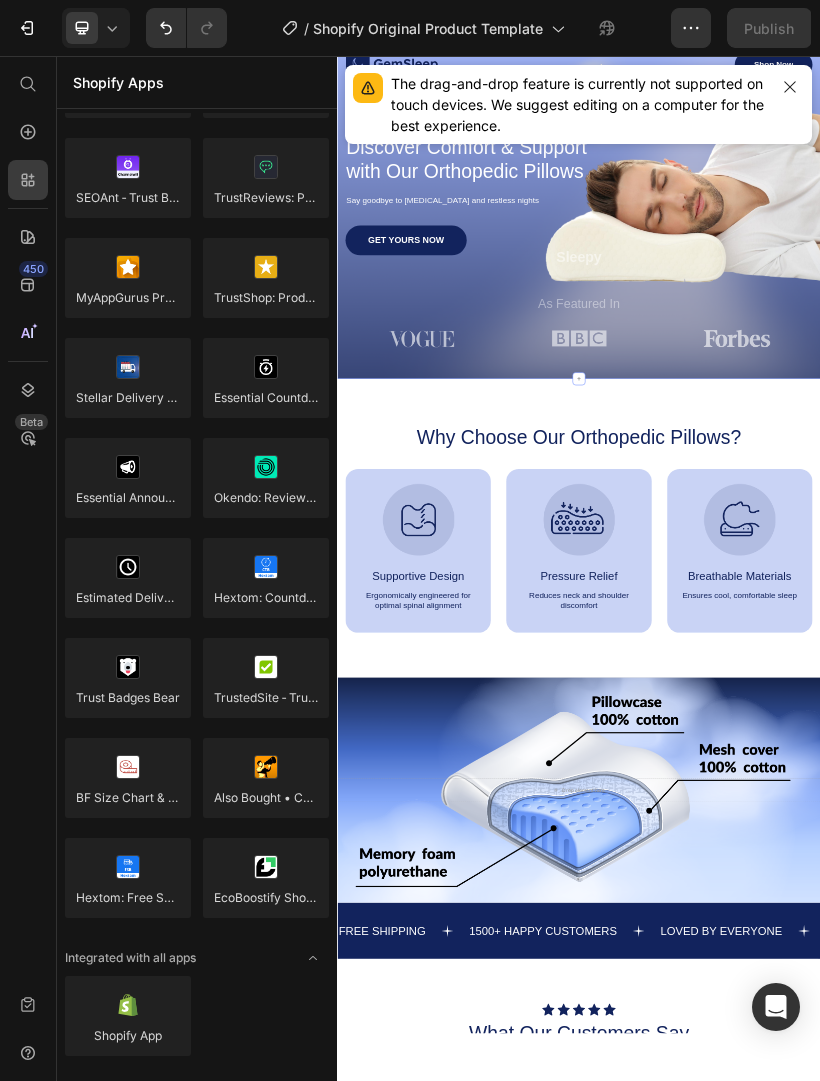 click 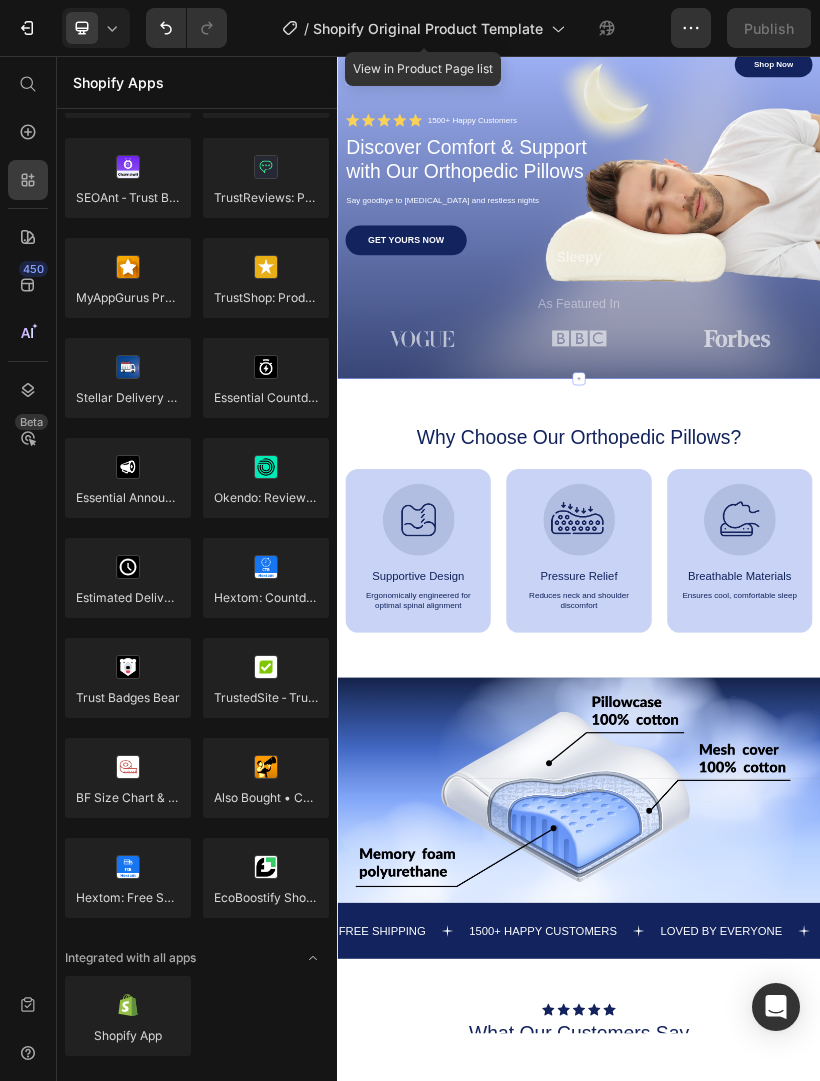 click on "/  Shopify Original Product Template" 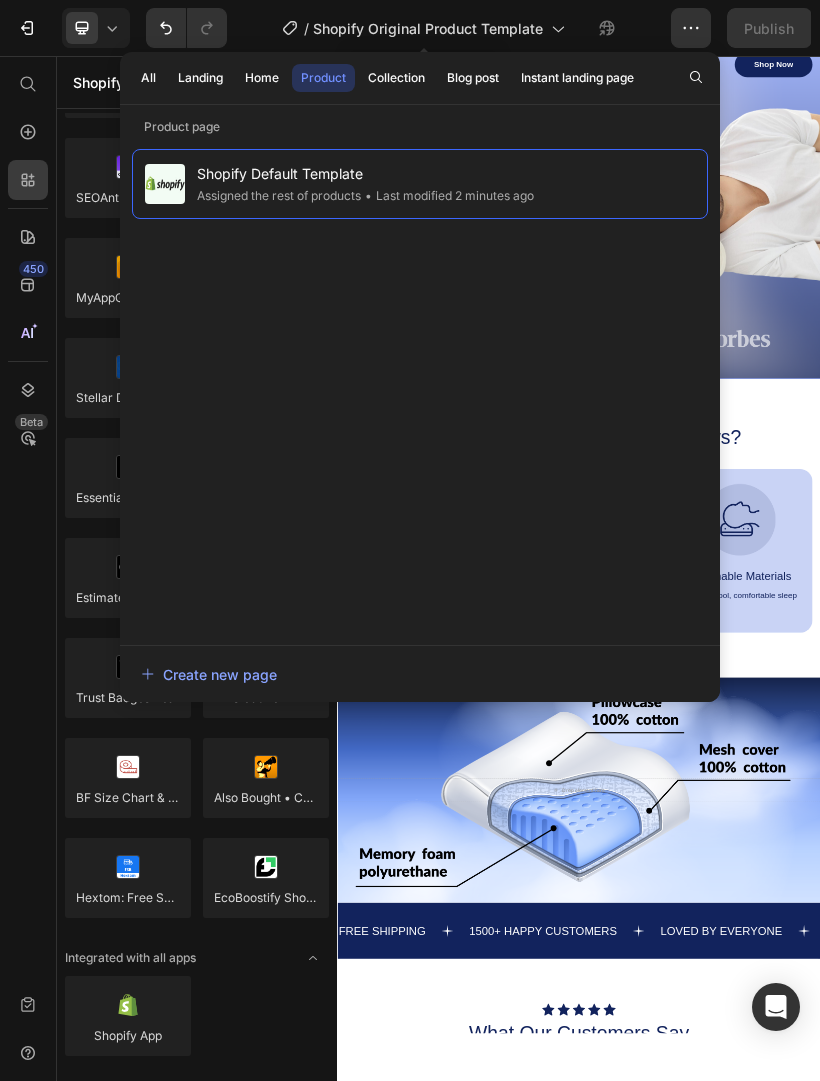 click 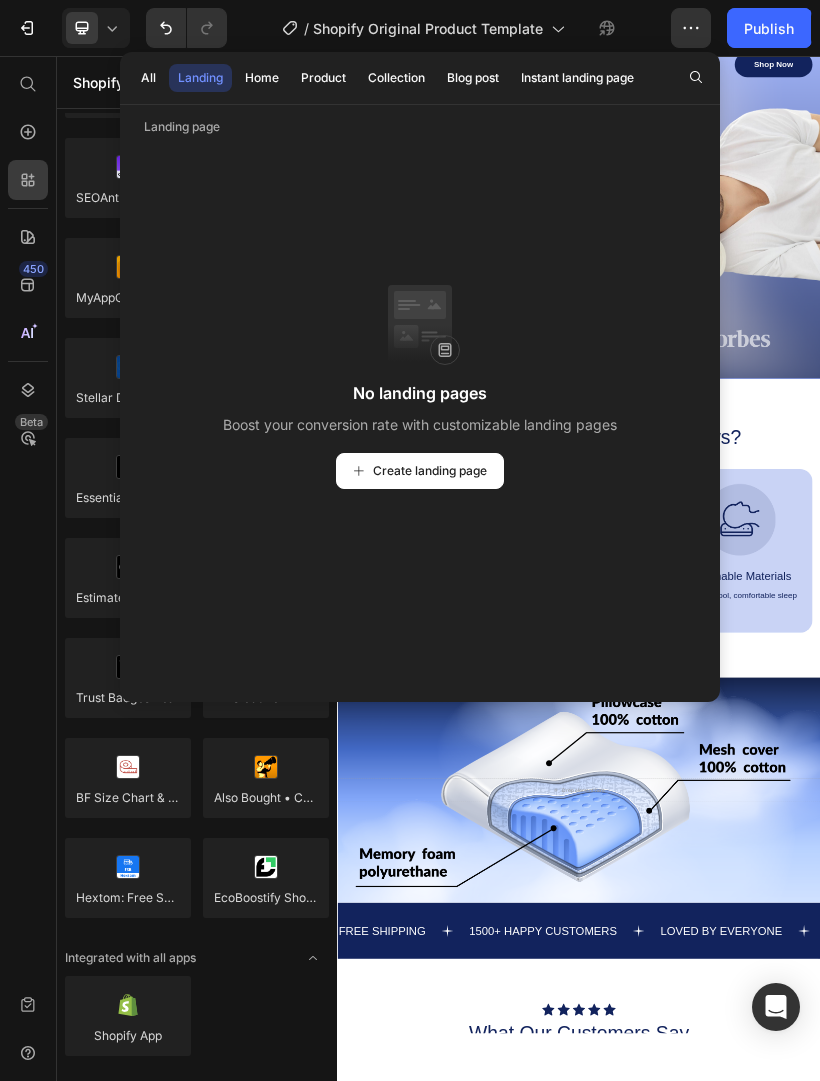 click on "Create landing page" 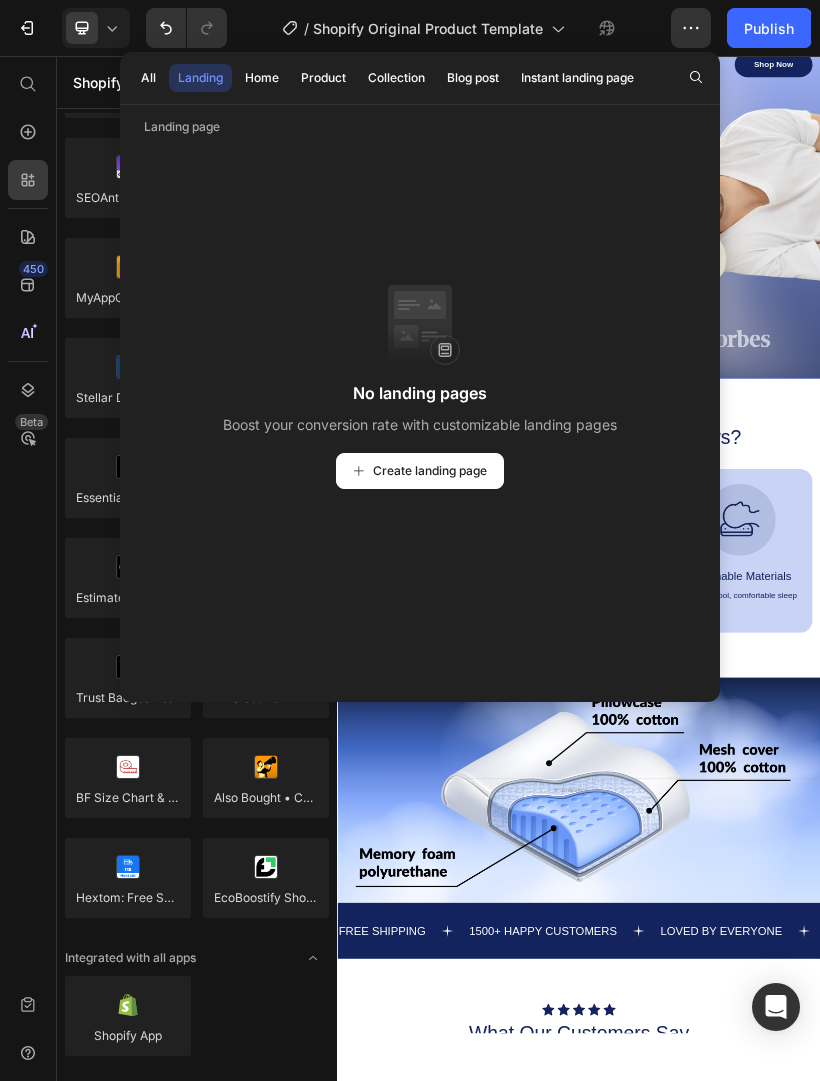click on "All" at bounding box center (148, 78) 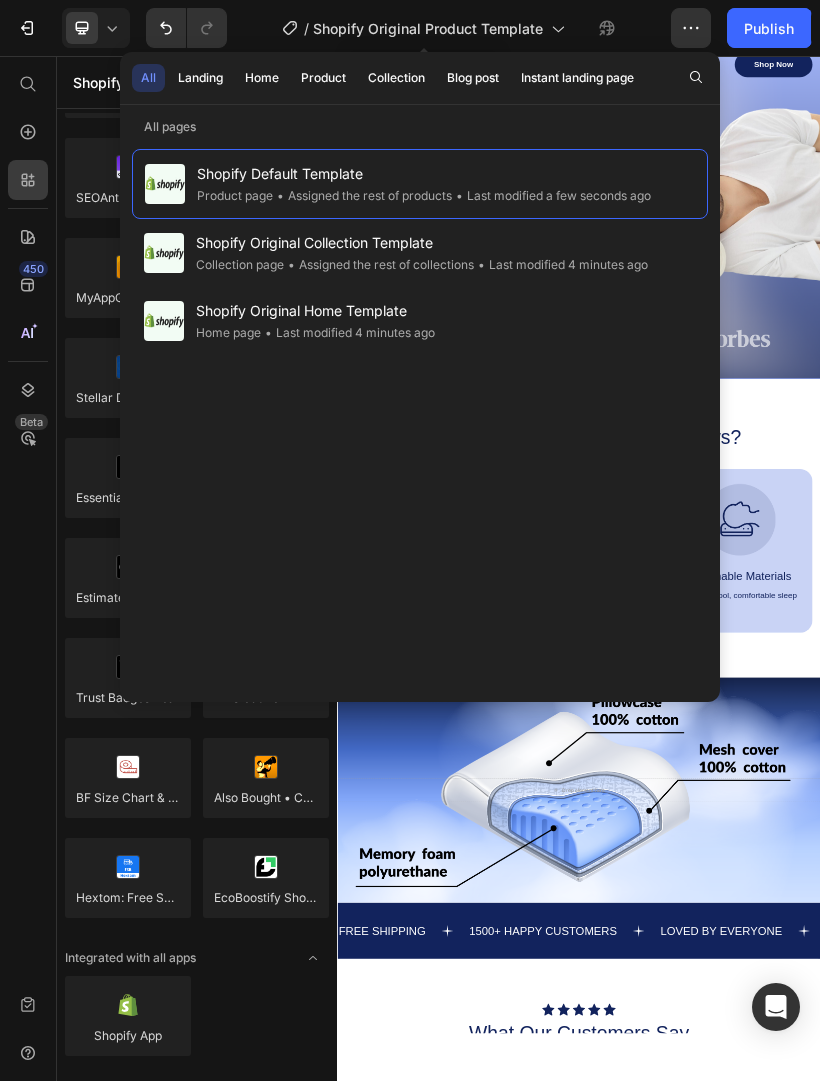 click 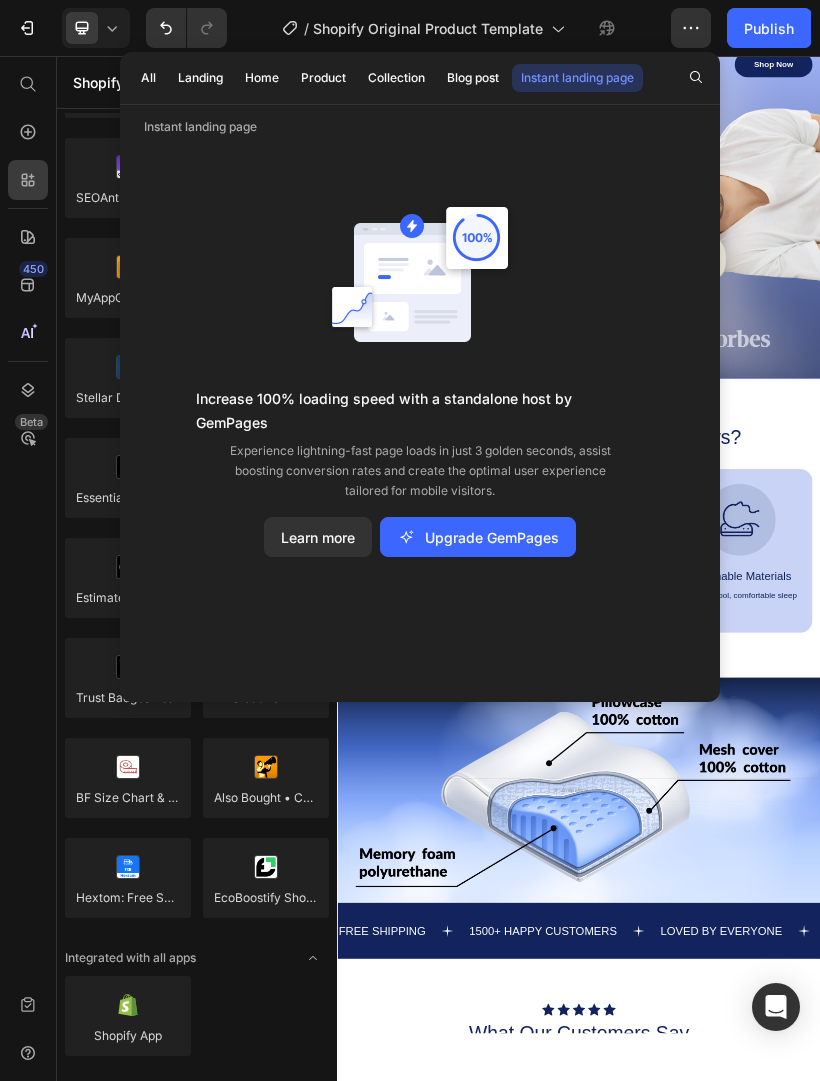click on "All" 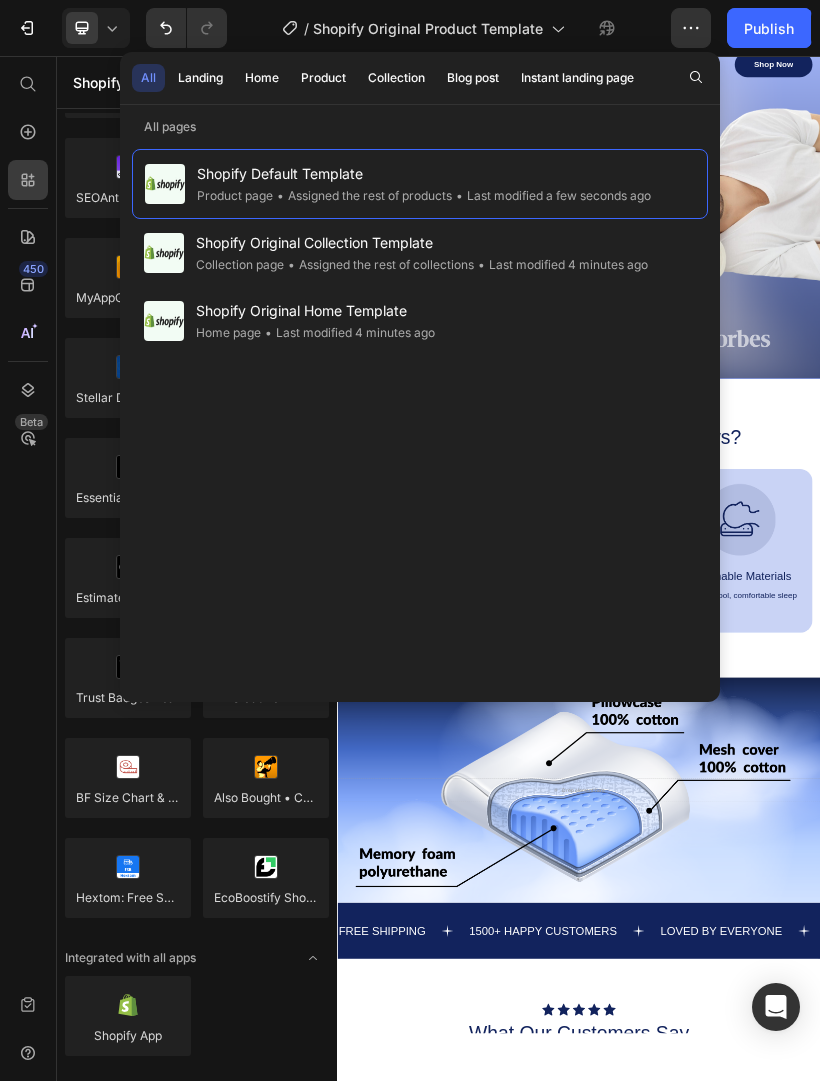 click on "Landing" at bounding box center (200, 78) 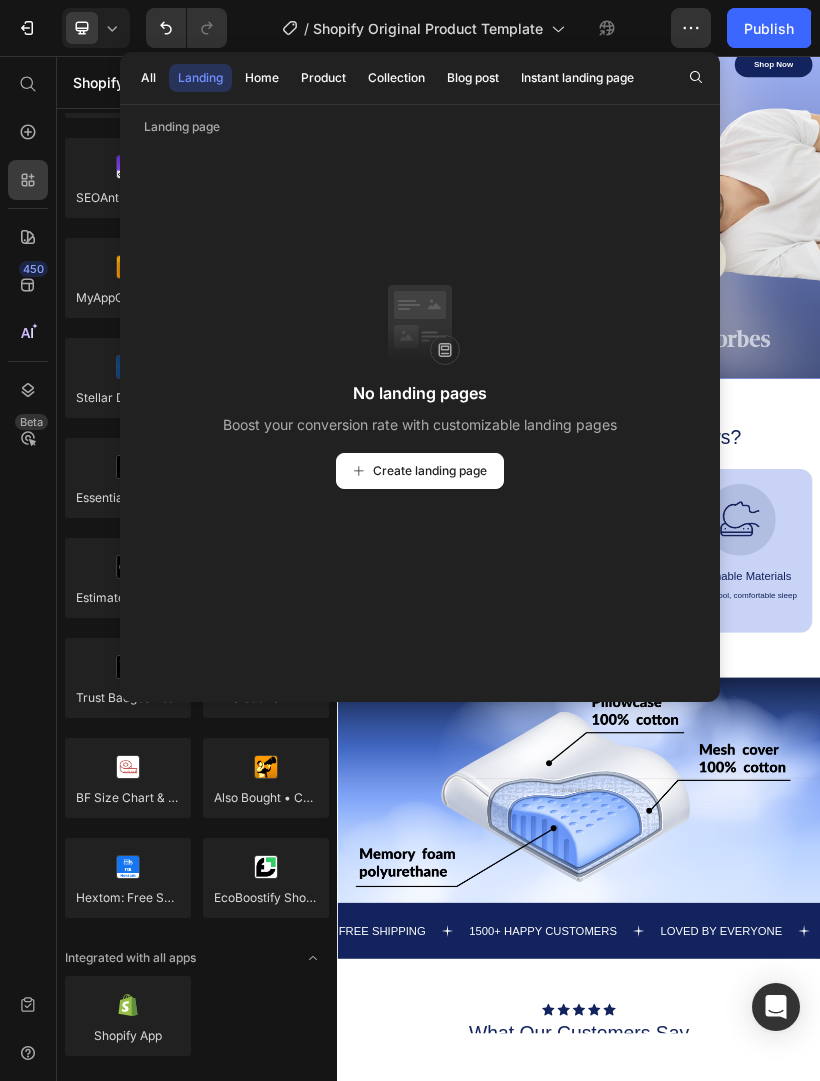 click 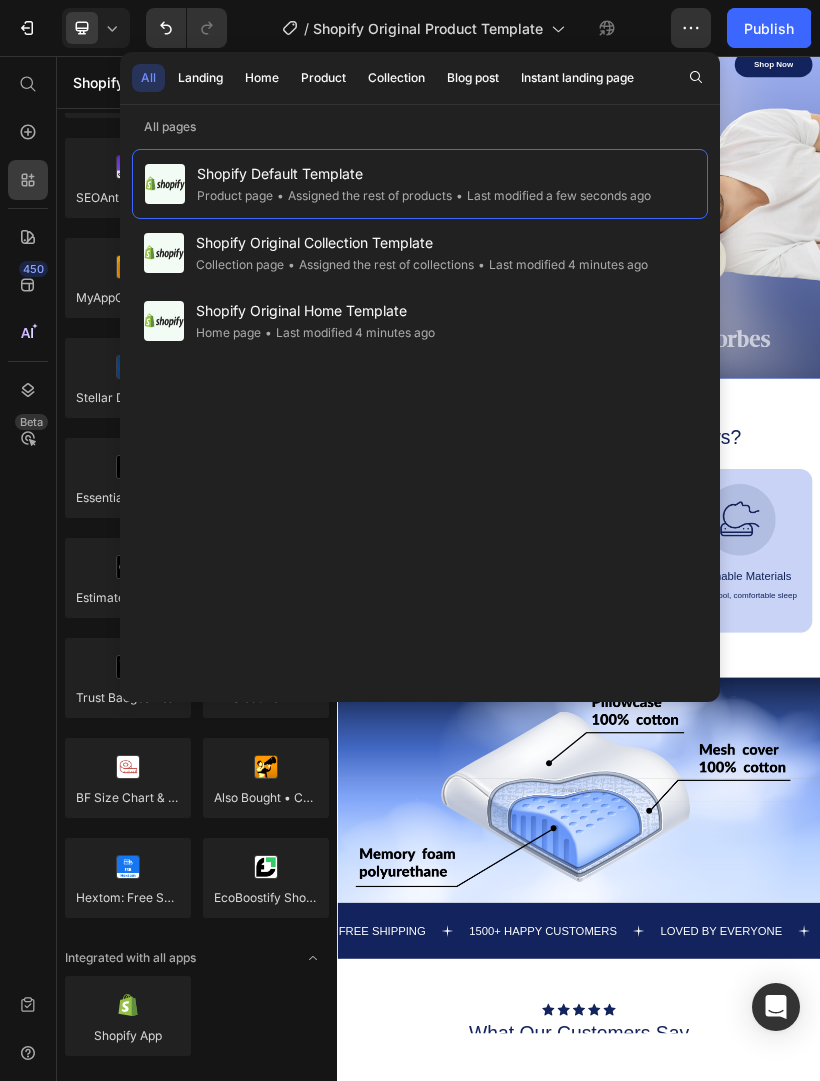 click on "Shopify Default Template" at bounding box center (424, 174) 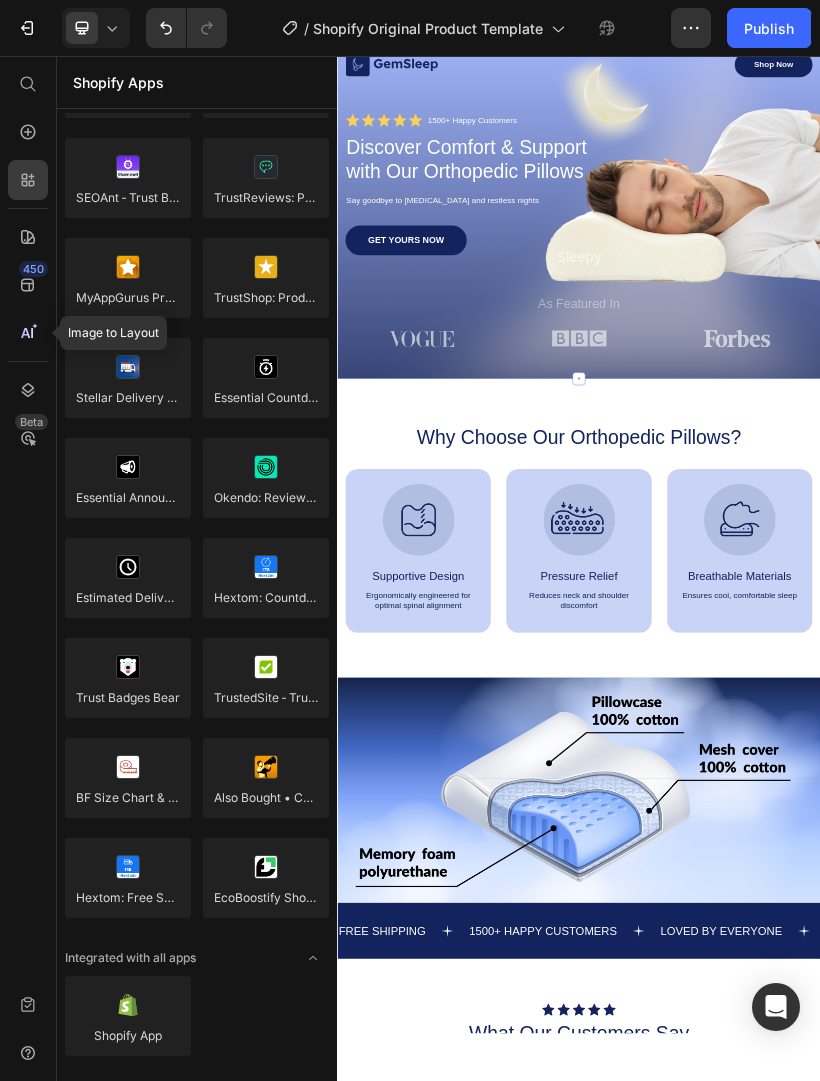 click 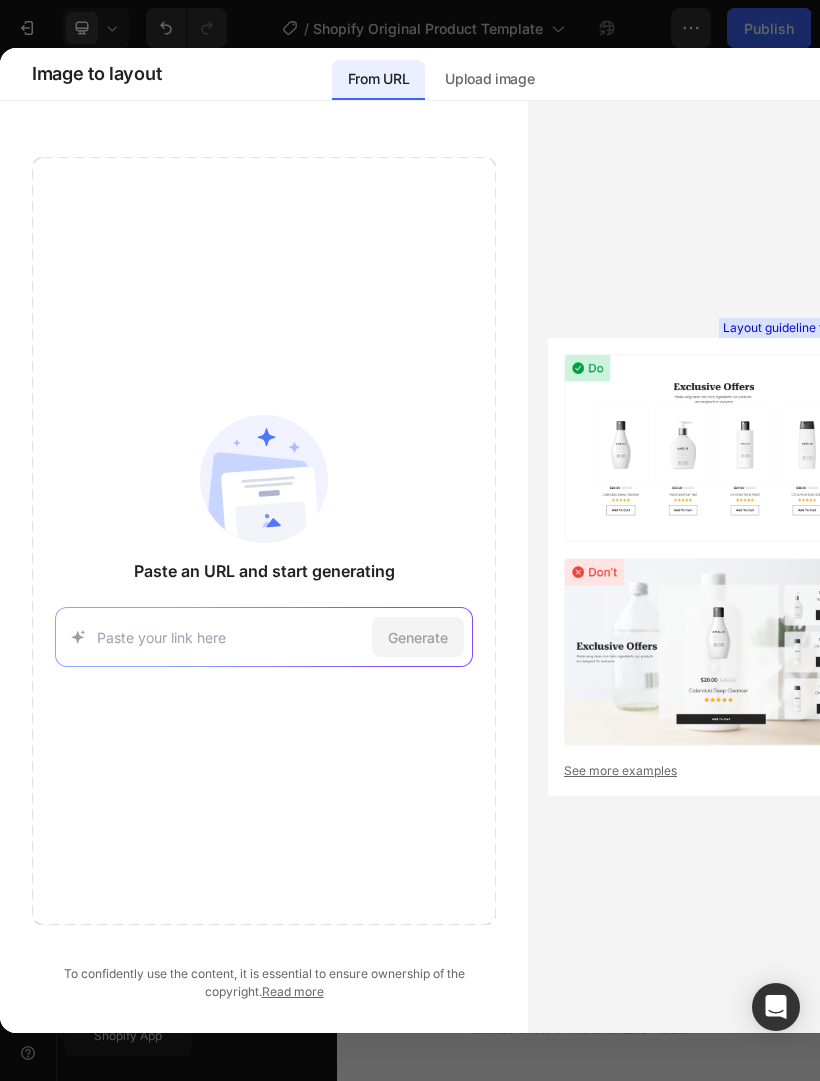 click at bounding box center (410, 540) 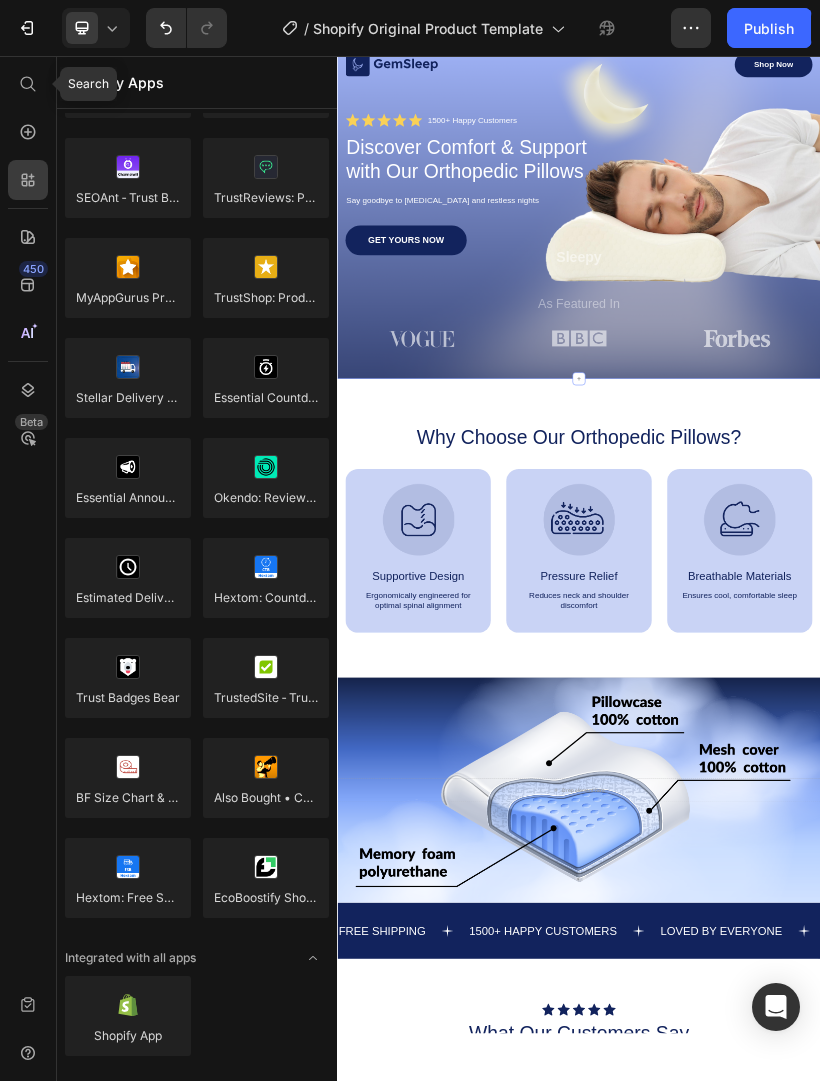 click 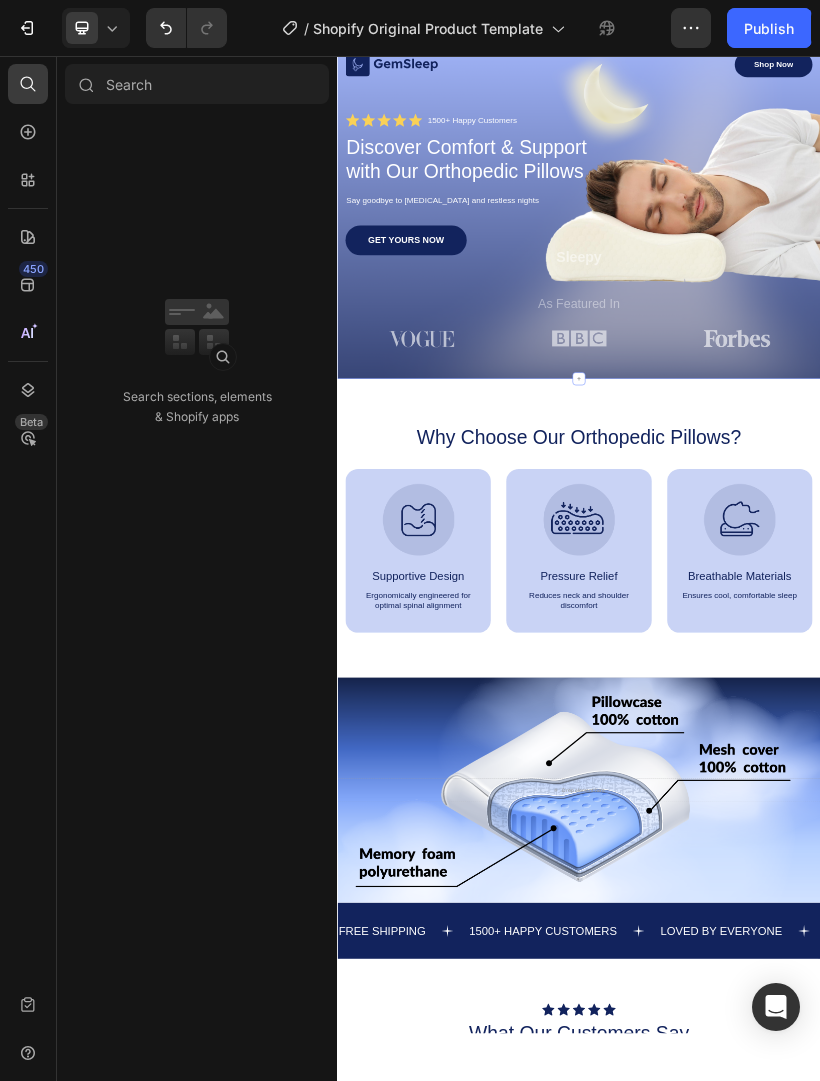 click 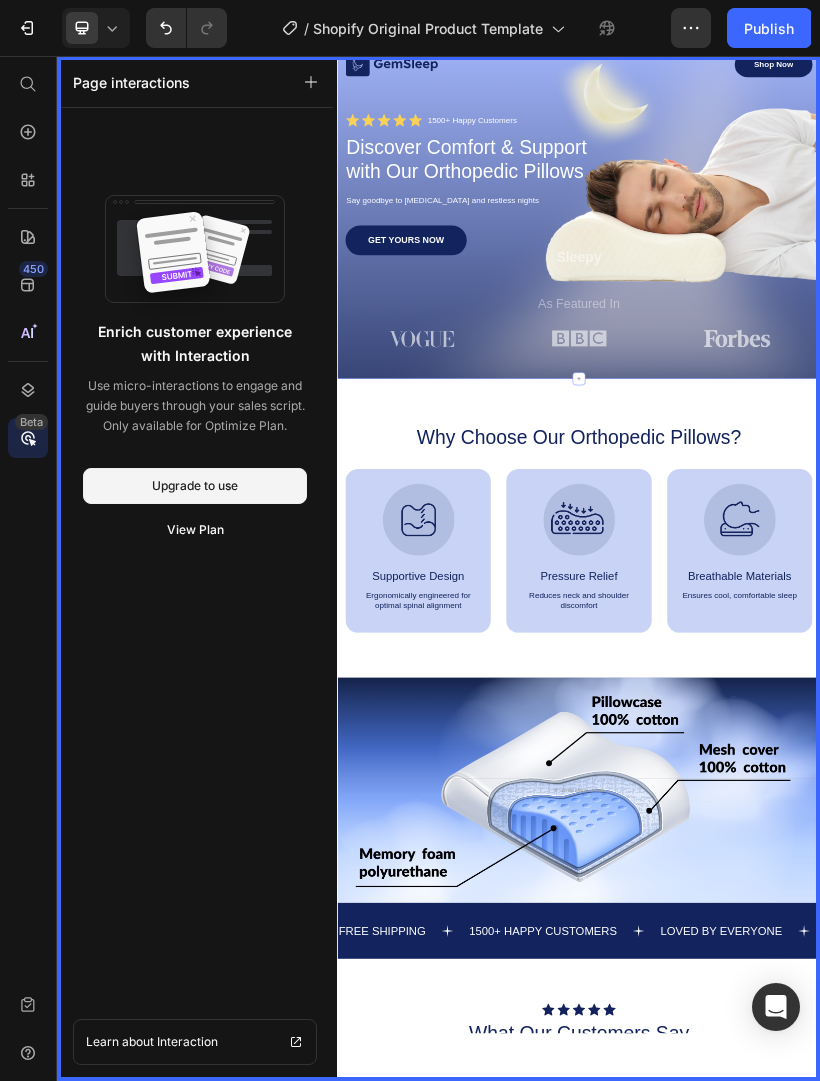 click 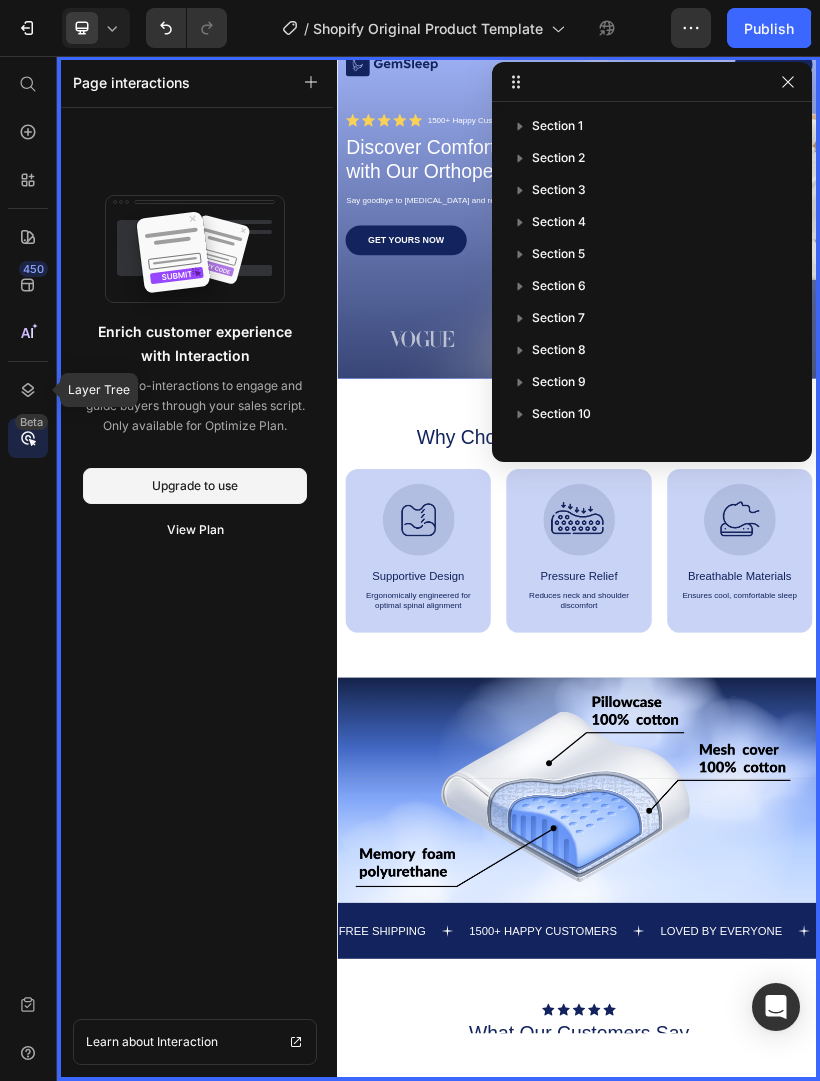 click 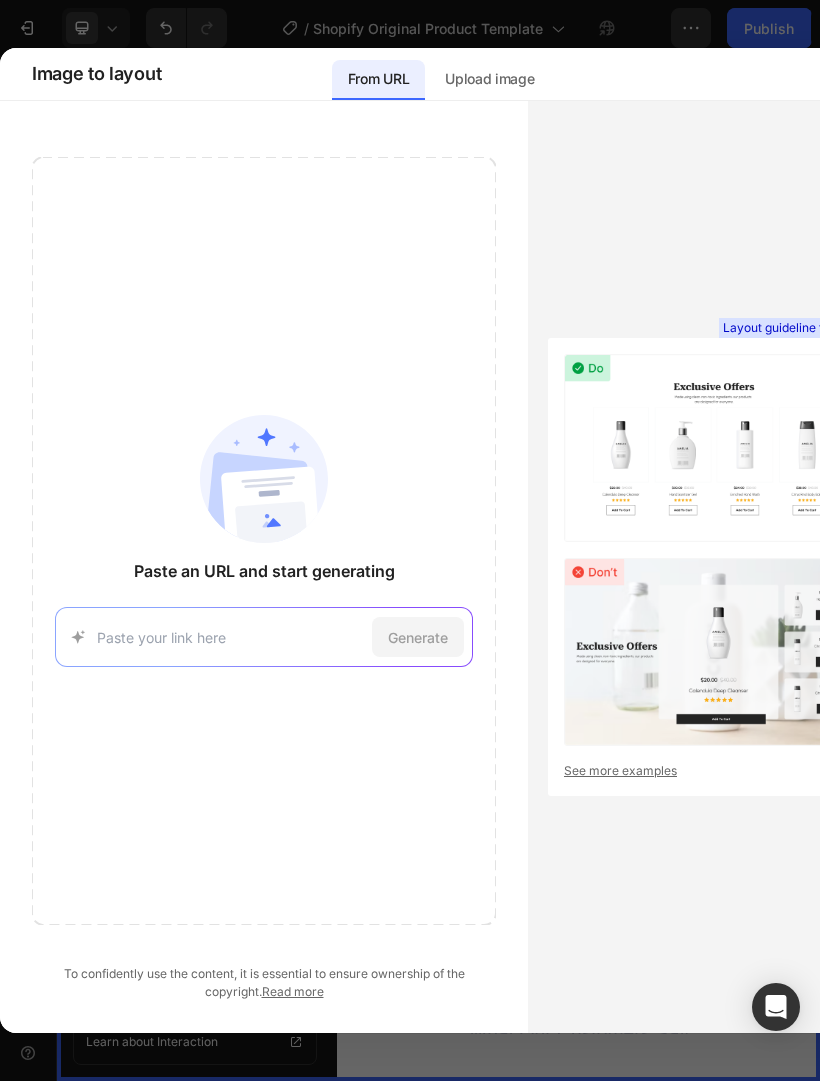 click at bounding box center (230, 637) 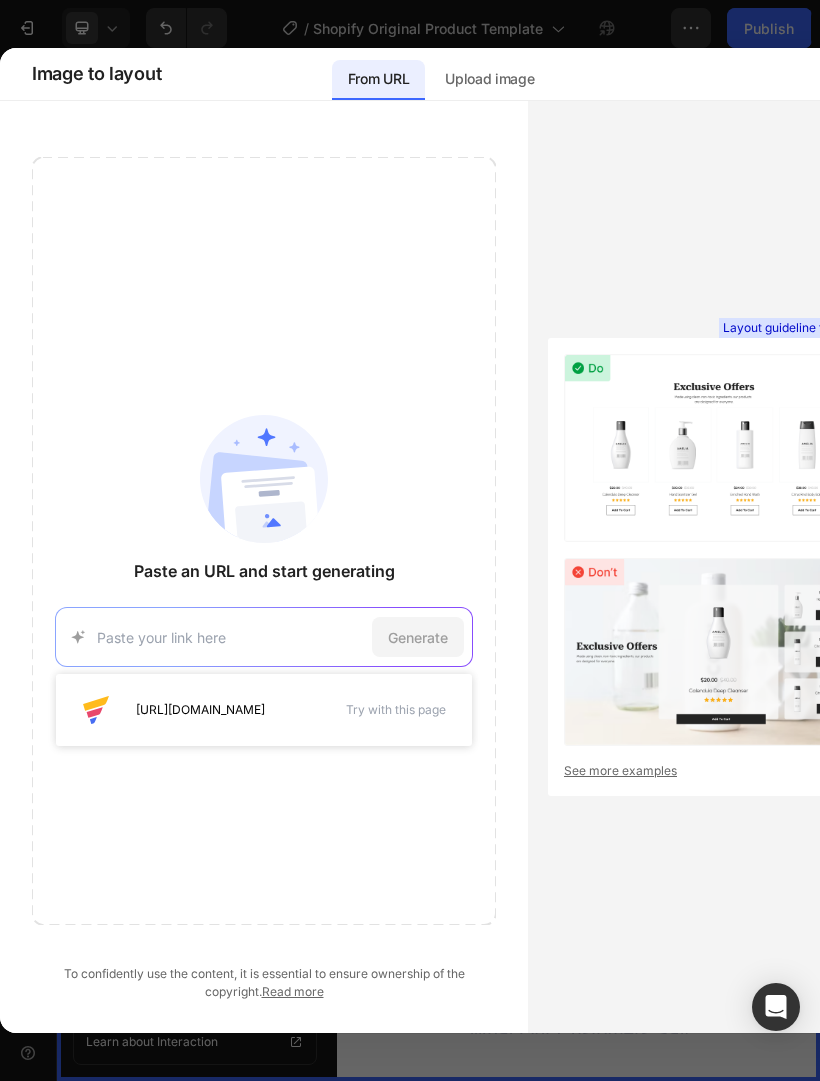 type on "[URL][DOMAIN_NAME]" 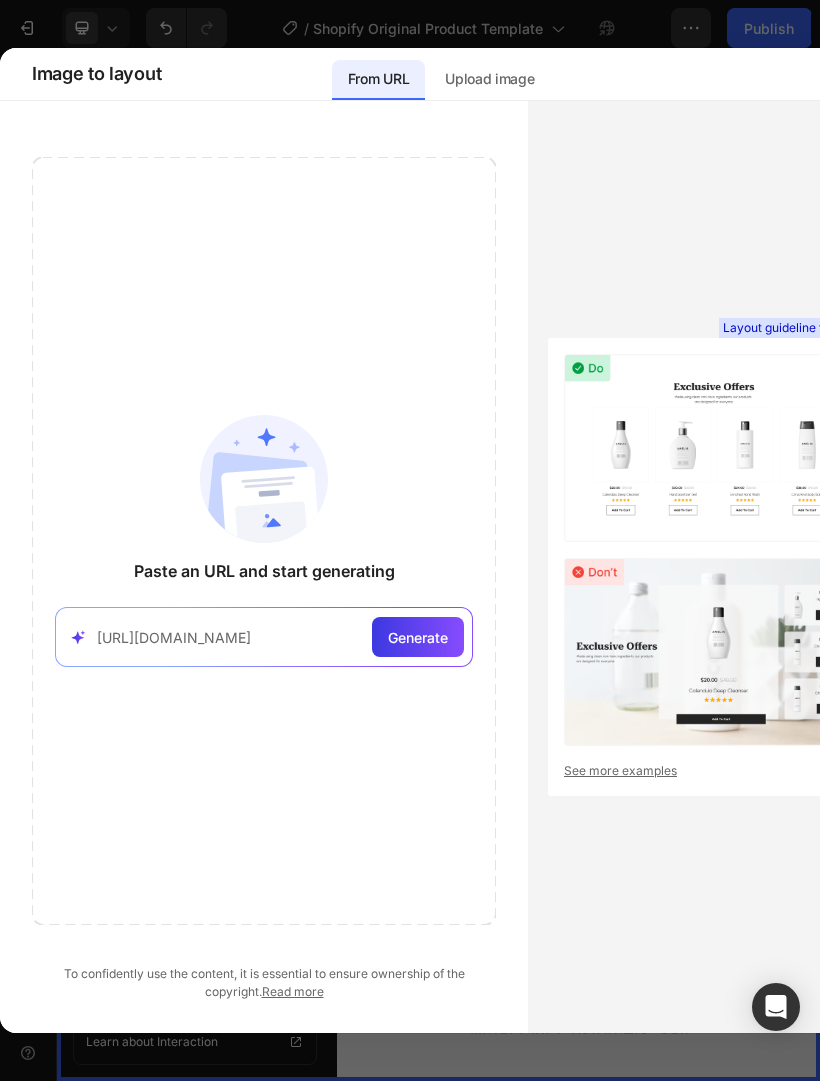 click on "Generate" 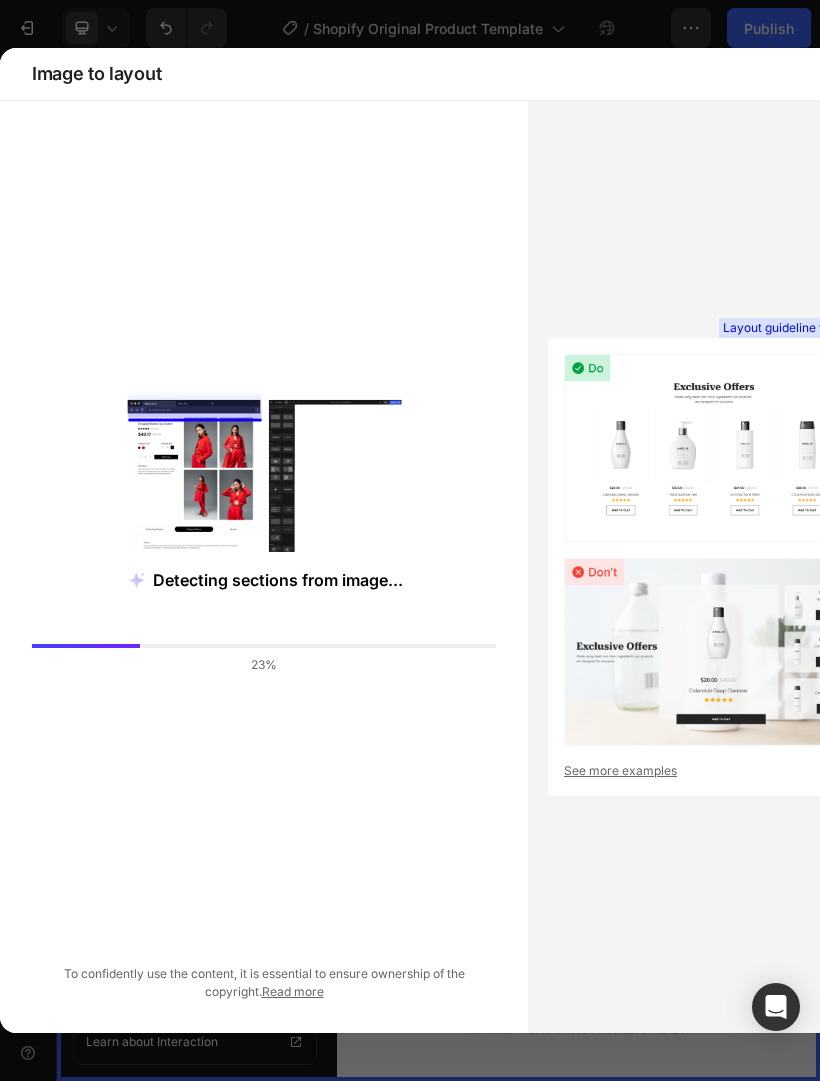click on "See more examples" at bounding box center [714, 771] 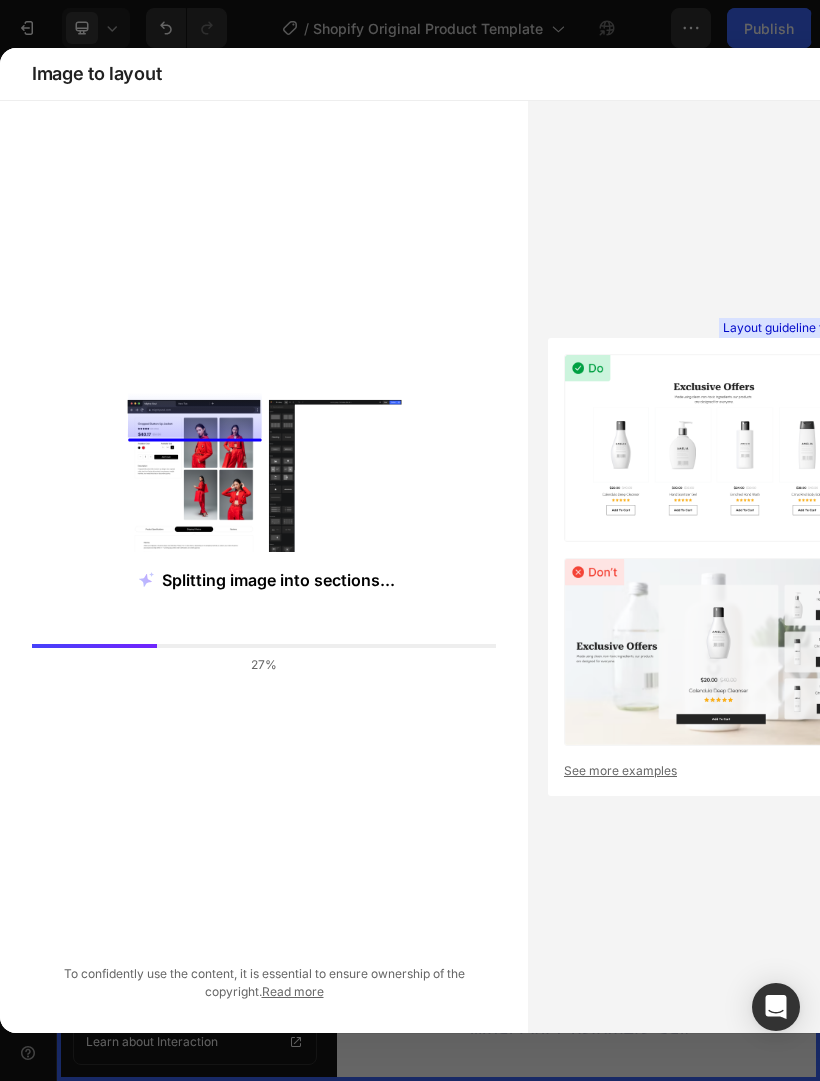 click at bounding box center [714, 652] 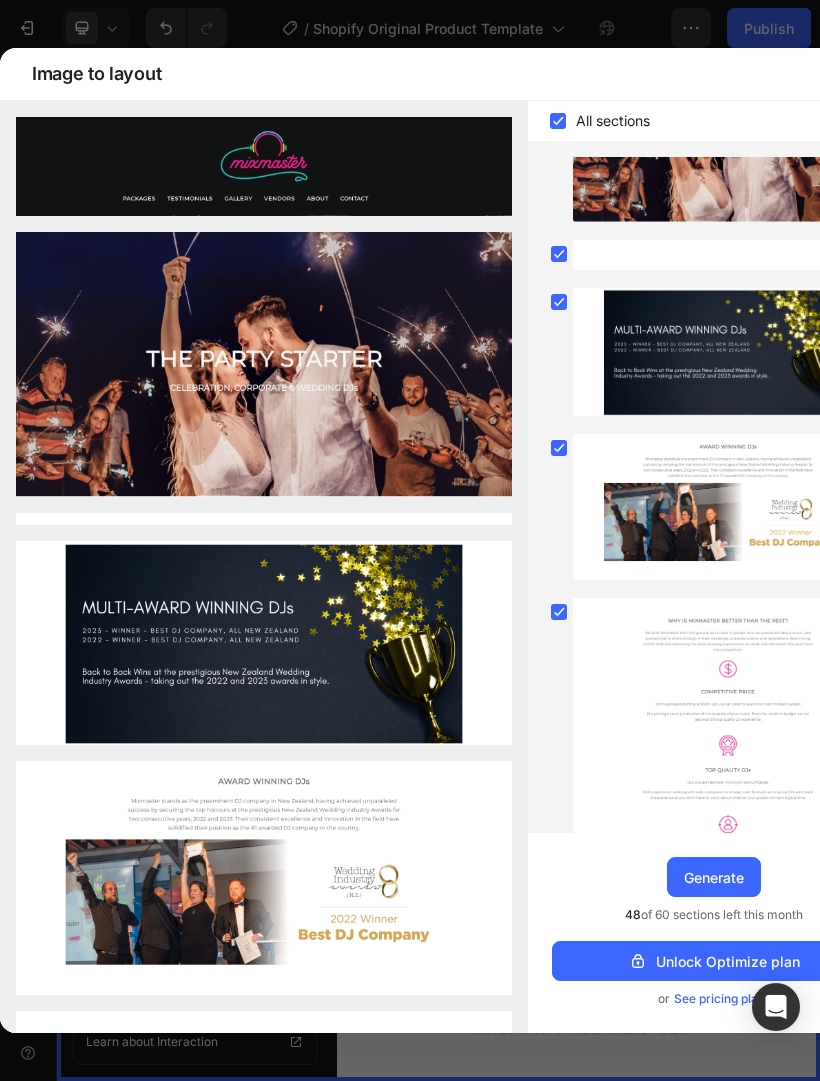 scroll, scrollTop: 182, scrollLeft: 0, axis: vertical 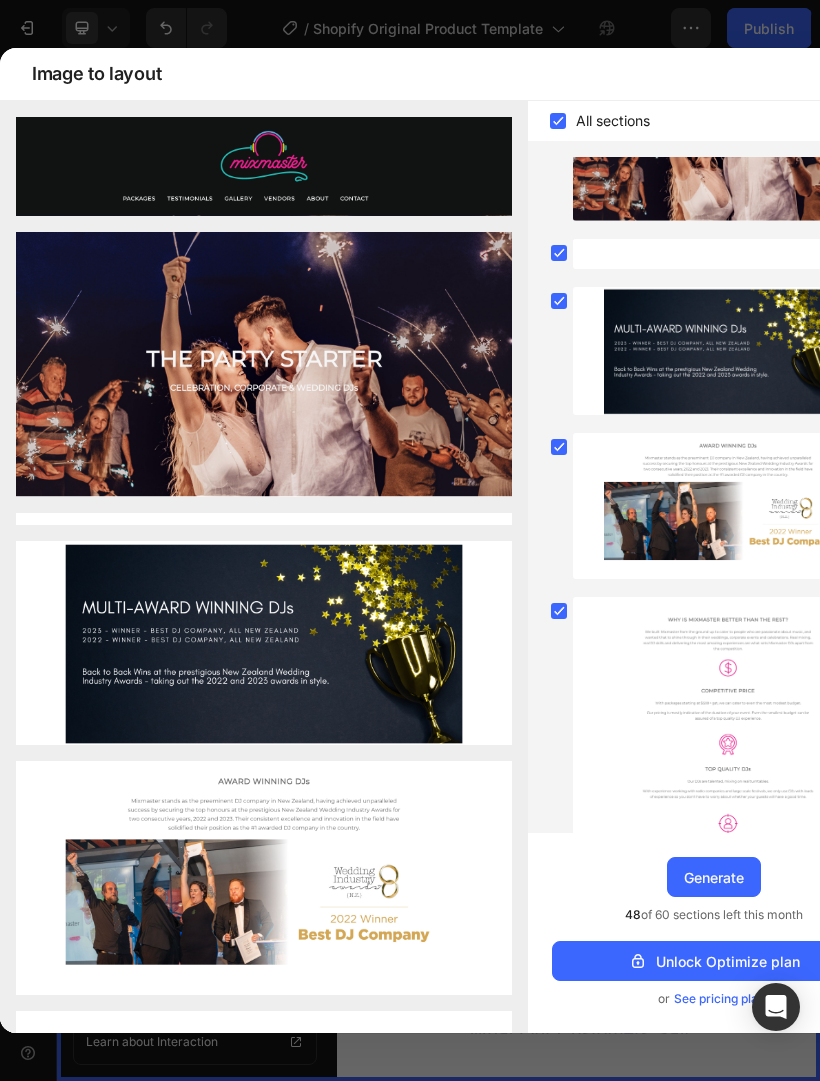 click on "Generate" at bounding box center (714, 877) 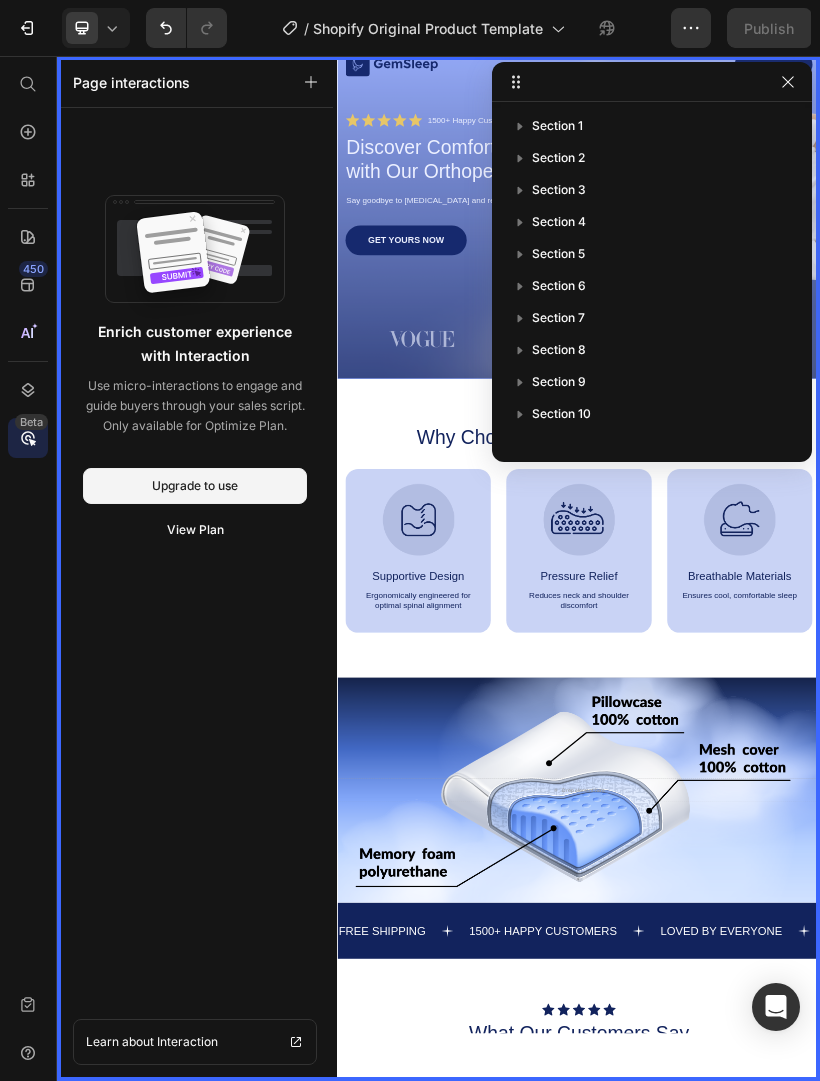 click 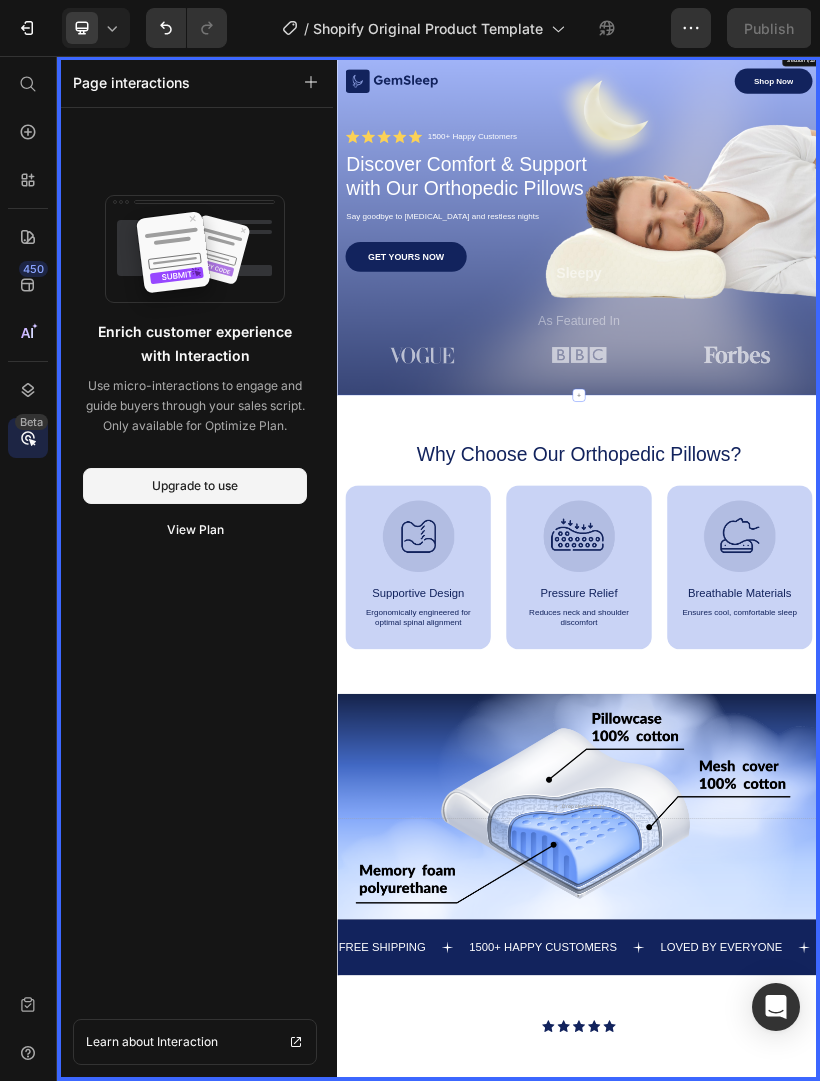 scroll, scrollTop: 0, scrollLeft: 0, axis: both 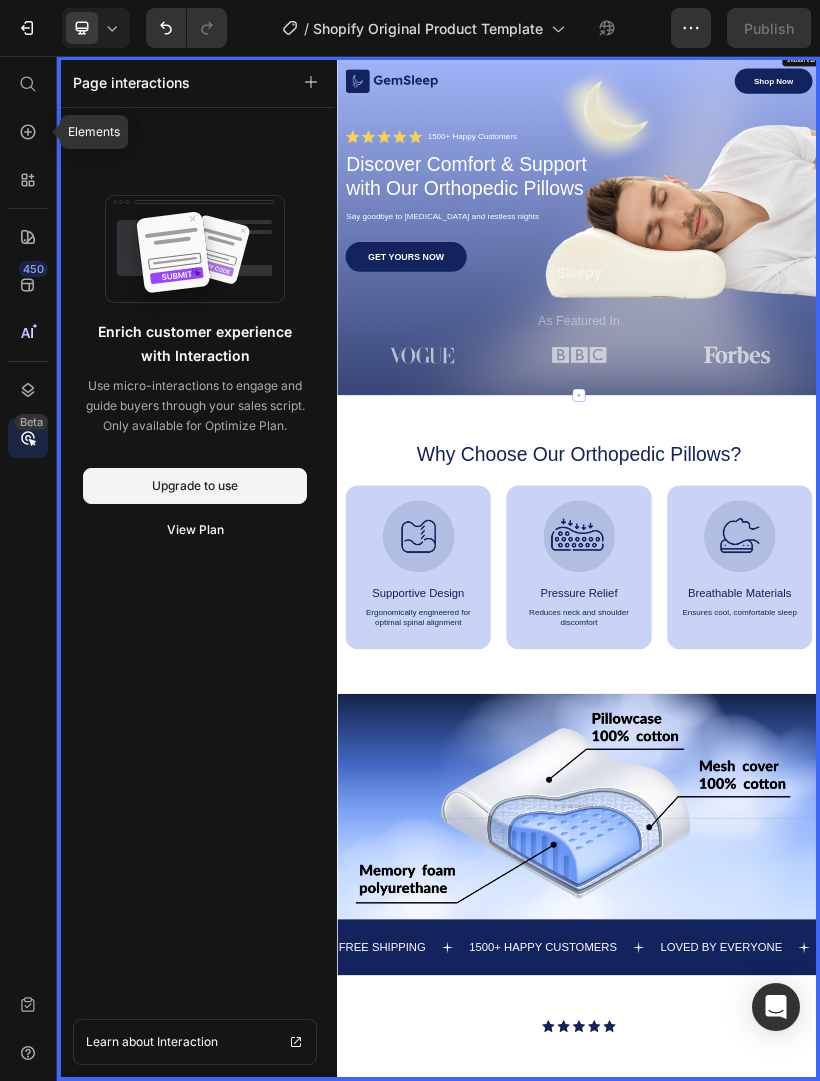 click 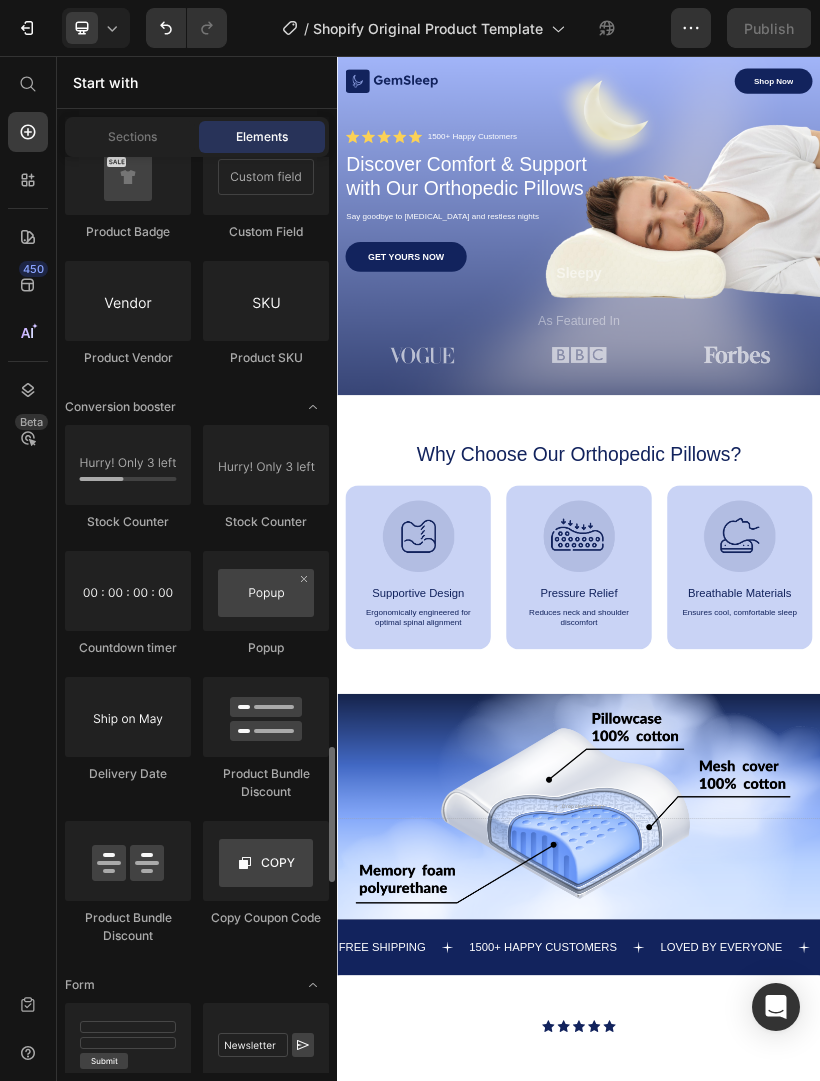 scroll, scrollTop: 3994, scrollLeft: 0, axis: vertical 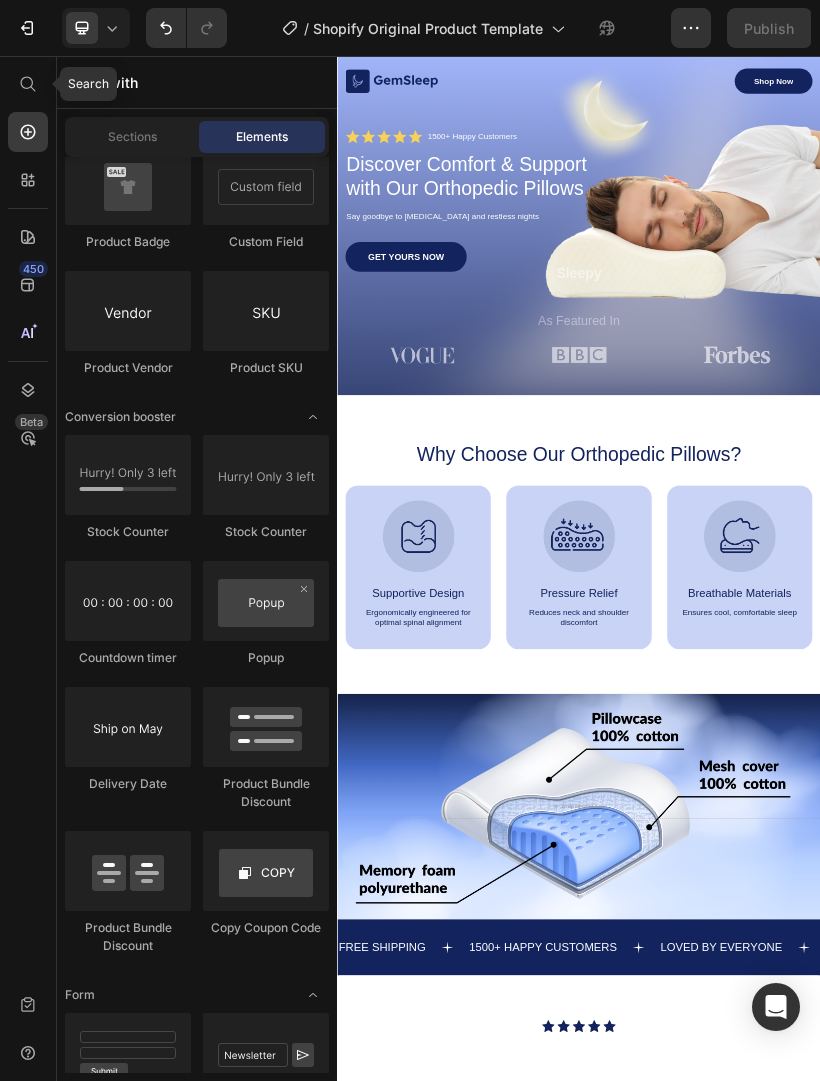 click 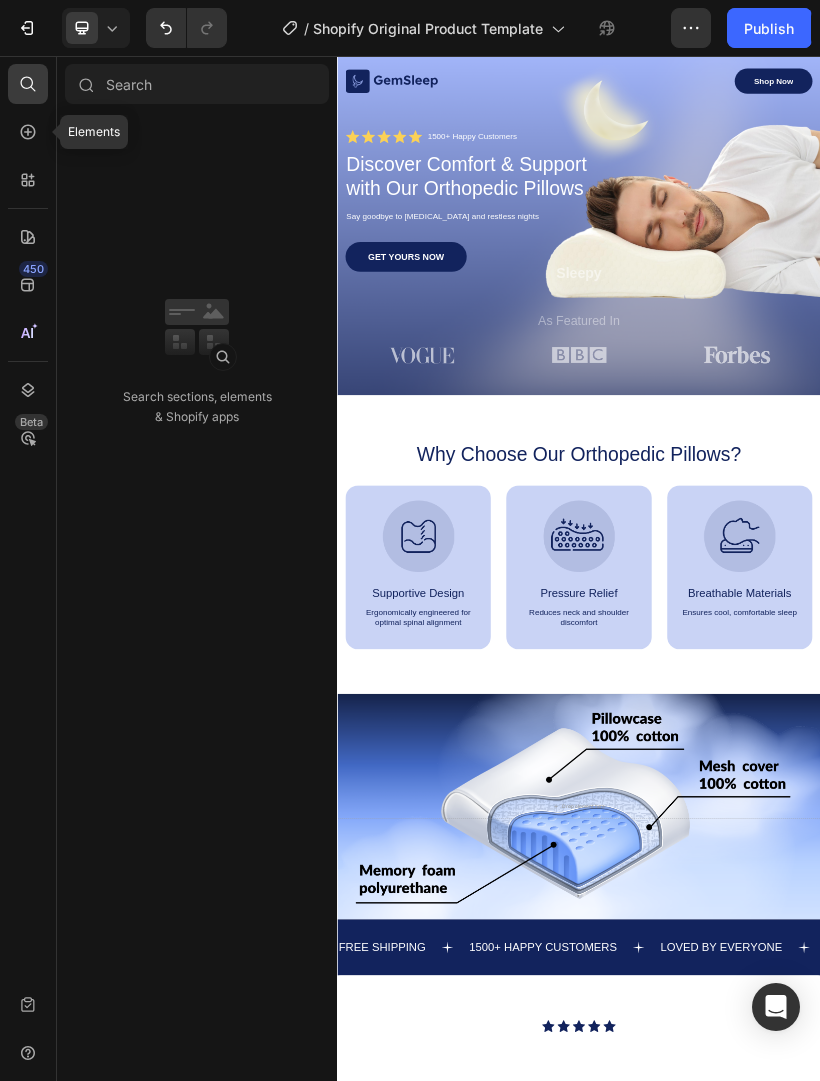 click 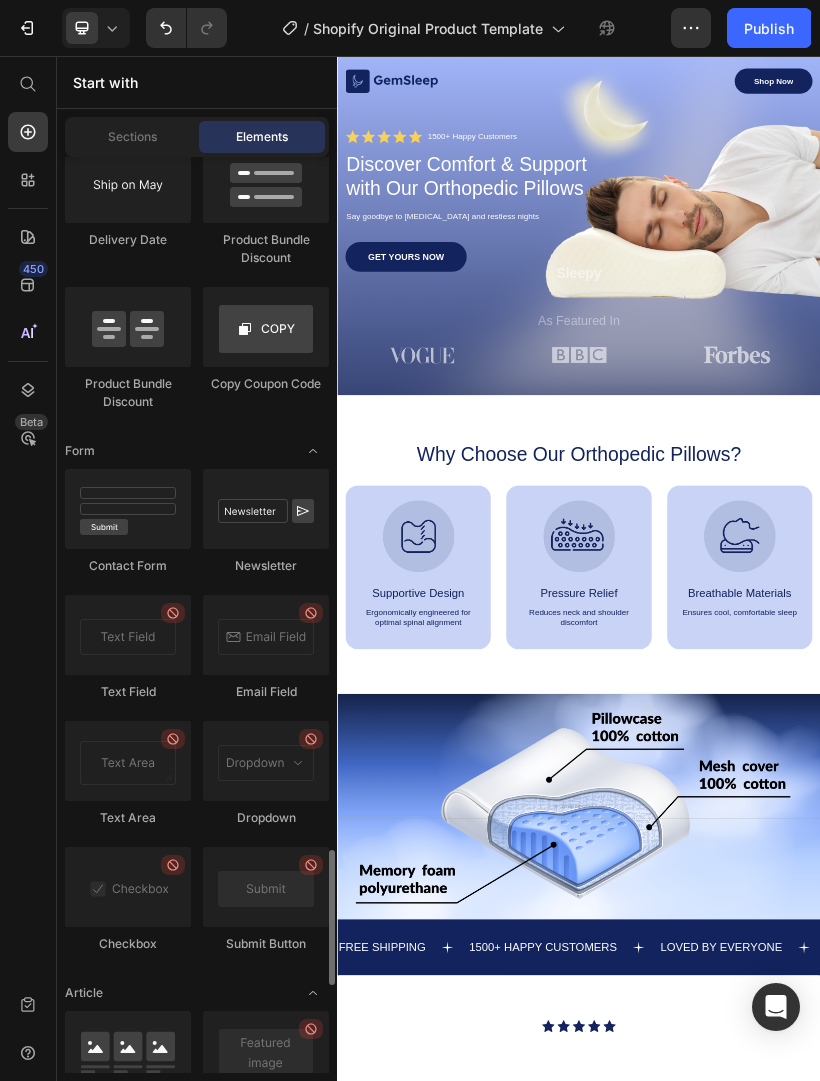 scroll, scrollTop: 4557, scrollLeft: 0, axis: vertical 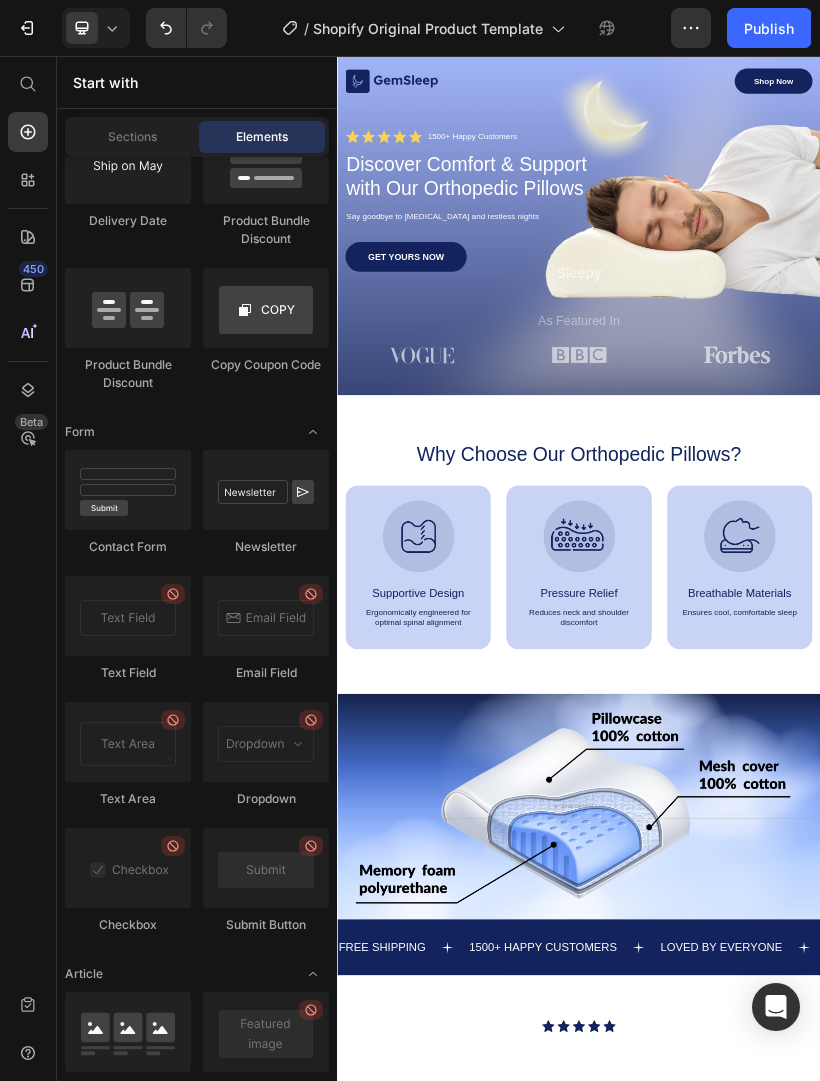 click 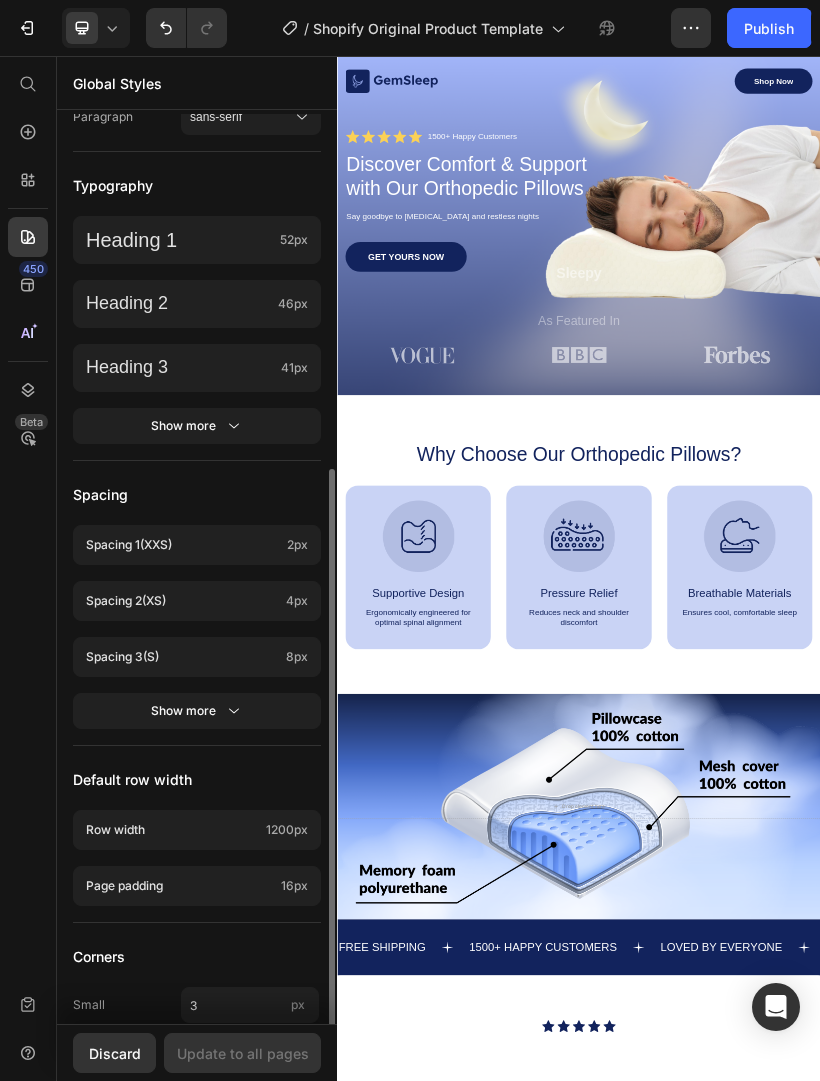 scroll, scrollTop: 555, scrollLeft: 0, axis: vertical 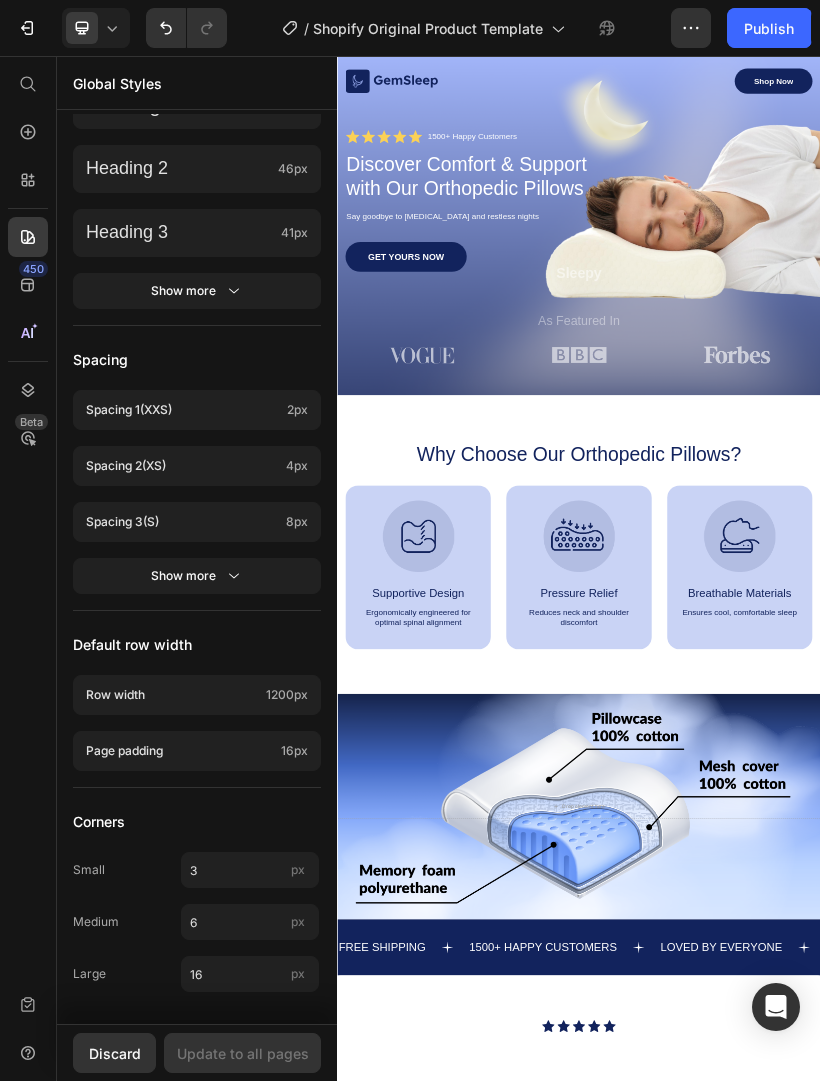 click 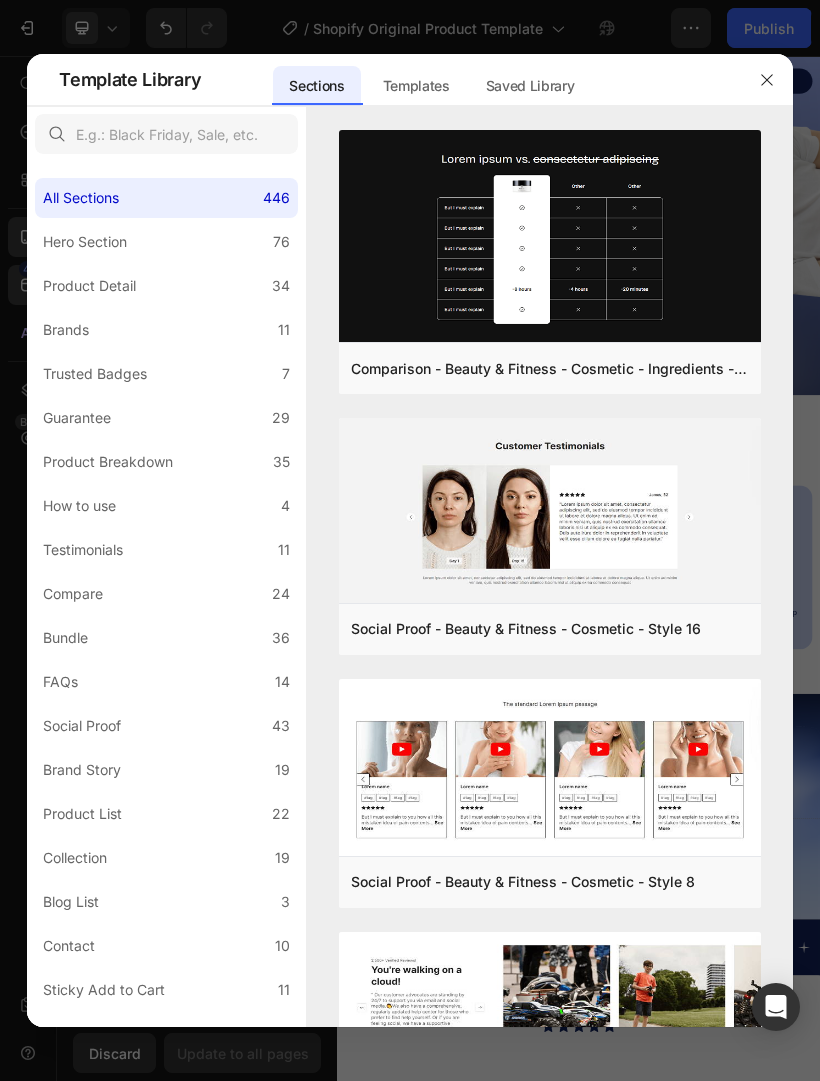 click at bounding box center (767, 80) 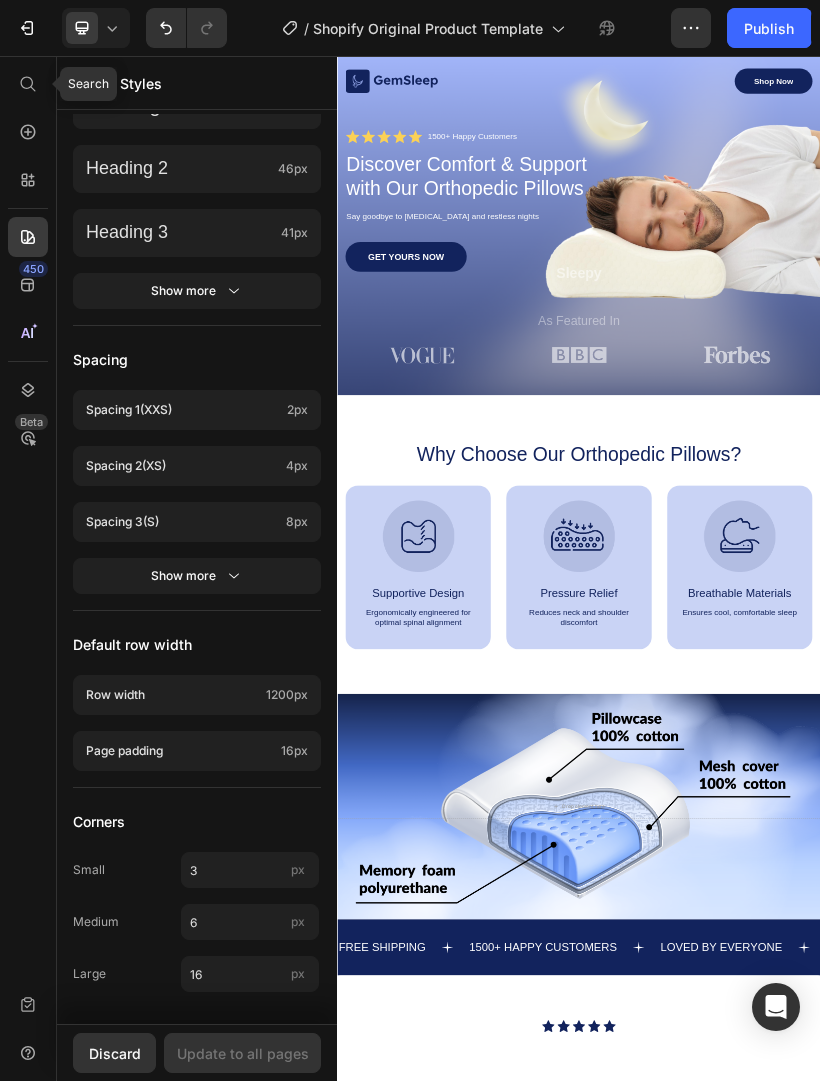 click 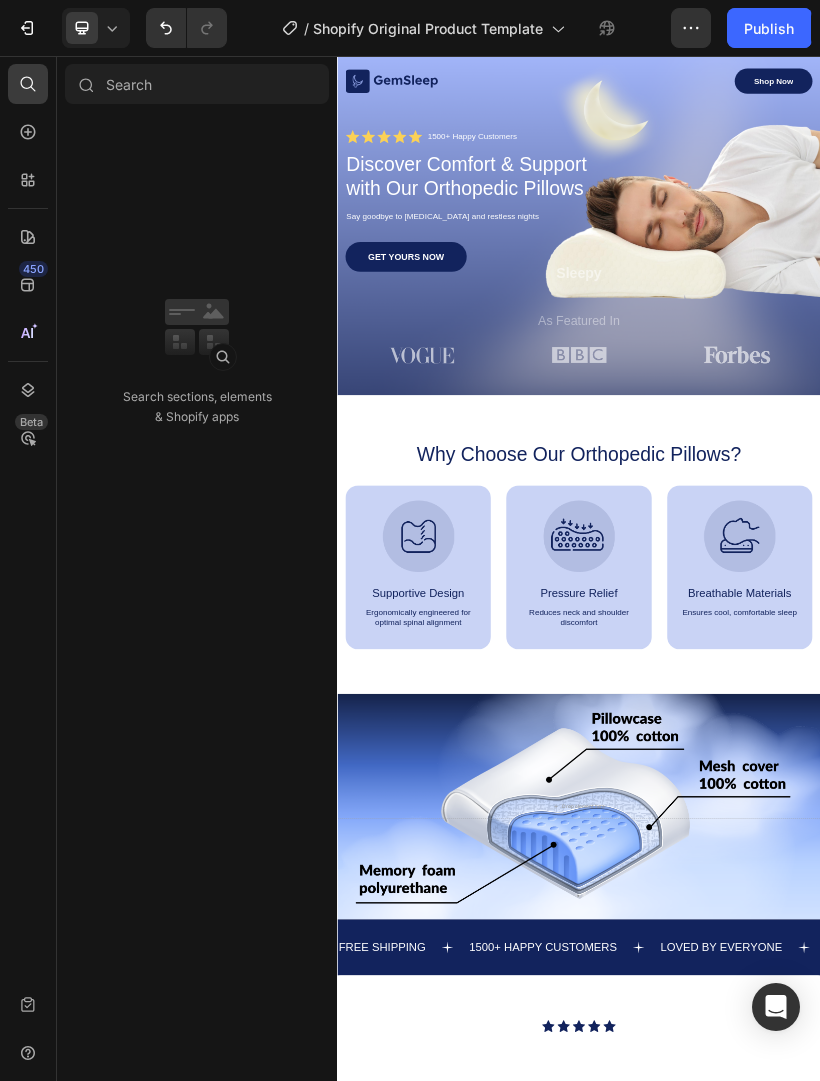click 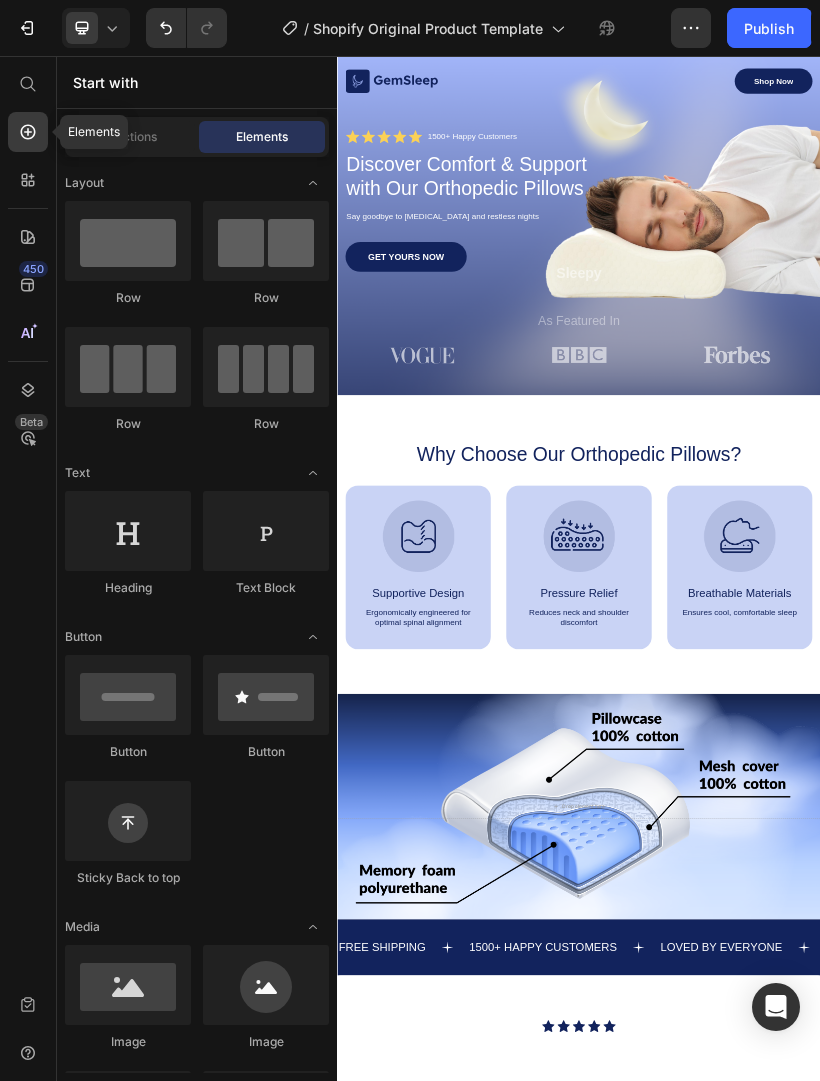 scroll, scrollTop: 4557, scrollLeft: 0, axis: vertical 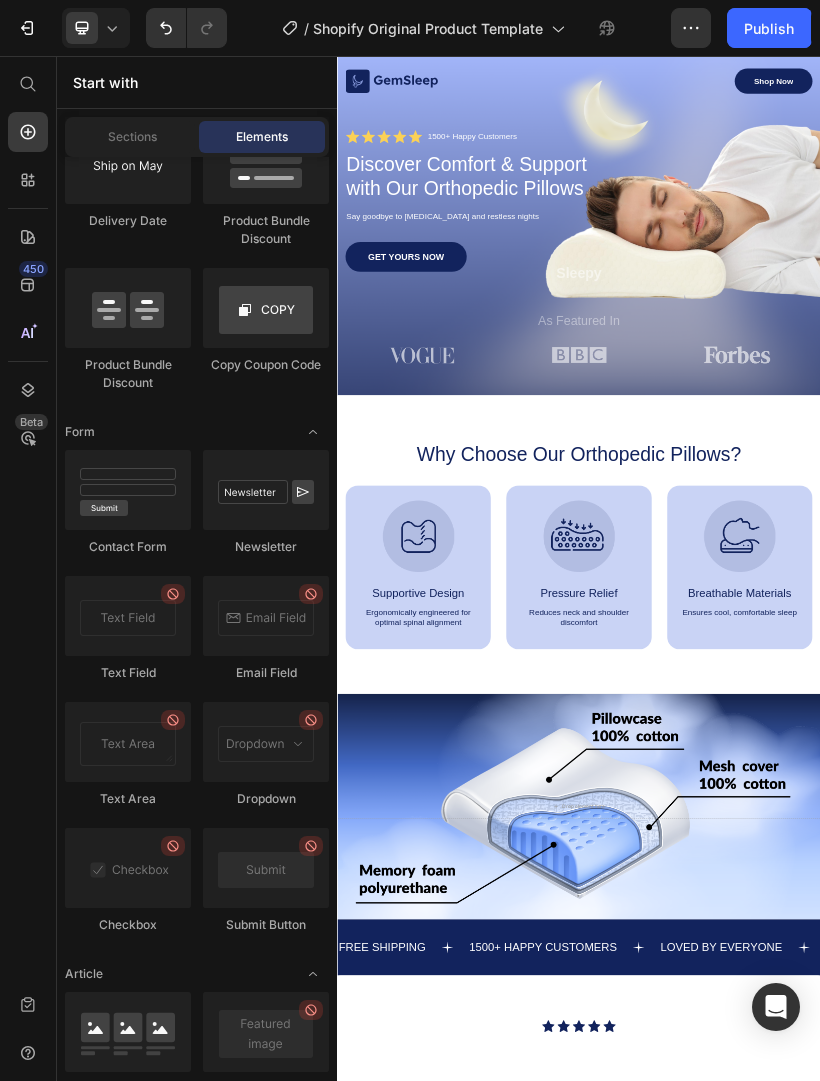 click on "Start with" at bounding box center [197, 82] 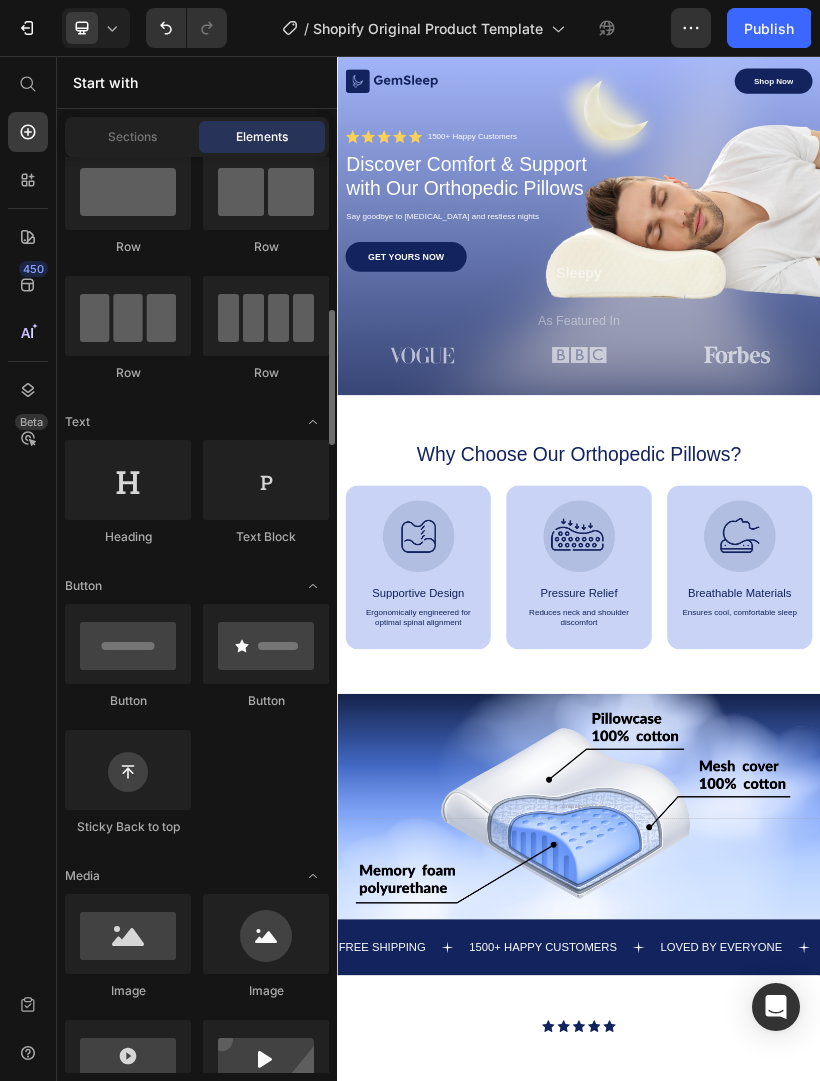 scroll, scrollTop: 0, scrollLeft: 0, axis: both 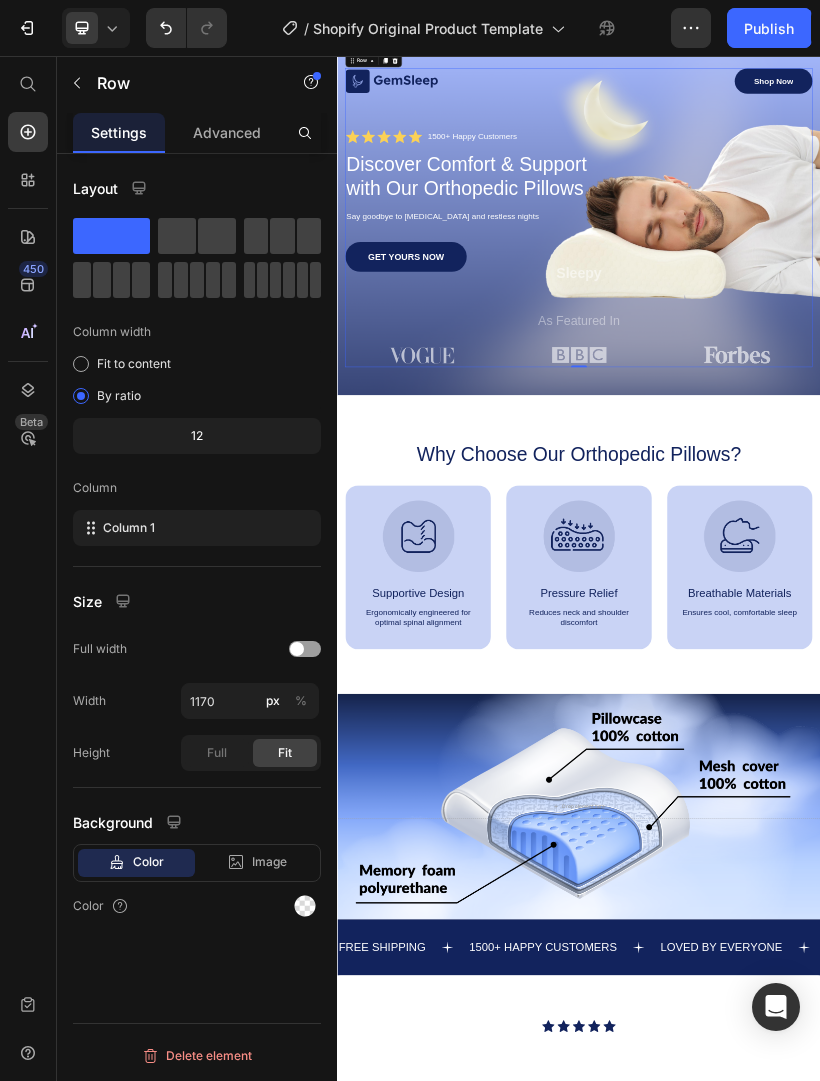click on "Advanced" at bounding box center (227, 132) 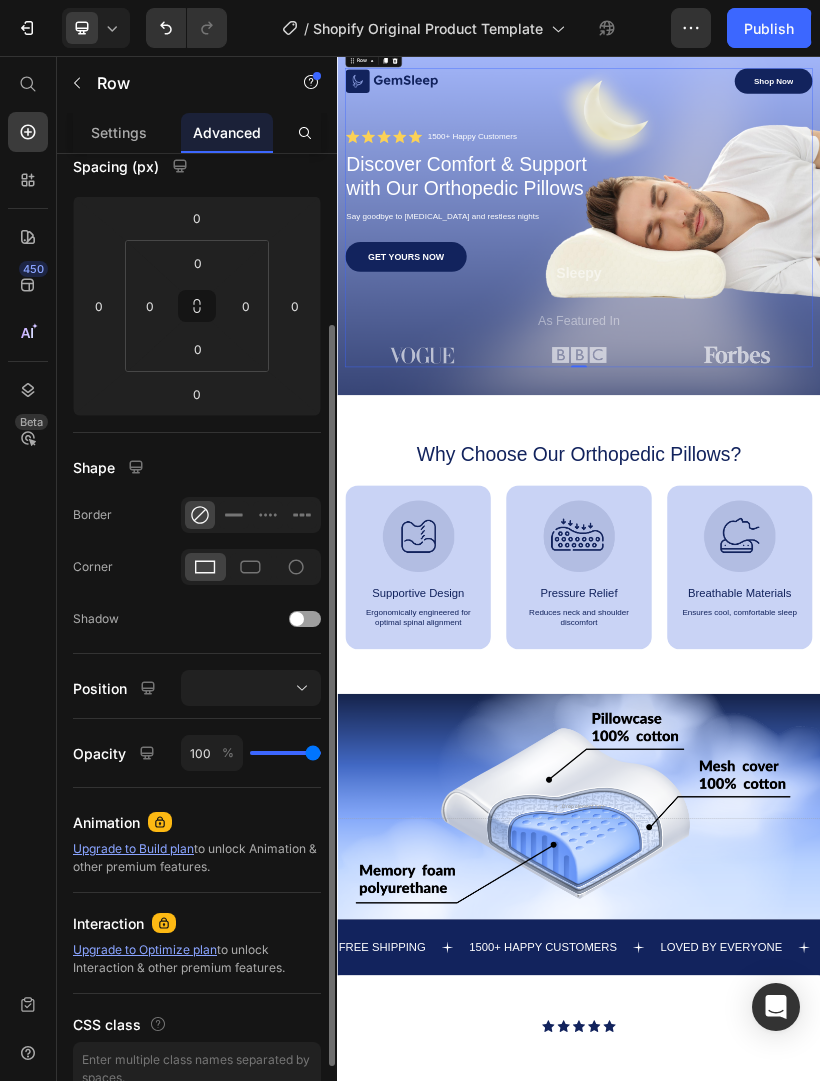 scroll, scrollTop: 224, scrollLeft: 0, axis: vertical 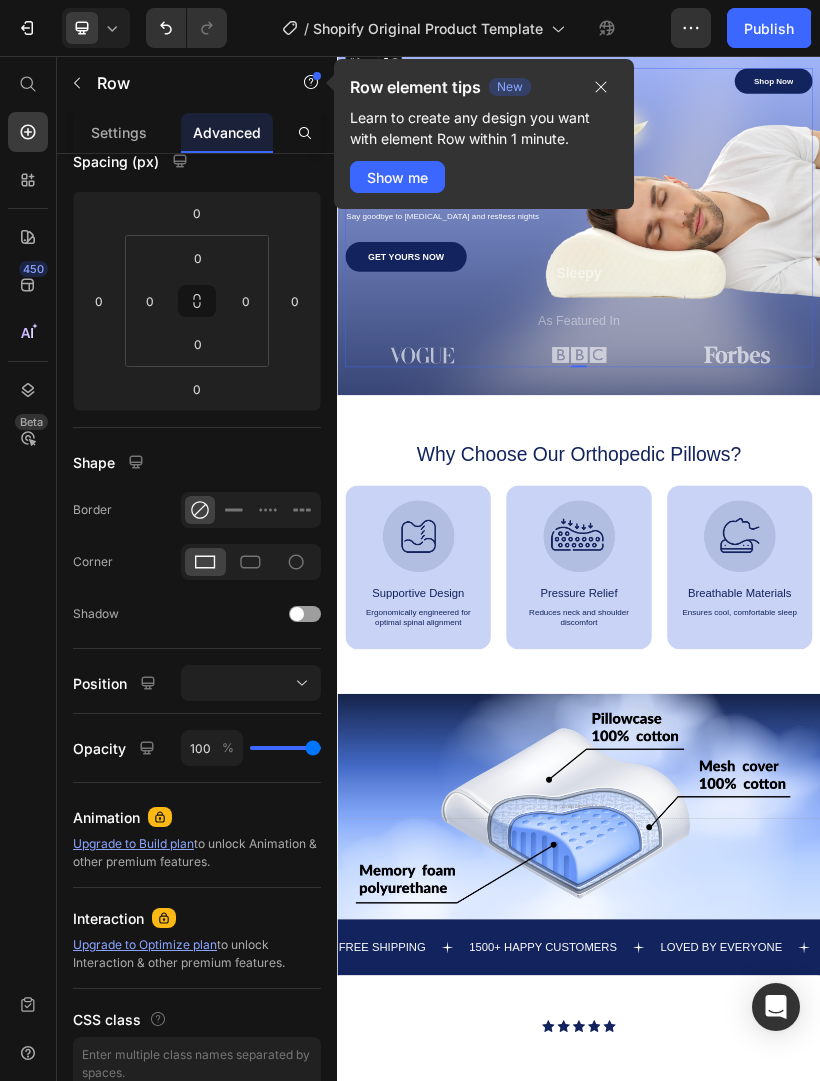 click 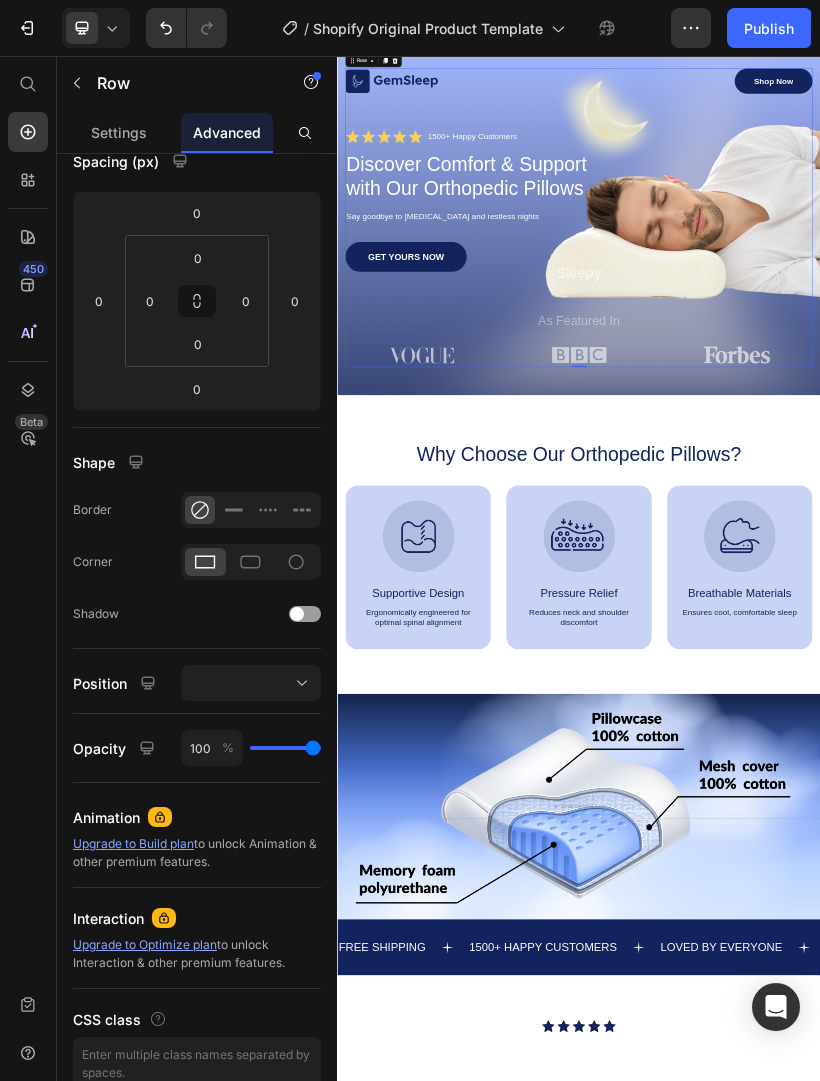 click 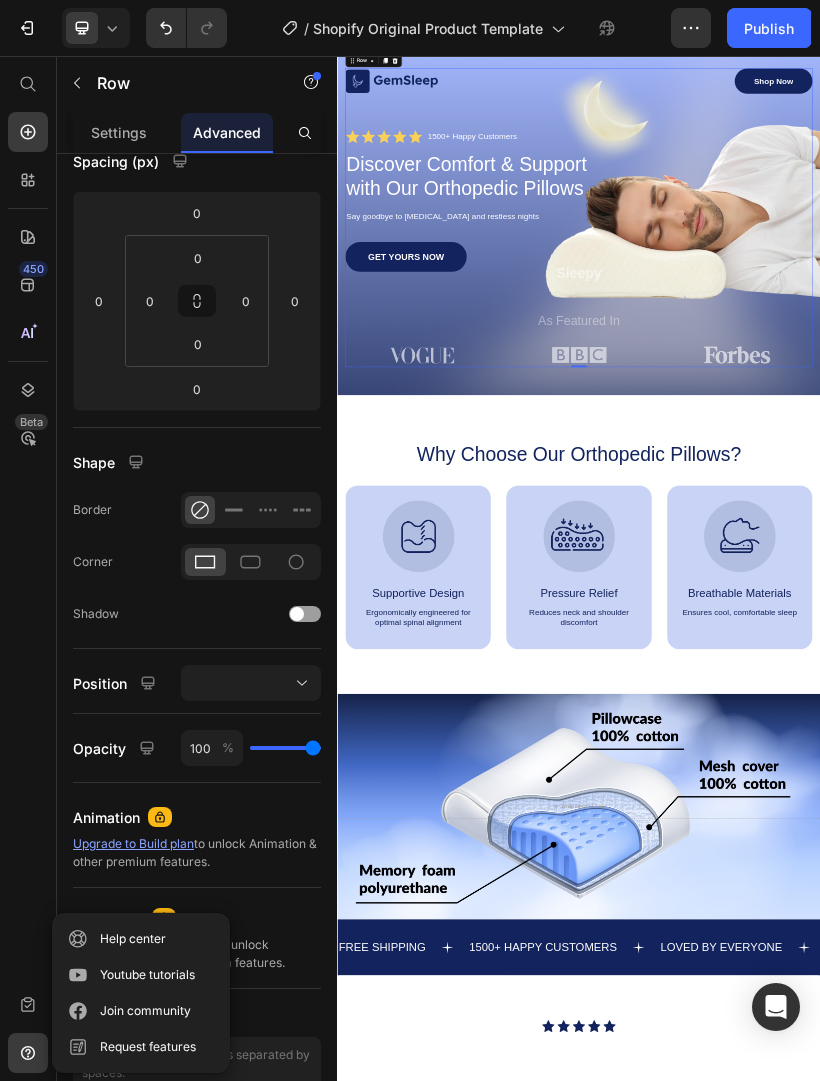 click on "450 Beta" at bounding box center (28, 568) 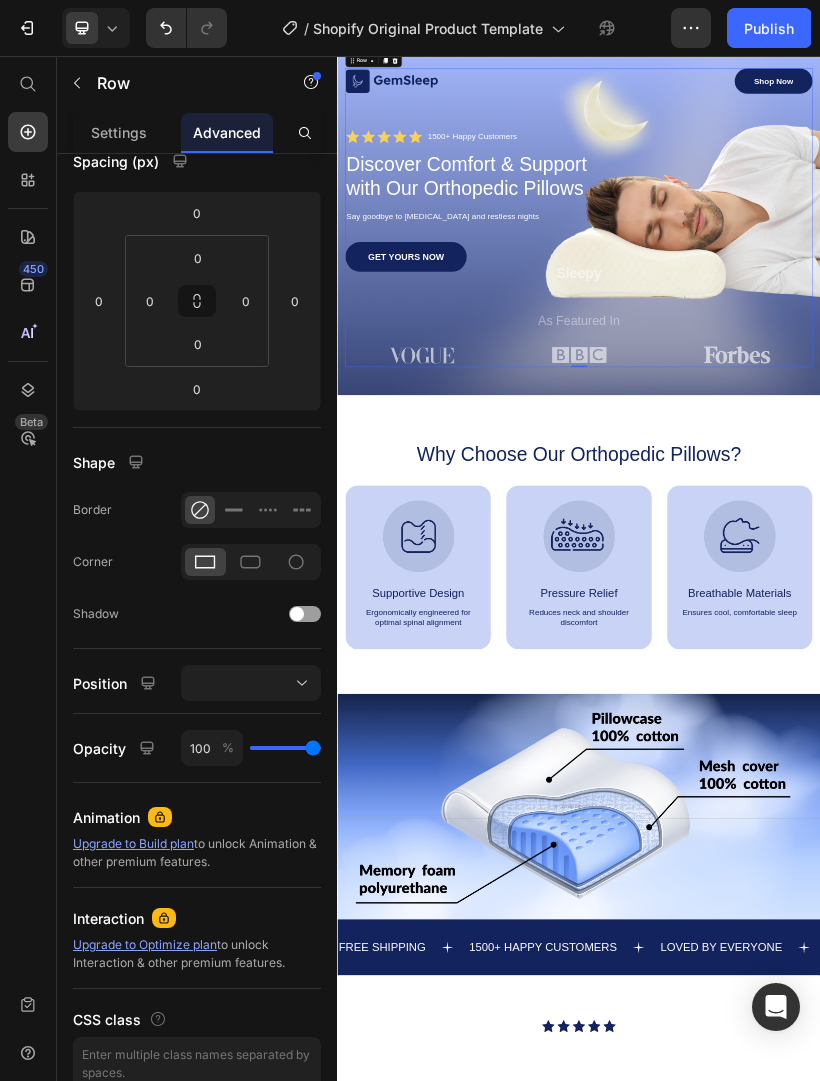 click 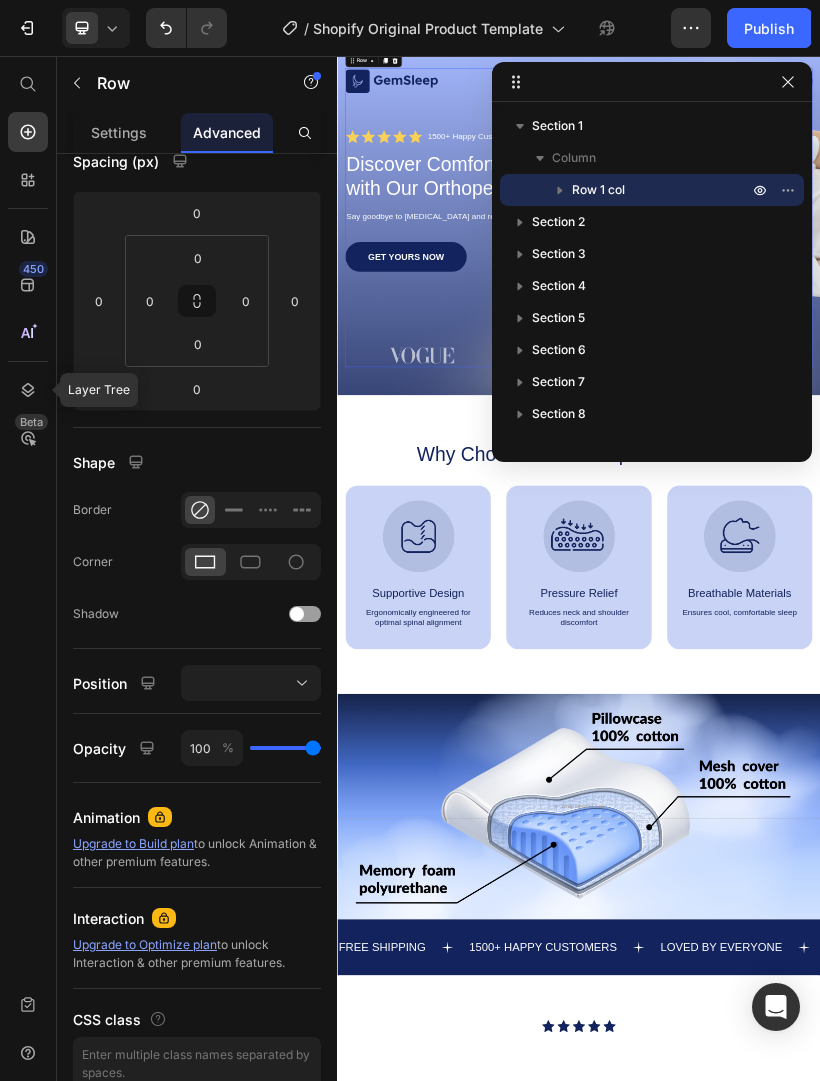 click 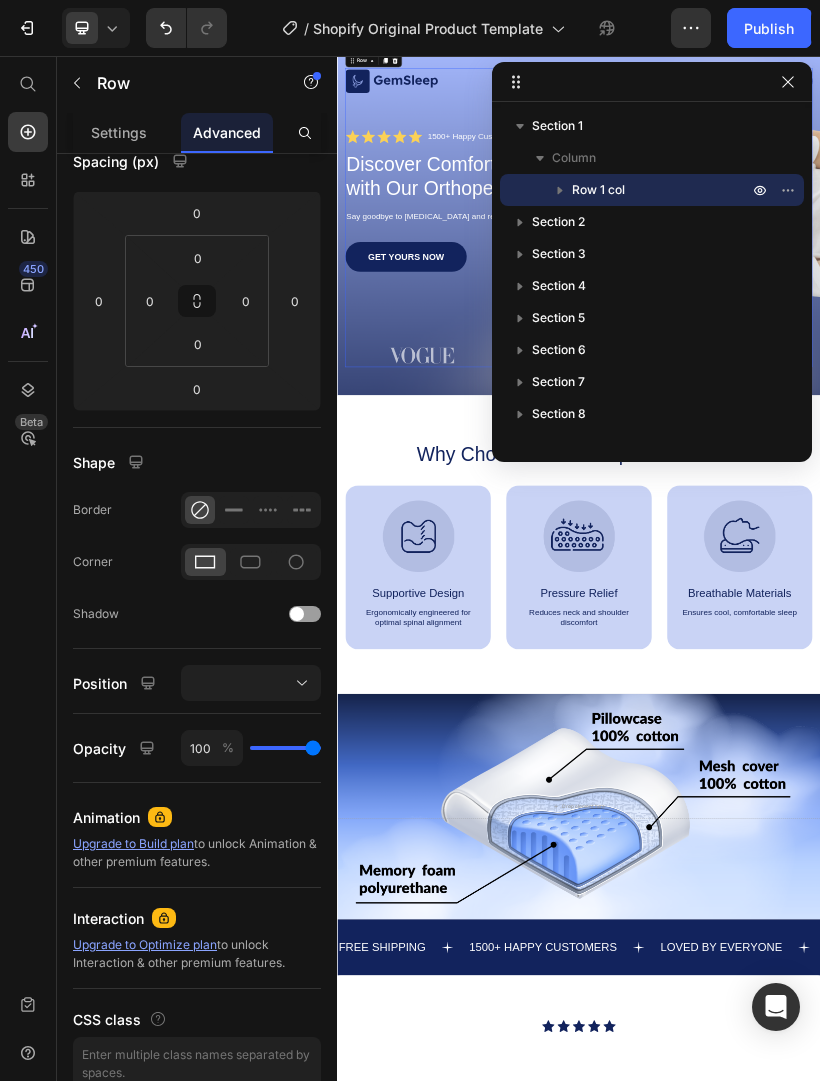 click at bounding box center [788, 82] 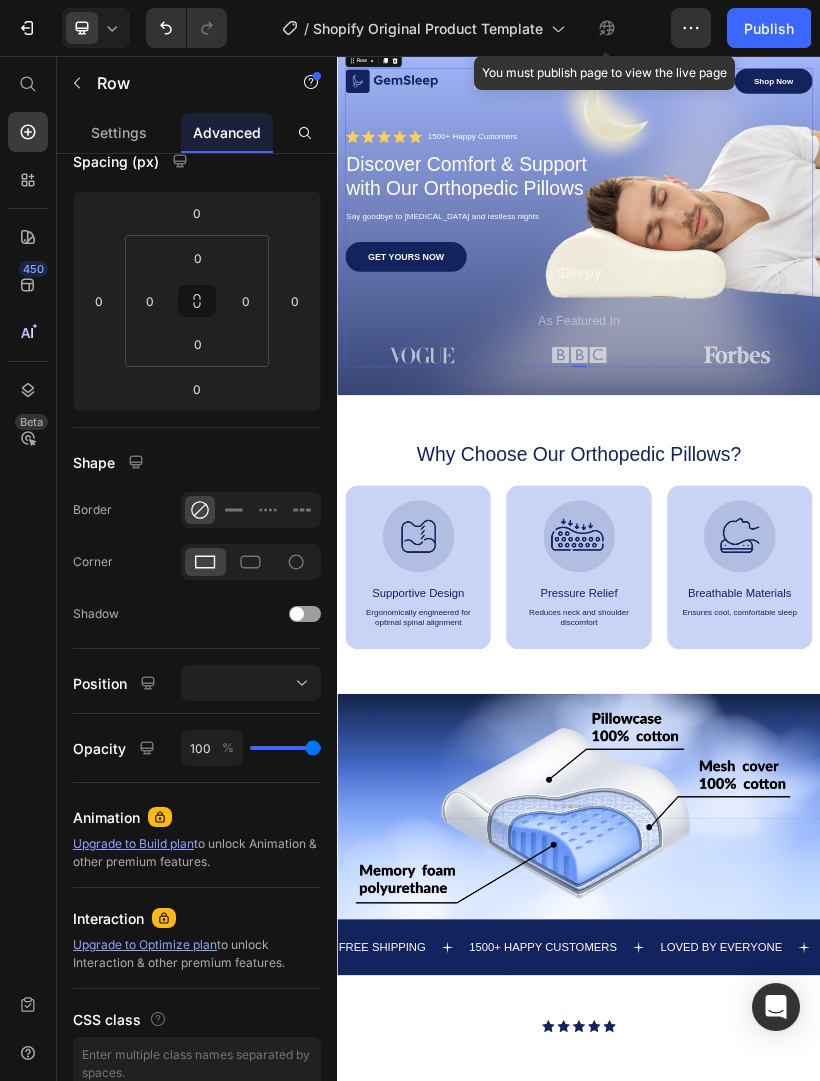click 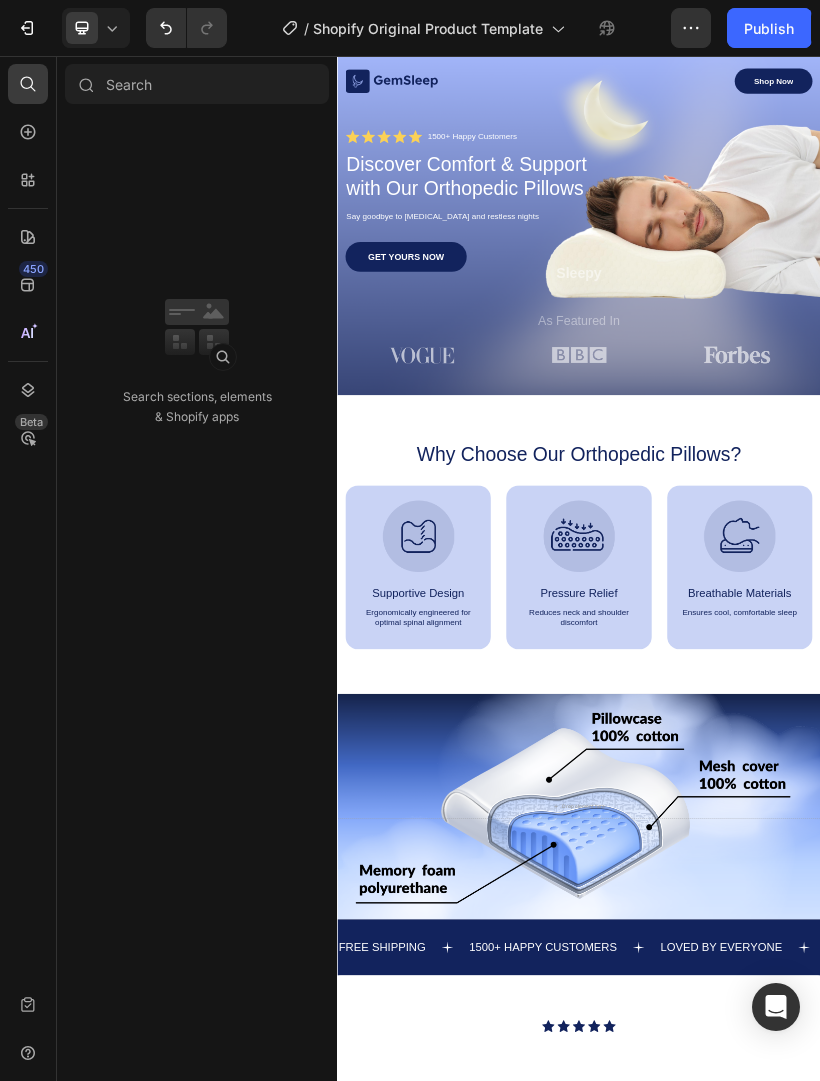 click 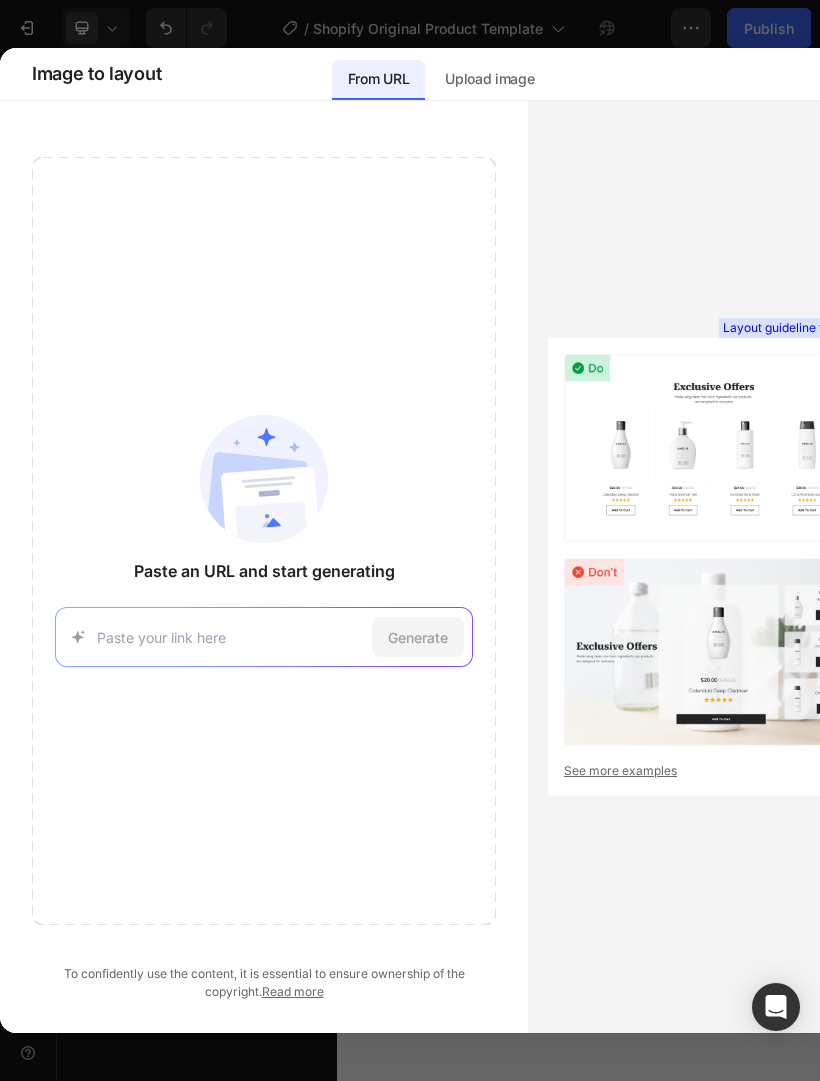 click on "Upload image" at bounding box center [489, 79] 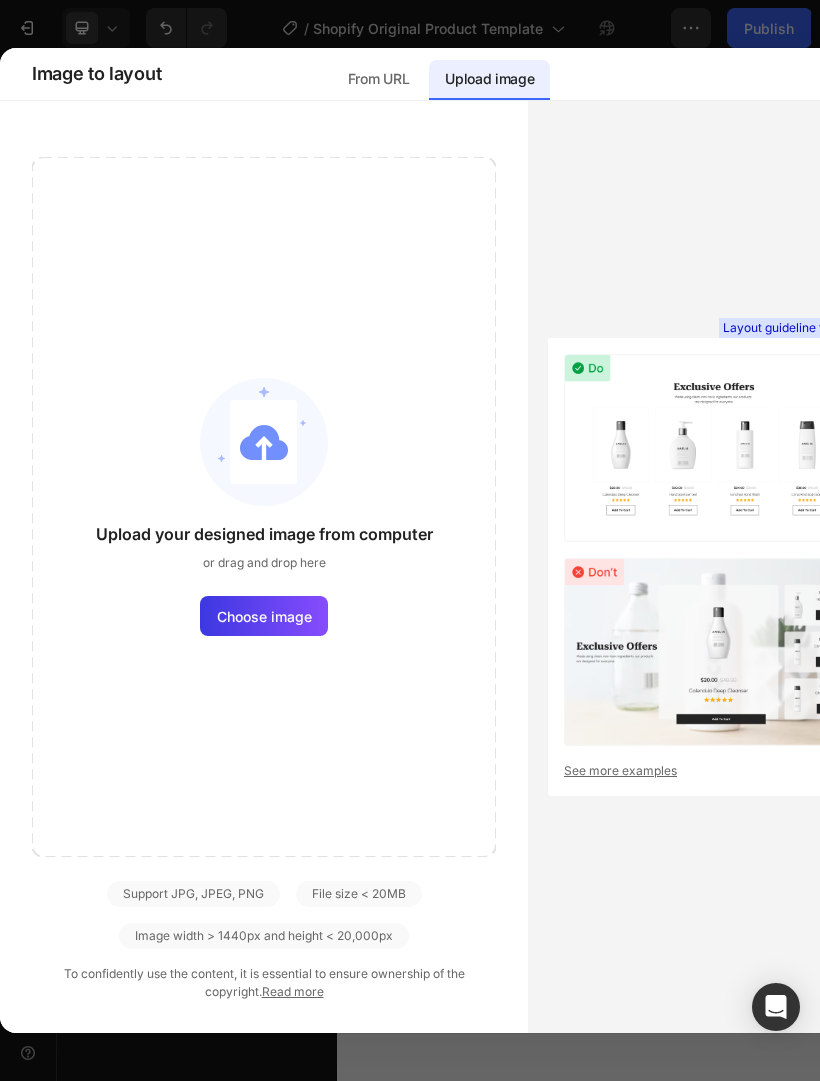 click on "From URL" at bounding box center [378, 80] 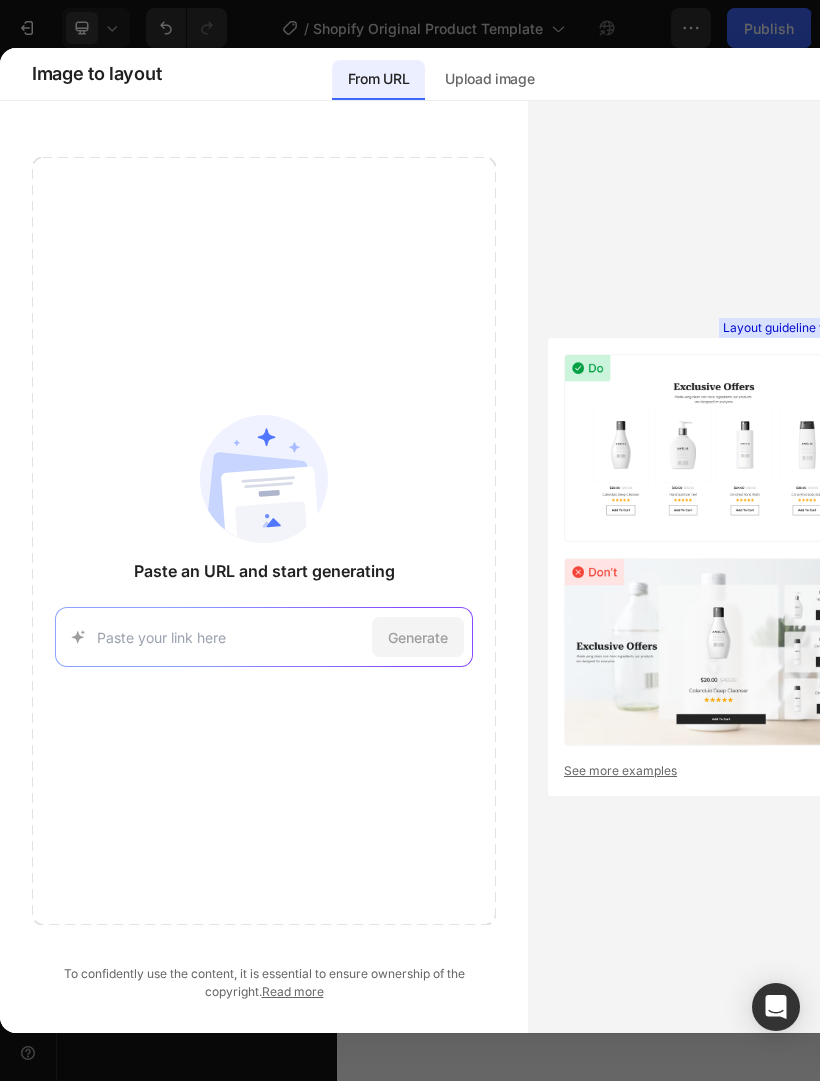 click at bounding box center (410, 540) 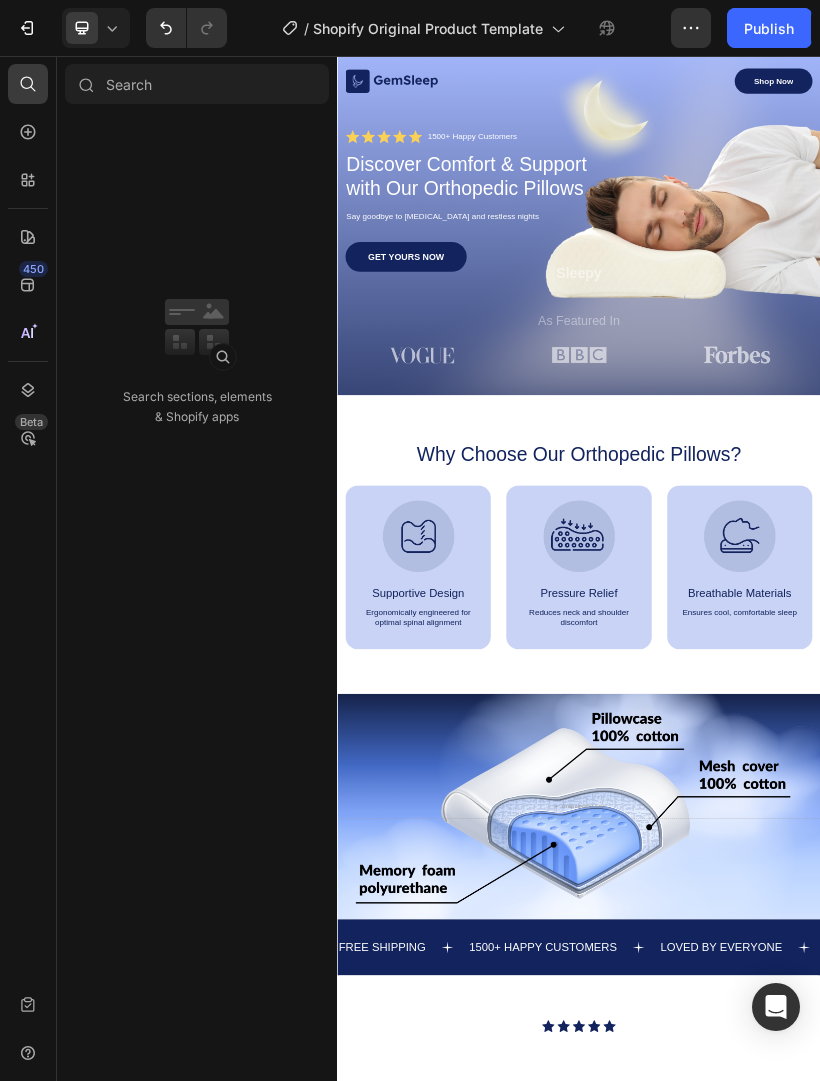 click 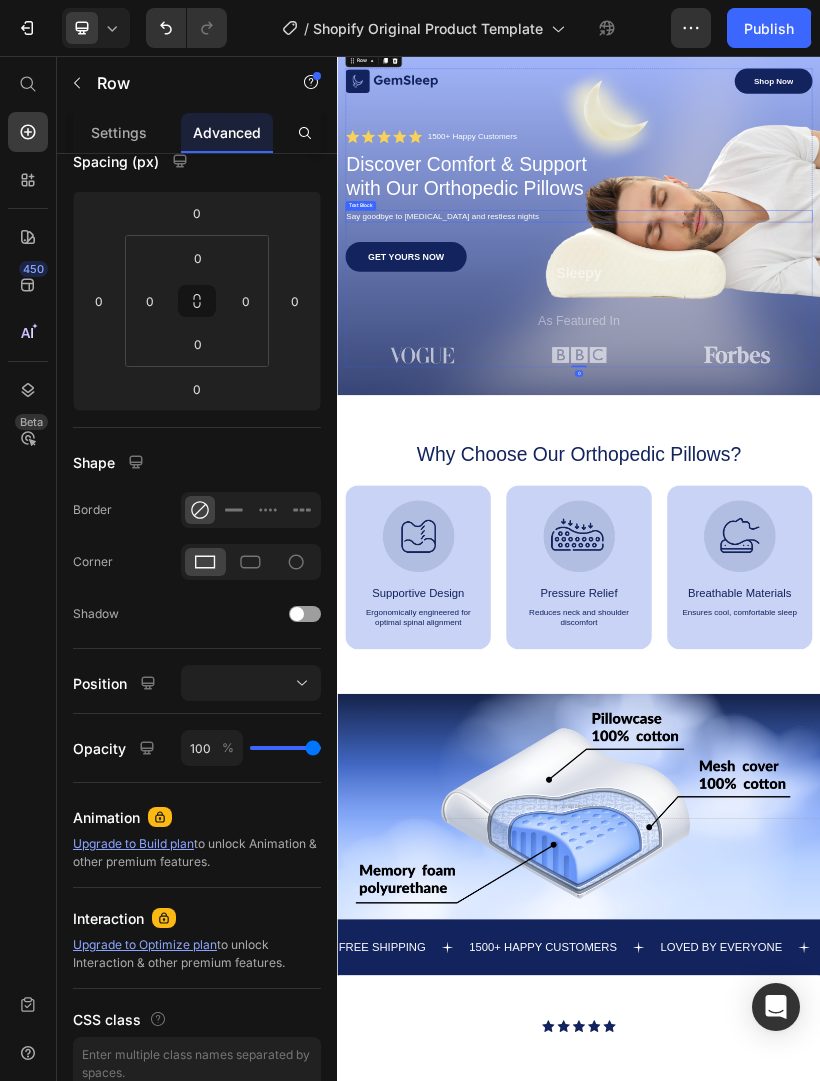 click on "Say goodbye to [MEDICAL_DATA] and restless nights" at bounding box center [937, 484] 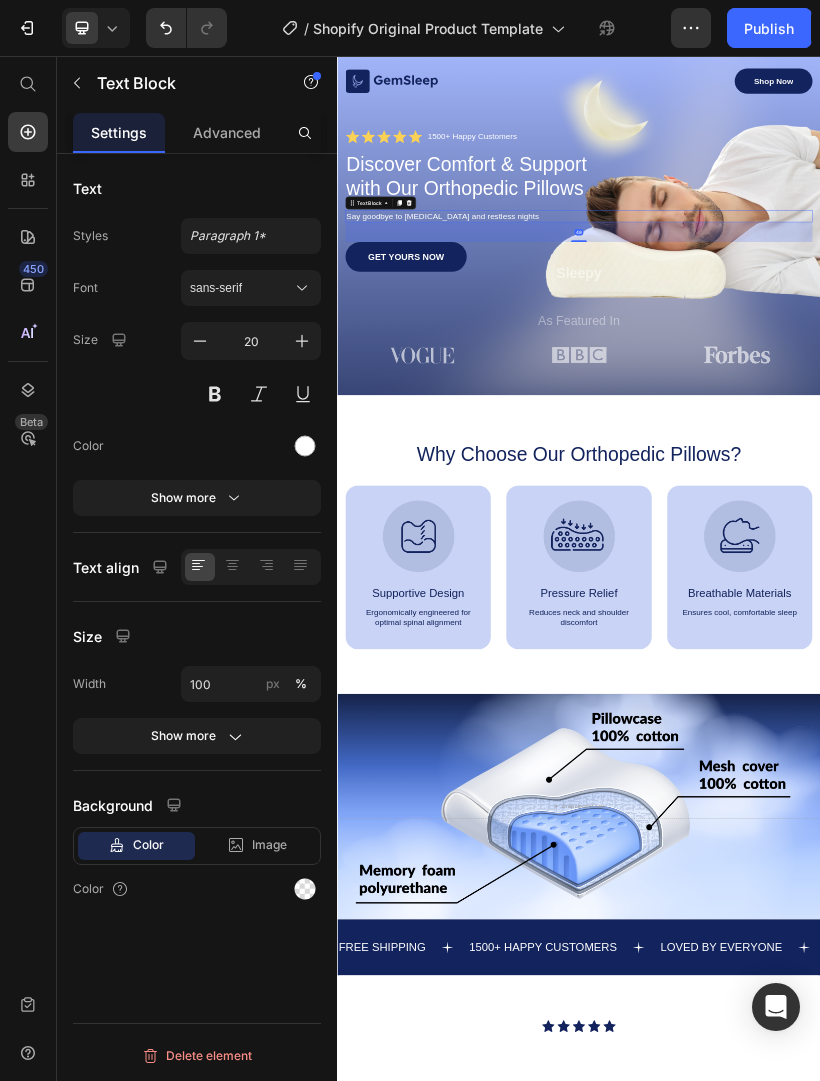 scroll, scrollTop: 0, scrollLeft: 0, axis: both 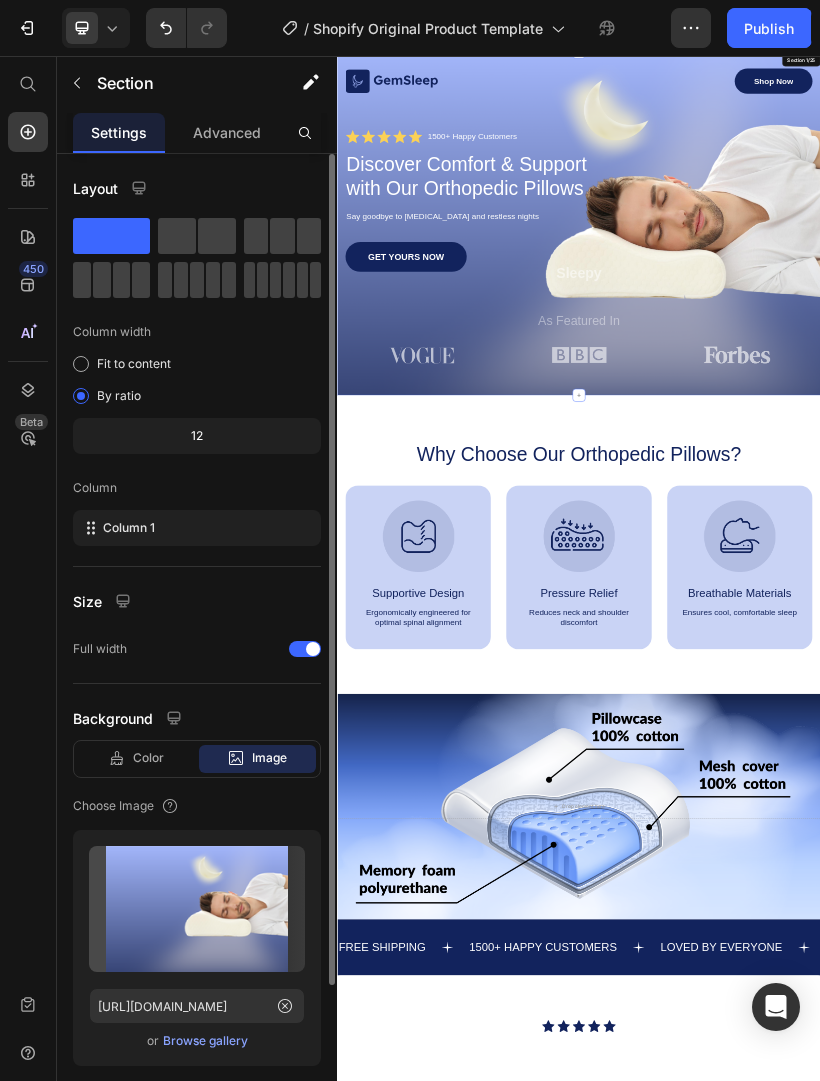 click on "7   /  Shopify Original Product Template Default Preview Assigned Products  Save   Publish  450 Beta Start with Sections Elements Hero Section Product Detail Brands Trusted Badges Guarantee Product Breakdown How to use Testimonials Compare Bundle FAQs Social Proof Brand Story Product List Collection Blog List Contact Sticky Add to Cart Custom Footer Browse Library 450 Layout
Row
Row
Row
Row Text
Heading
Text Block Button
Button
Button
Sticky Back to top Media
Image" at bounding box center [410, 0] 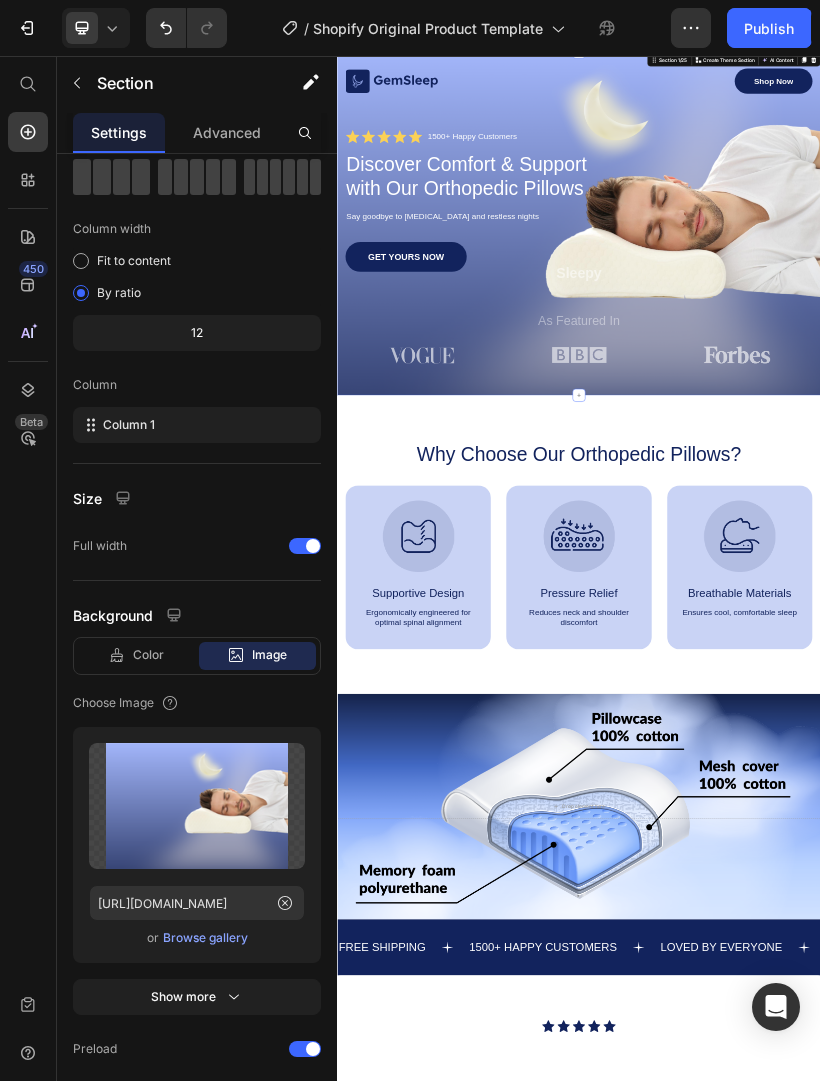 scroll, scrollTop: 180, scrollLeft: 0, axis: vertical 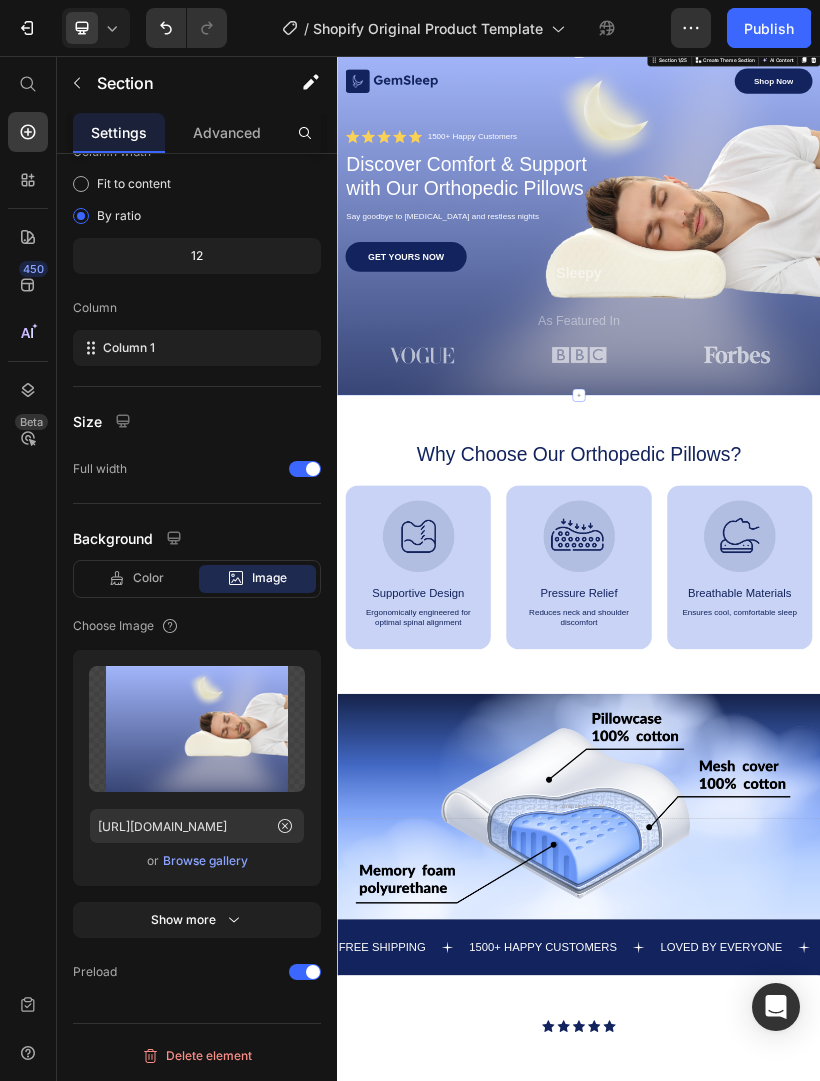 click on "Browse gallery" at bounding box center [205, 861] 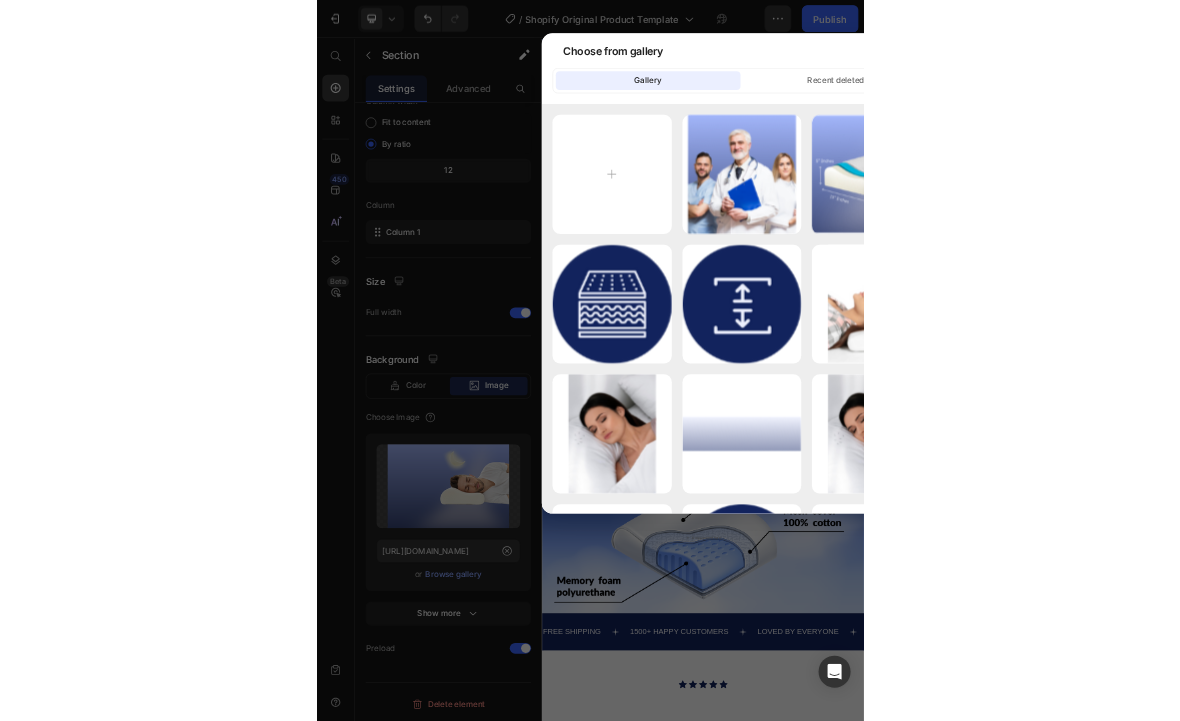 scroll, scrollTop: 0, scrollLeft: 0, axis: both 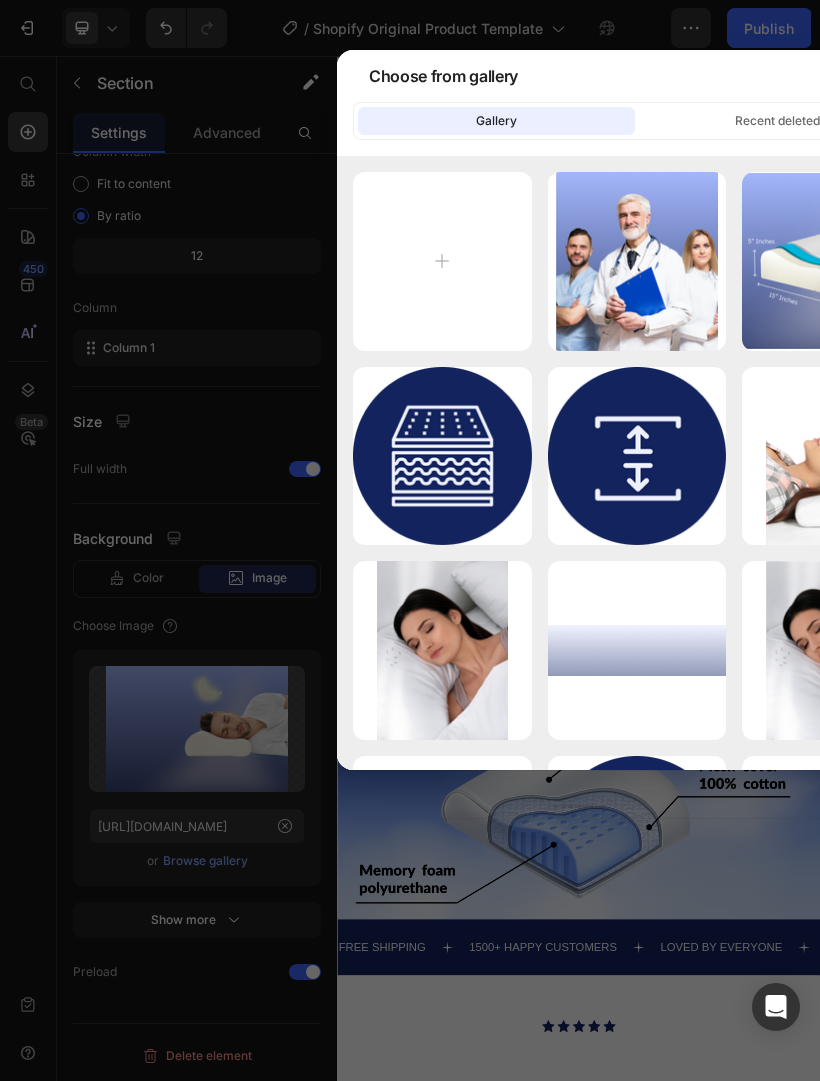 click on "Recent deleted" 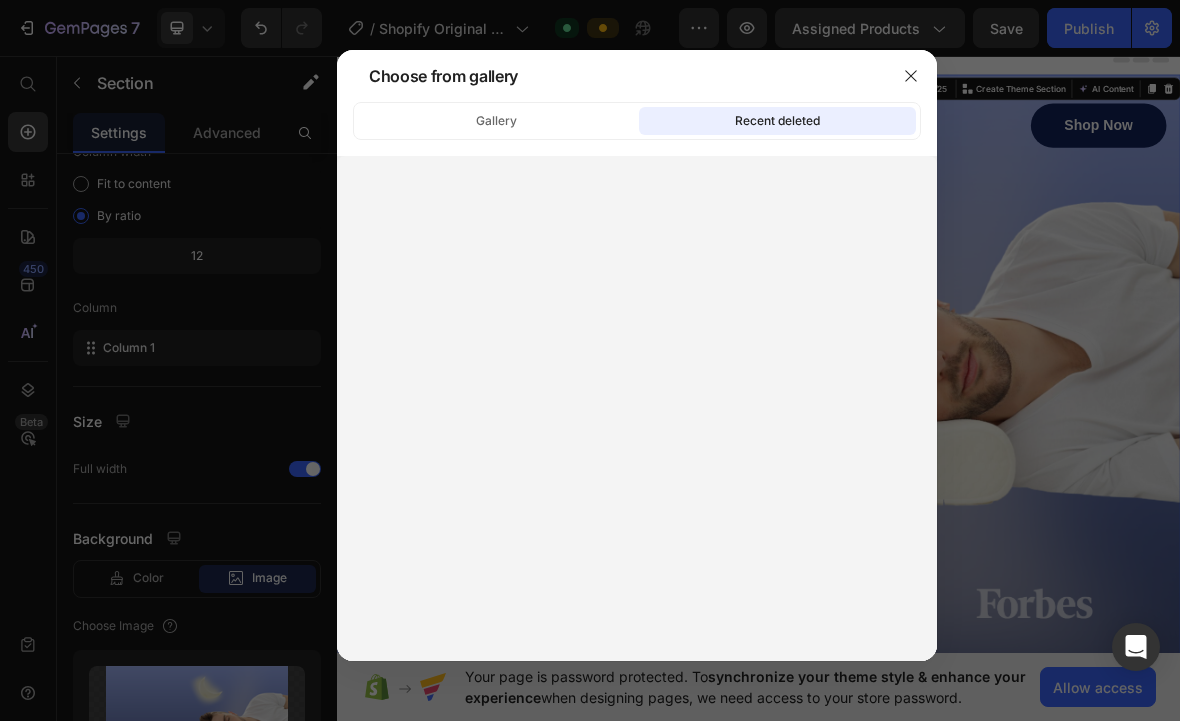 click on "Recent deleted" 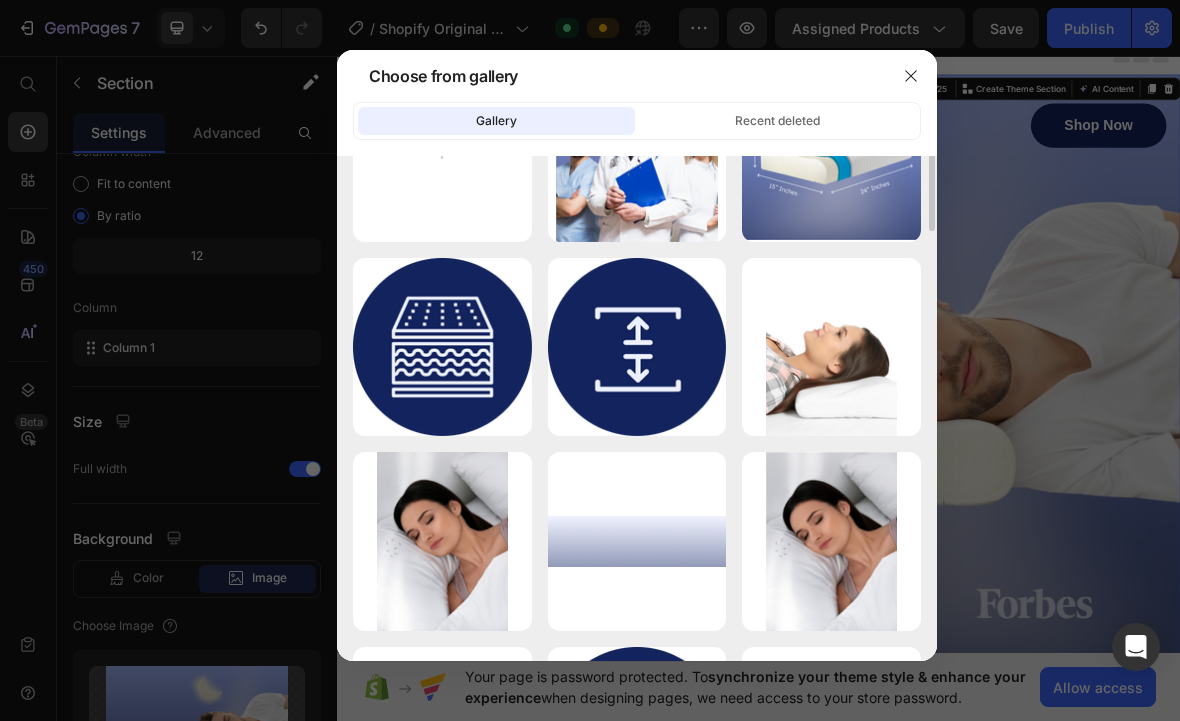 scroll, scrollTop: 0, scrollLeft: 0, axis: both 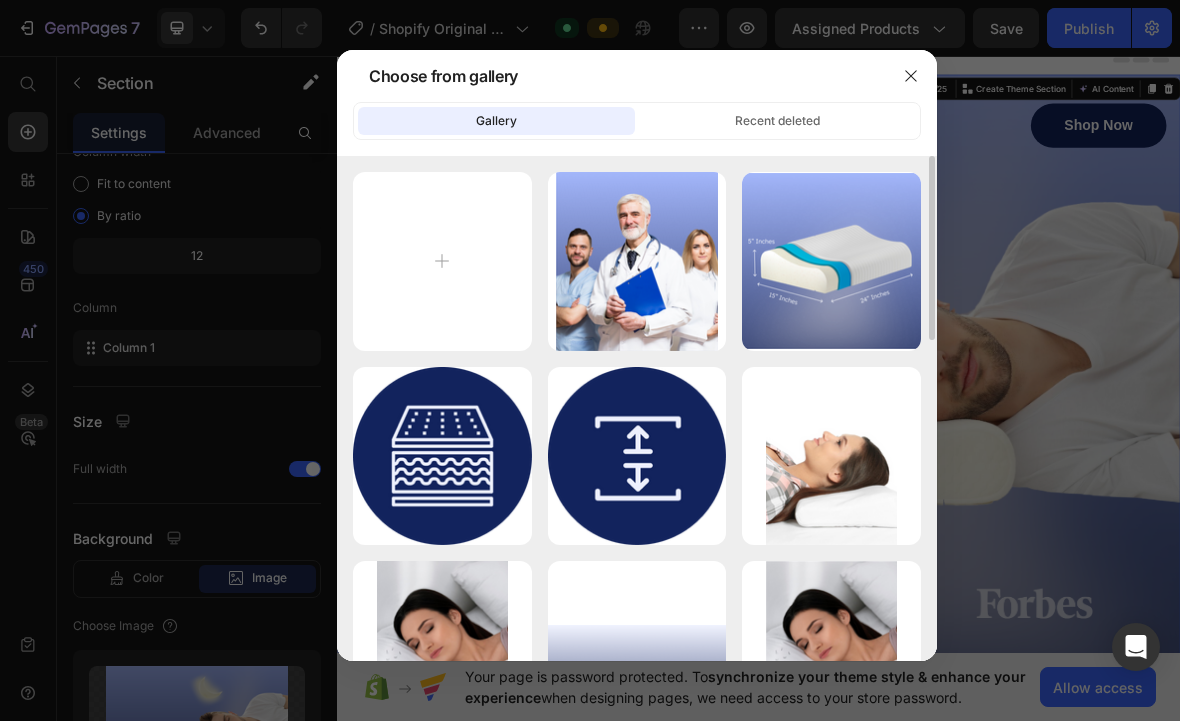 click at bounding box center (442, 261) 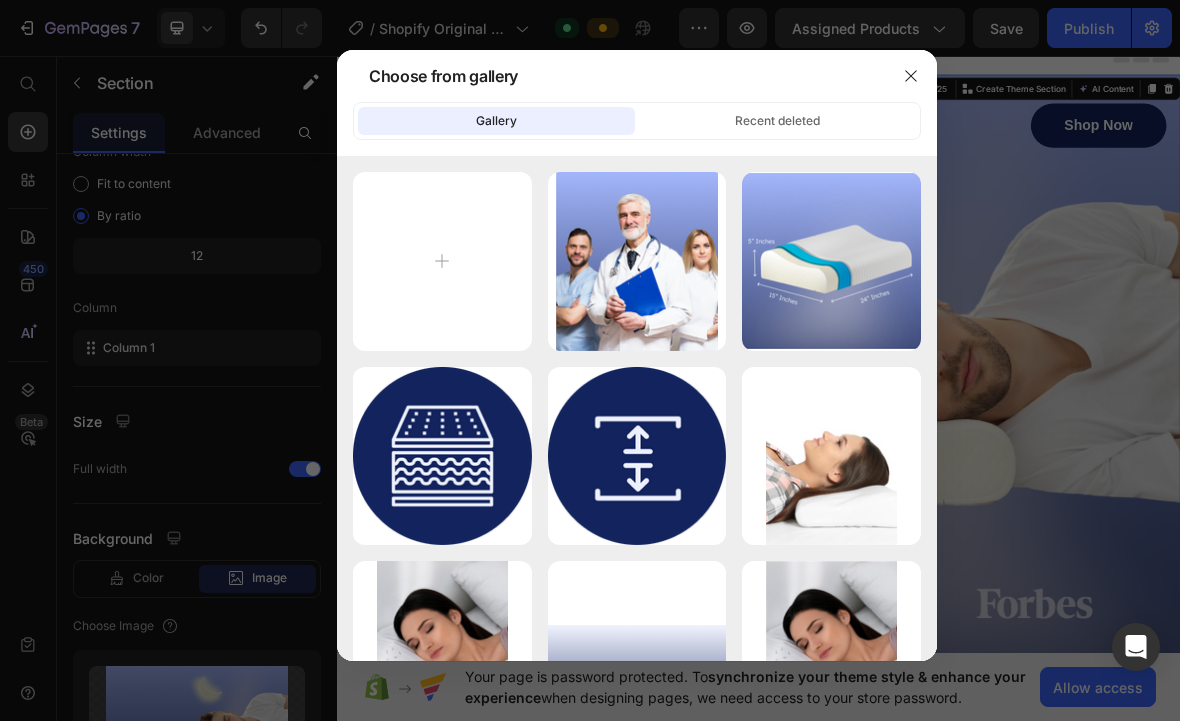 click 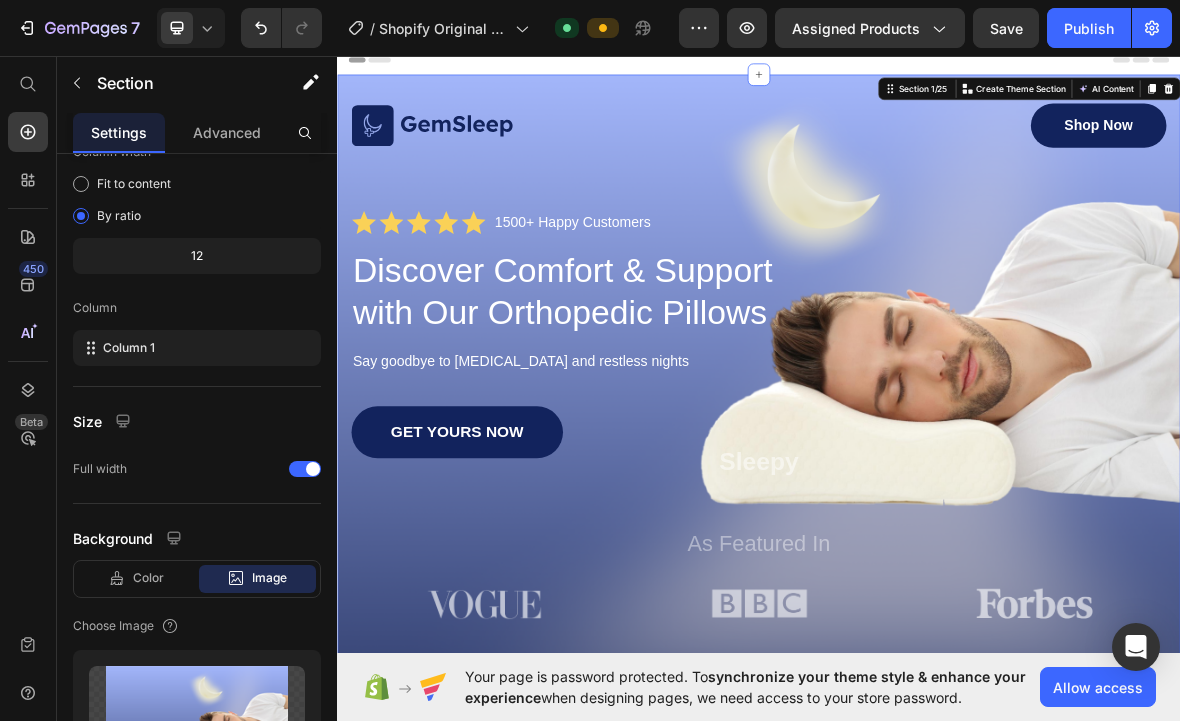 click on "Advanced" 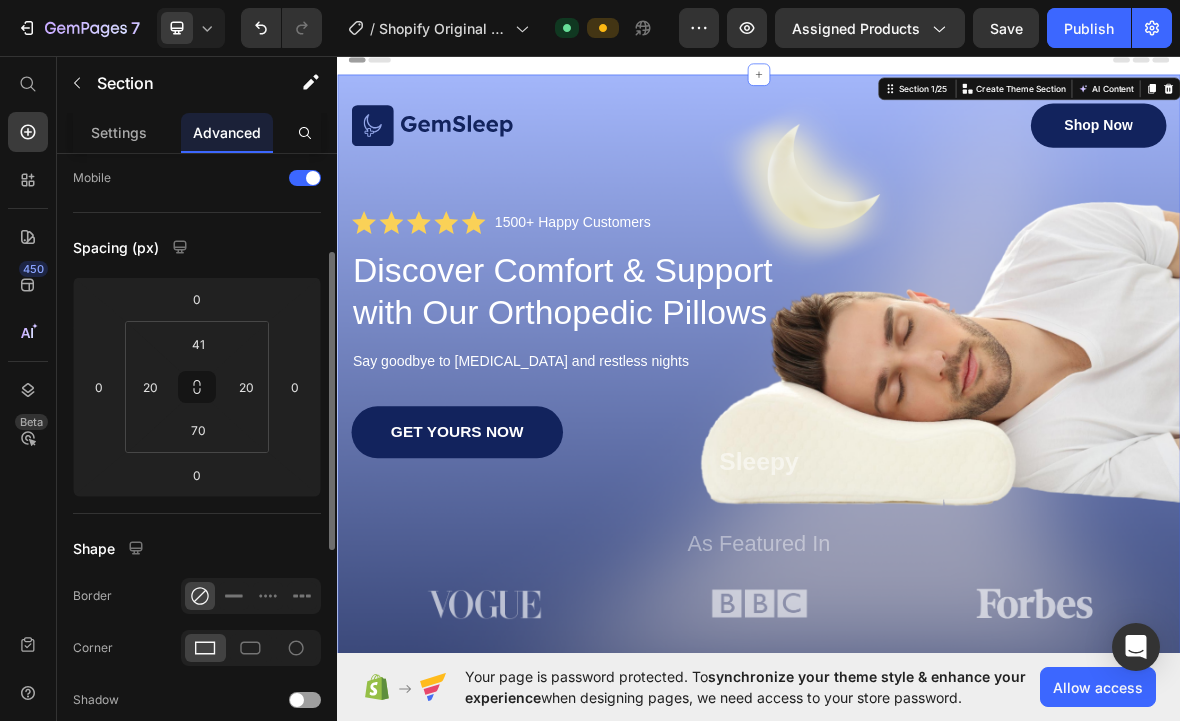 scroll, scrollTop: 179, scrollLeft: 0, axis: vertical 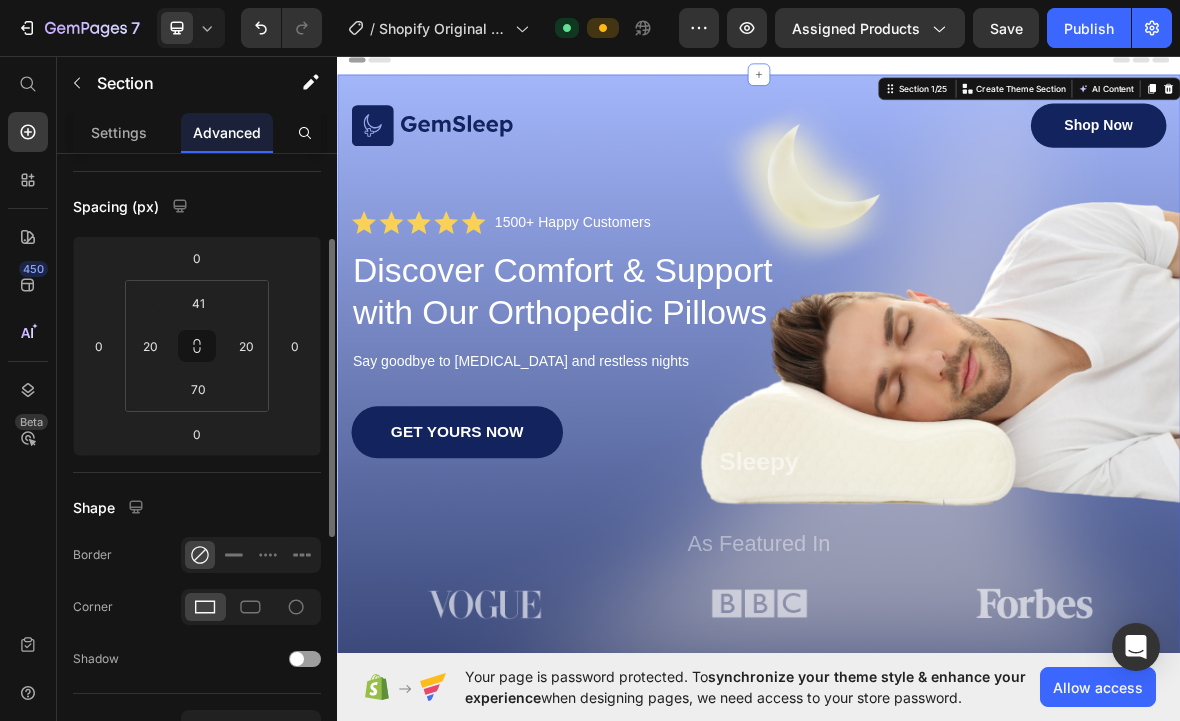 click on "Settings" 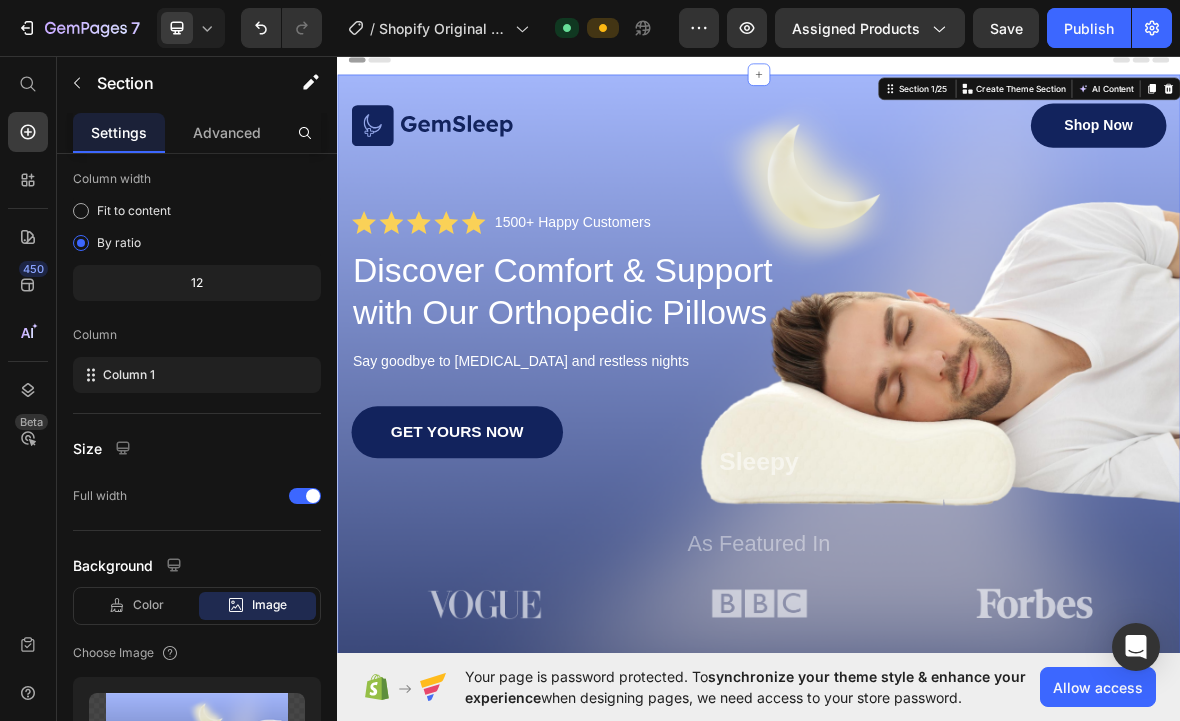 scroll, scrollTop: 540, scrollLeft: 0, axis: vertical 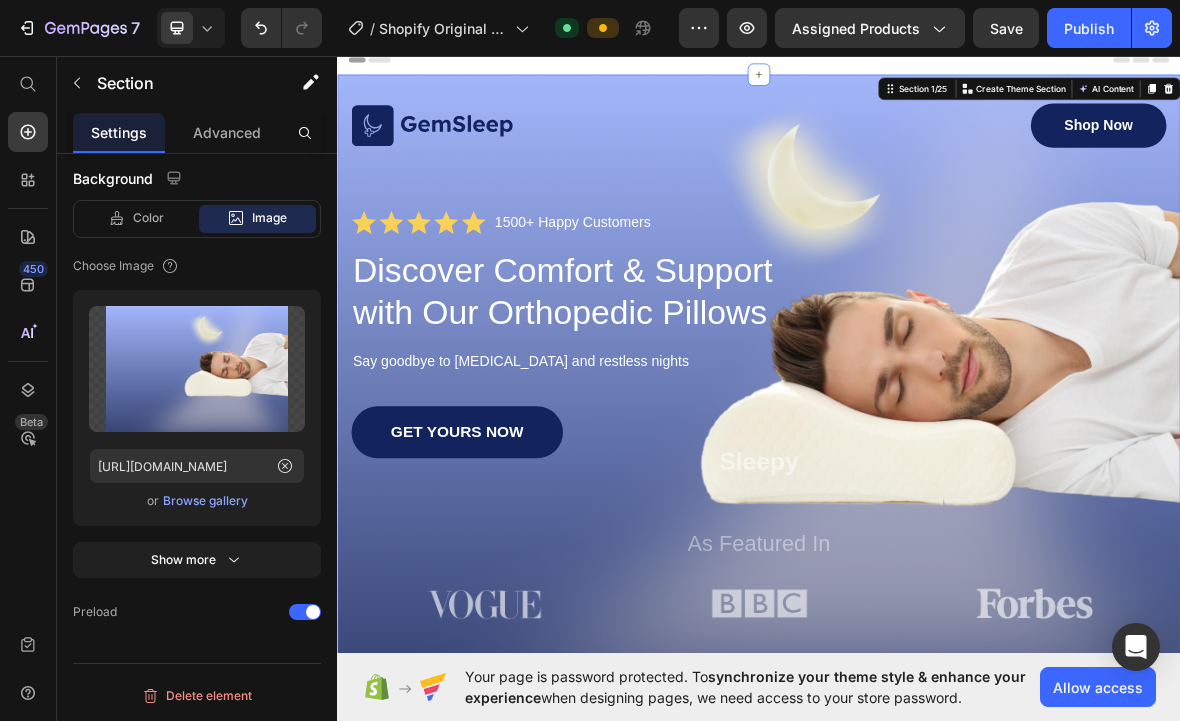 click on "Show more" at bounding box center (197, 560) 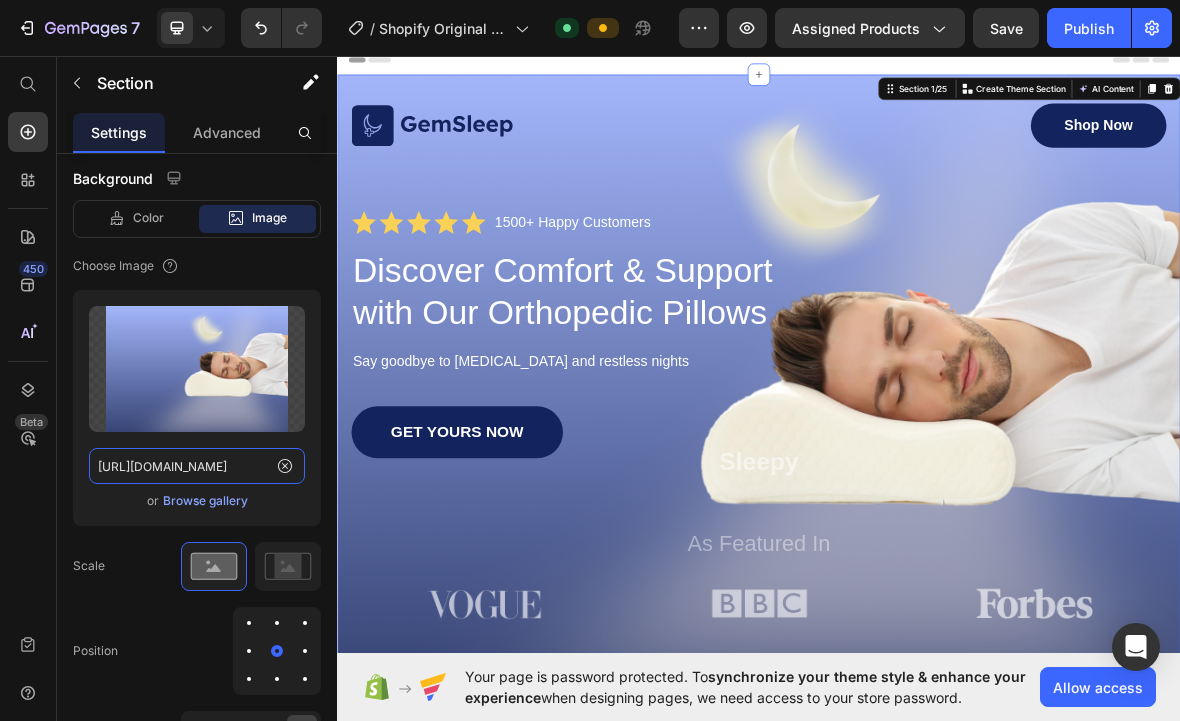 click on "[URL][DOMAIN_NAME]" 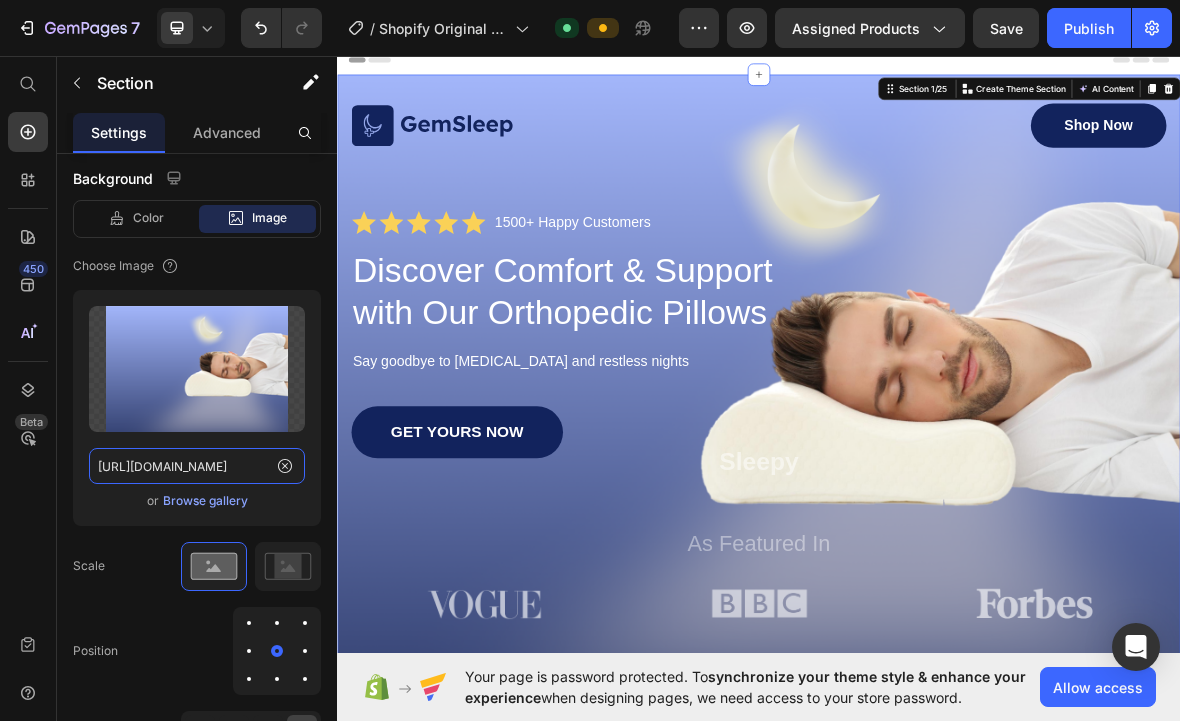 paste on "[DOMAIN_NAME][URL]" 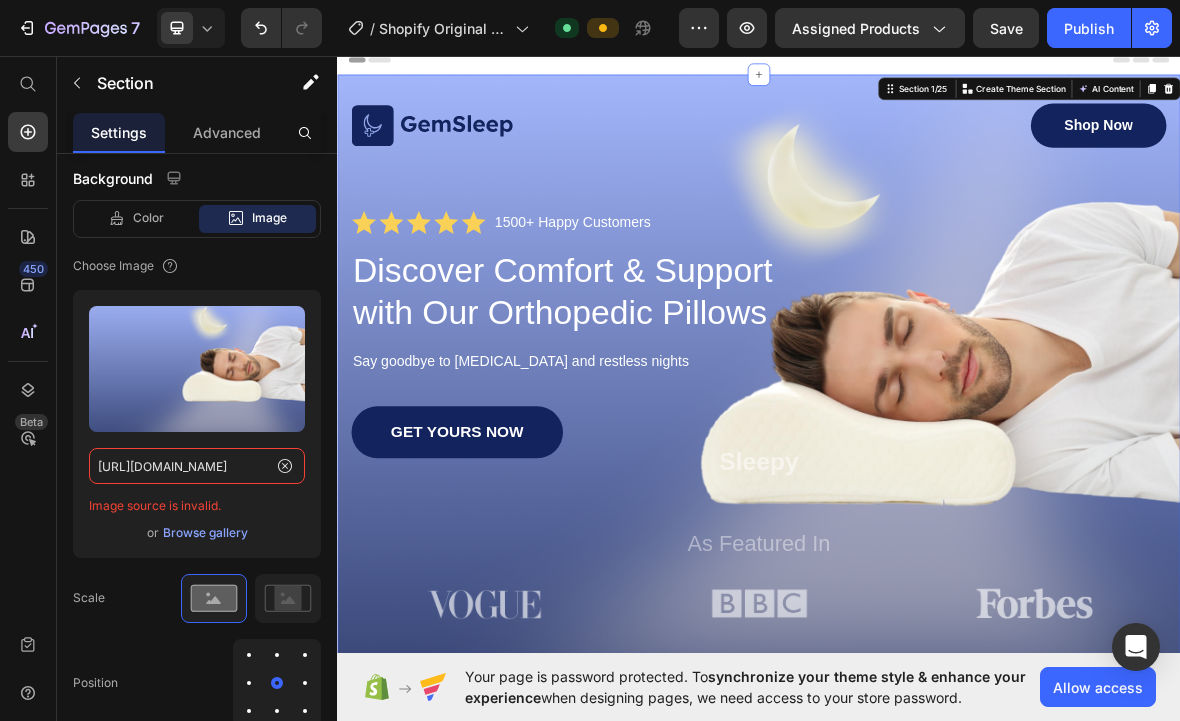 type on "[URL][DOMAIN_NAME]" 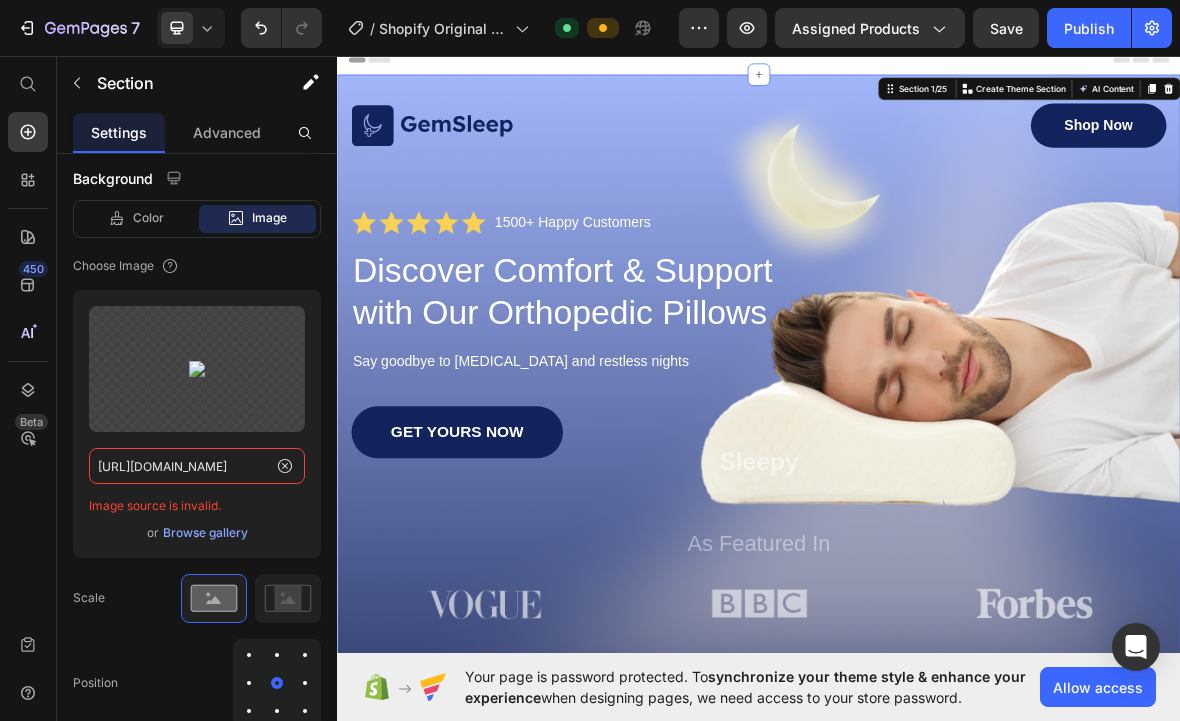 click on "[URL][DOMAIN_NAME]" 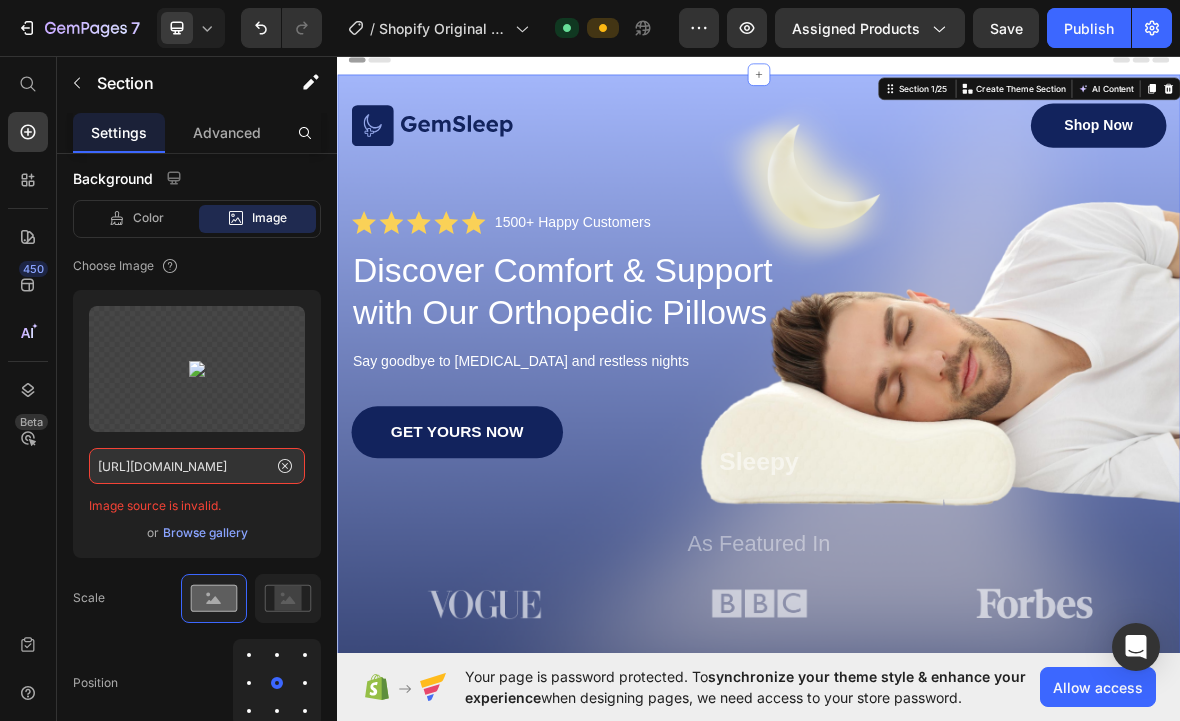 click 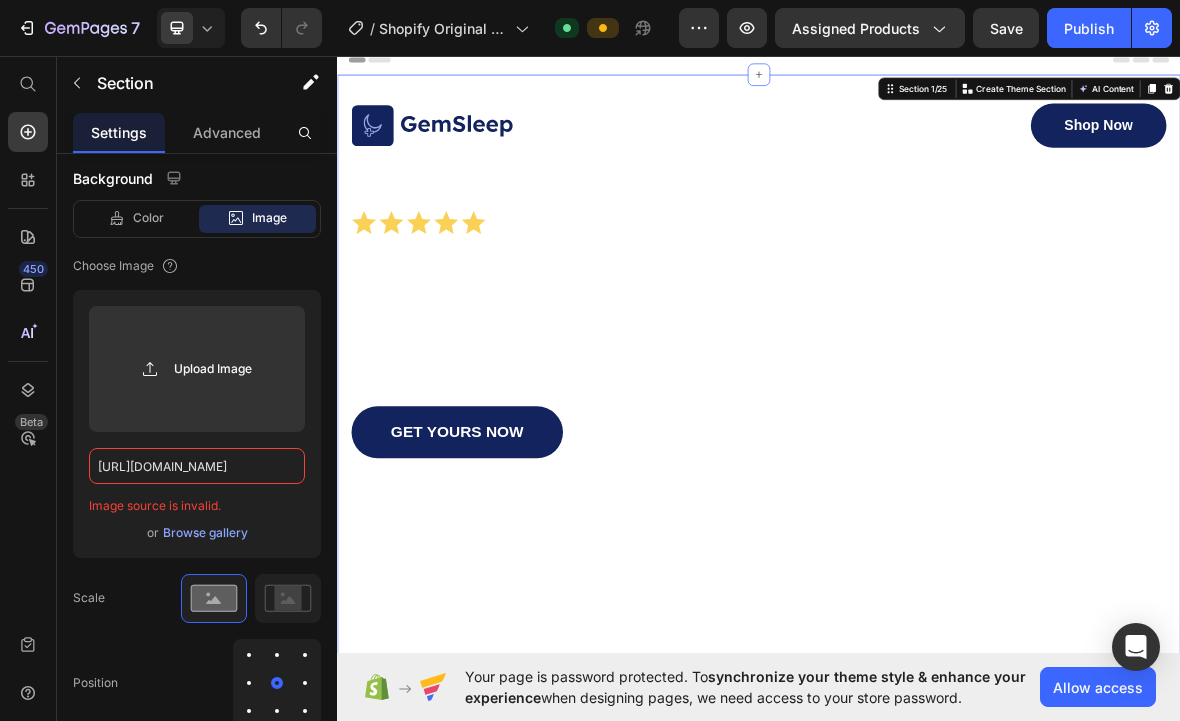 type 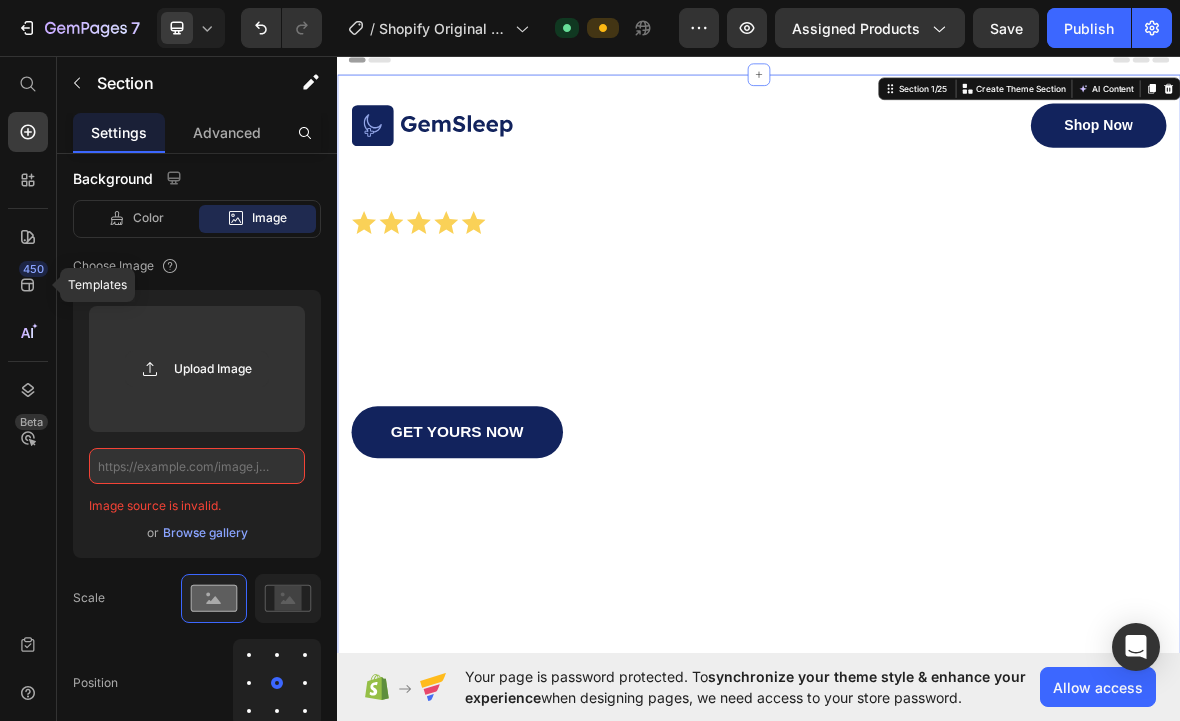 click on "450" 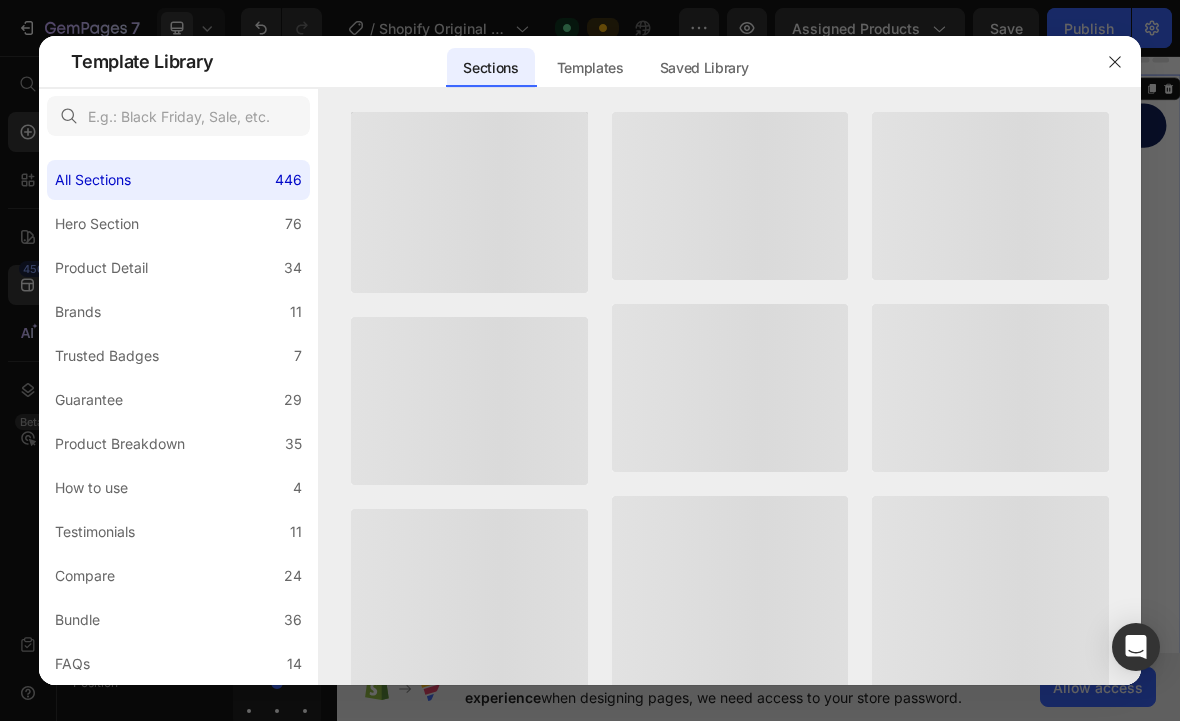 click at bounding box center (590, 360) 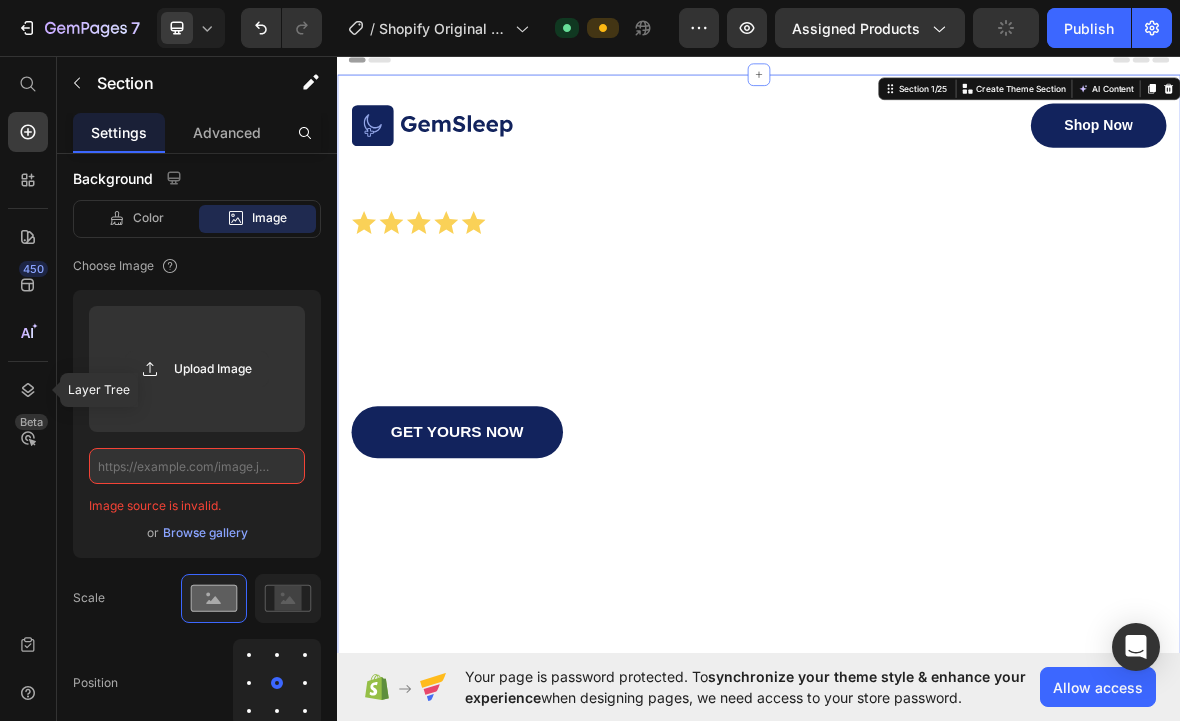 click 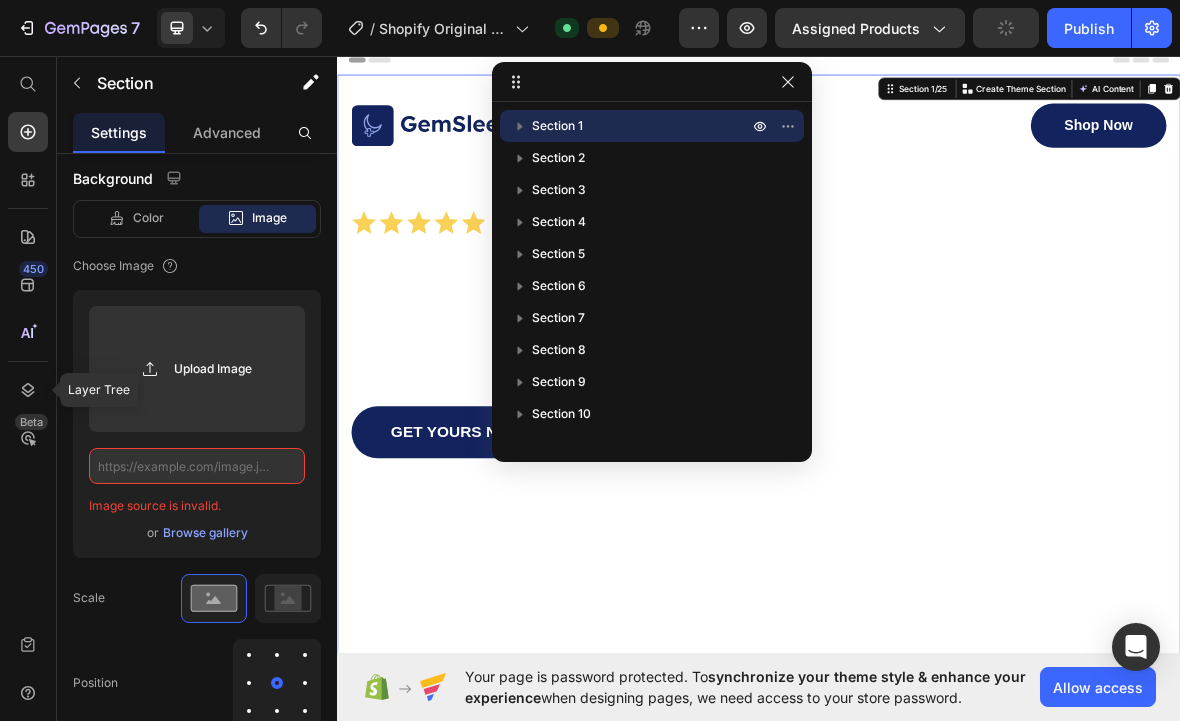 click 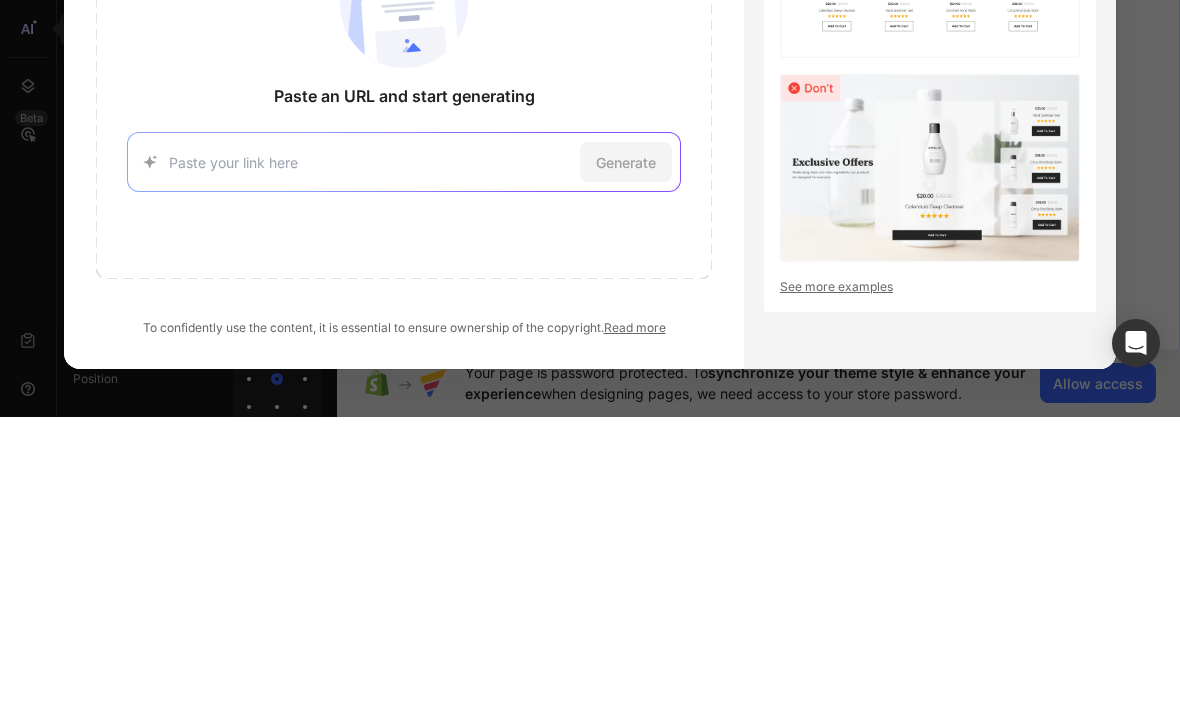 click at bounding box center [370, 466] 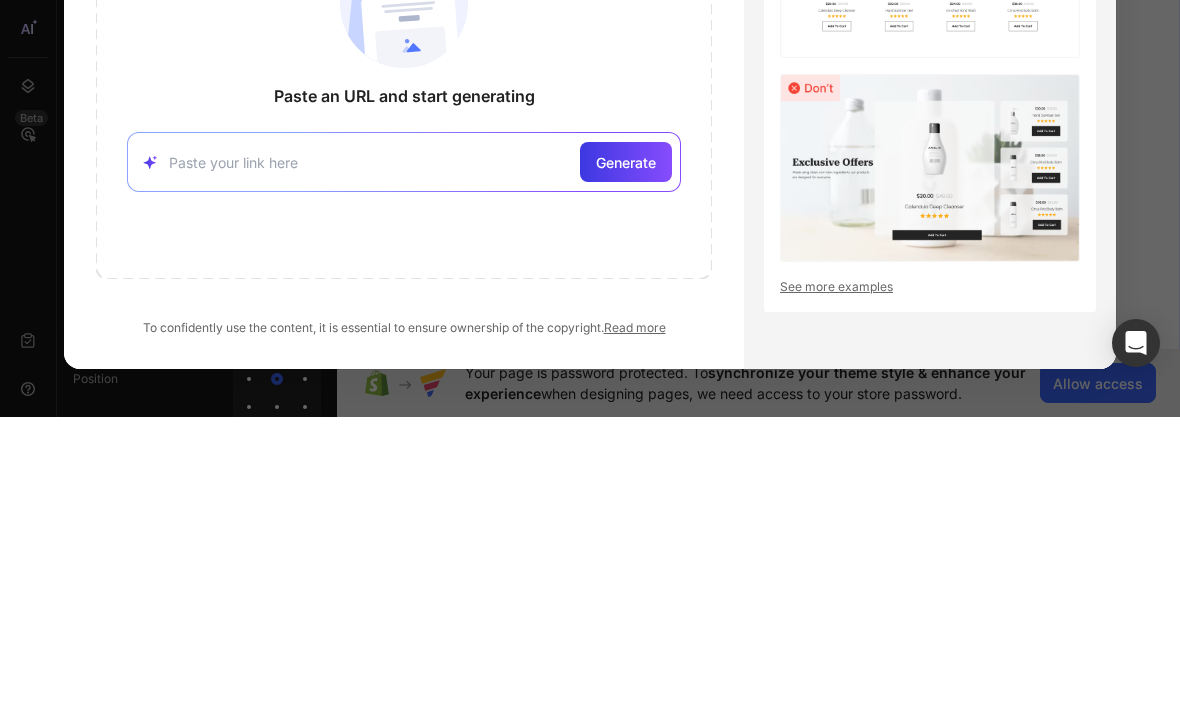 type on "[URL][DOMAIN_NAME]" 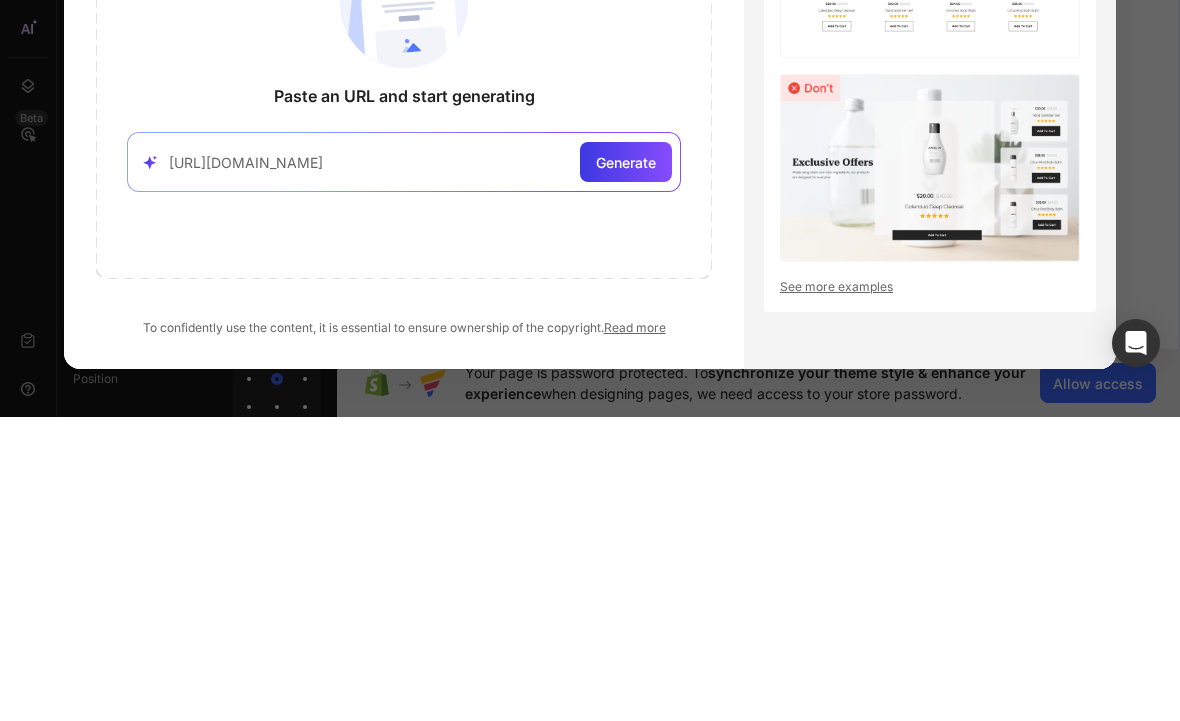 click on "Generate" at bounding box center (626, 466) 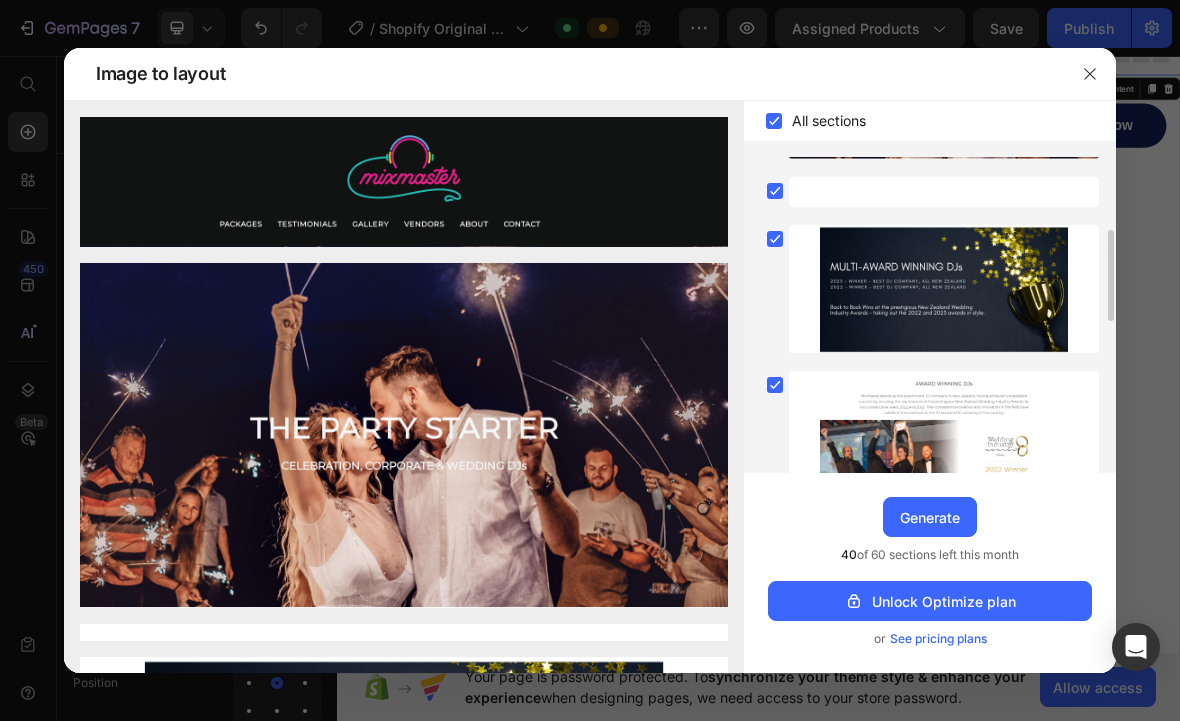 scroll, scrollTop: 251, scrollLeft: 0, axis: vertical 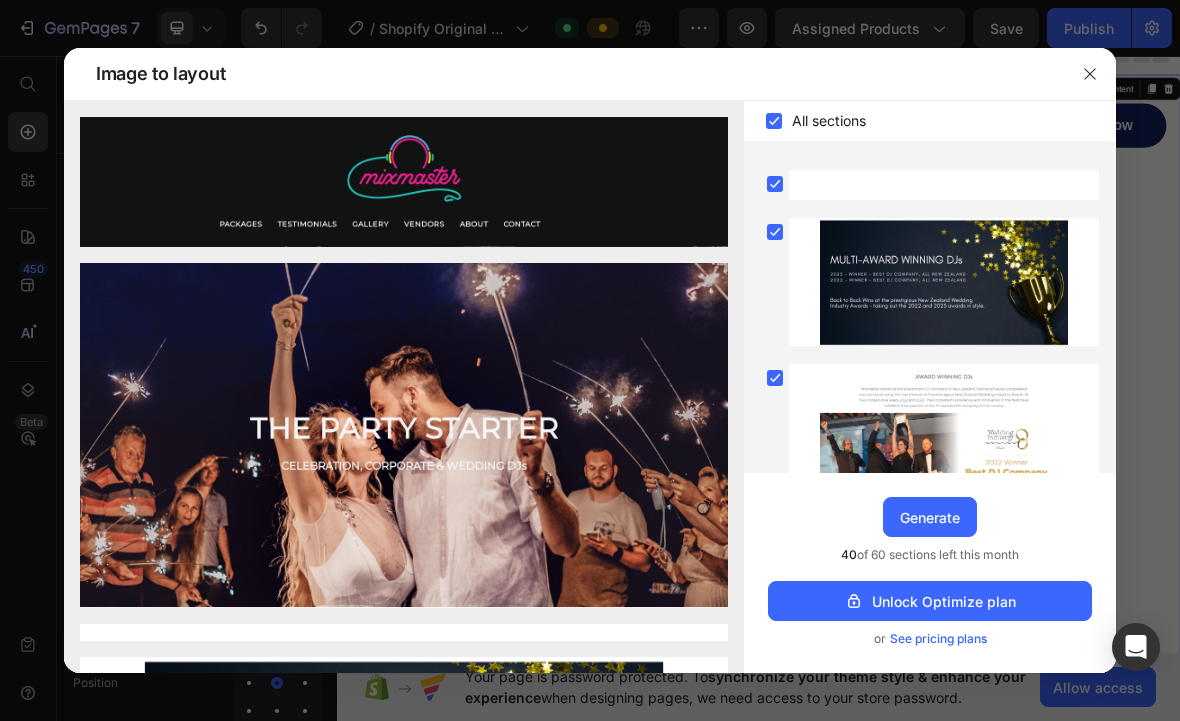 click 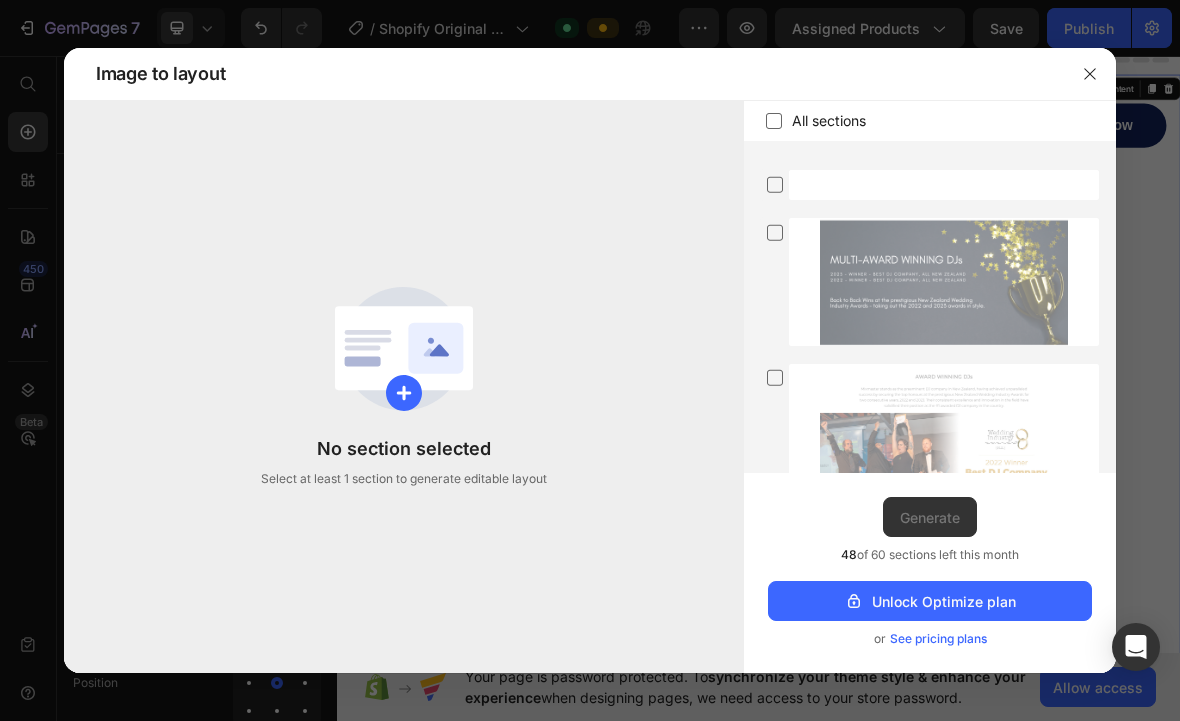 click 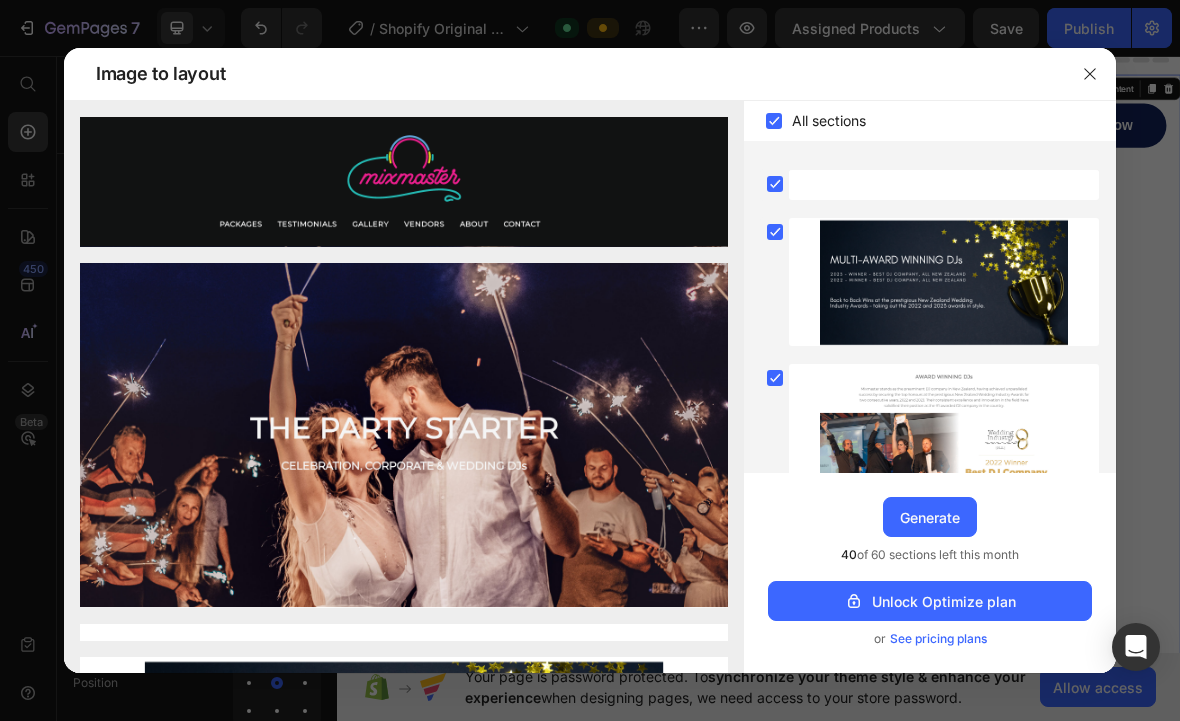click on "Generate" at bounding box center (930, 517) 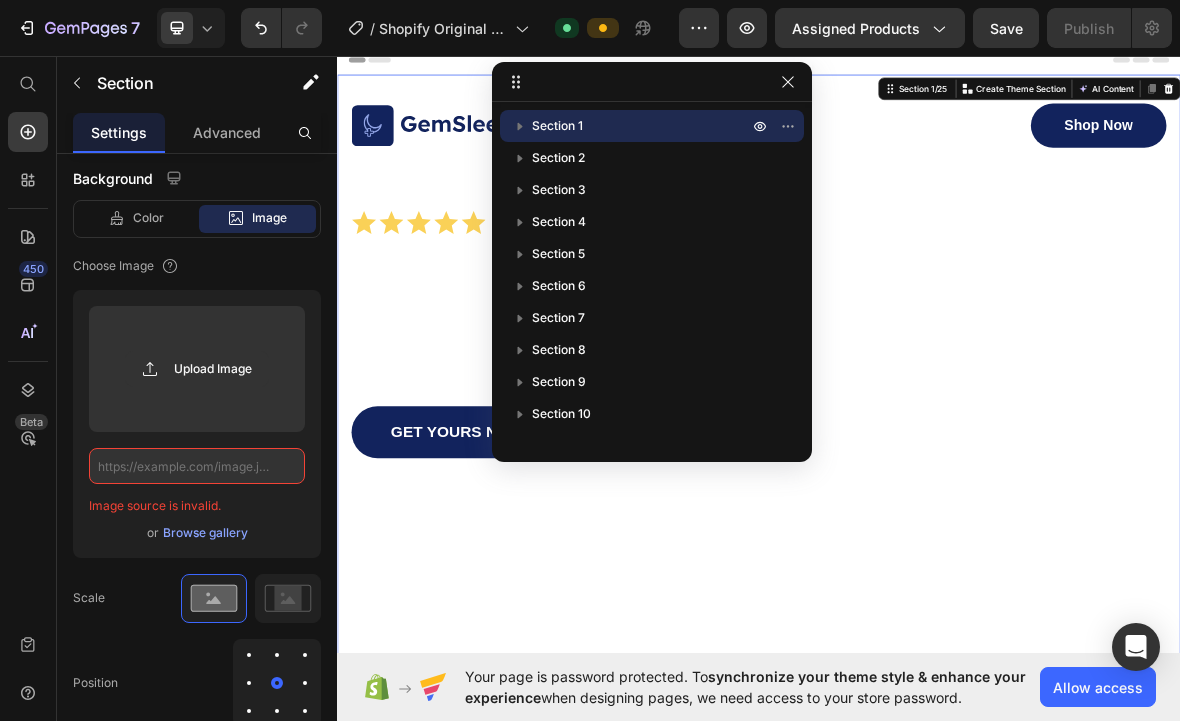 click at bounding box center [77, 83] 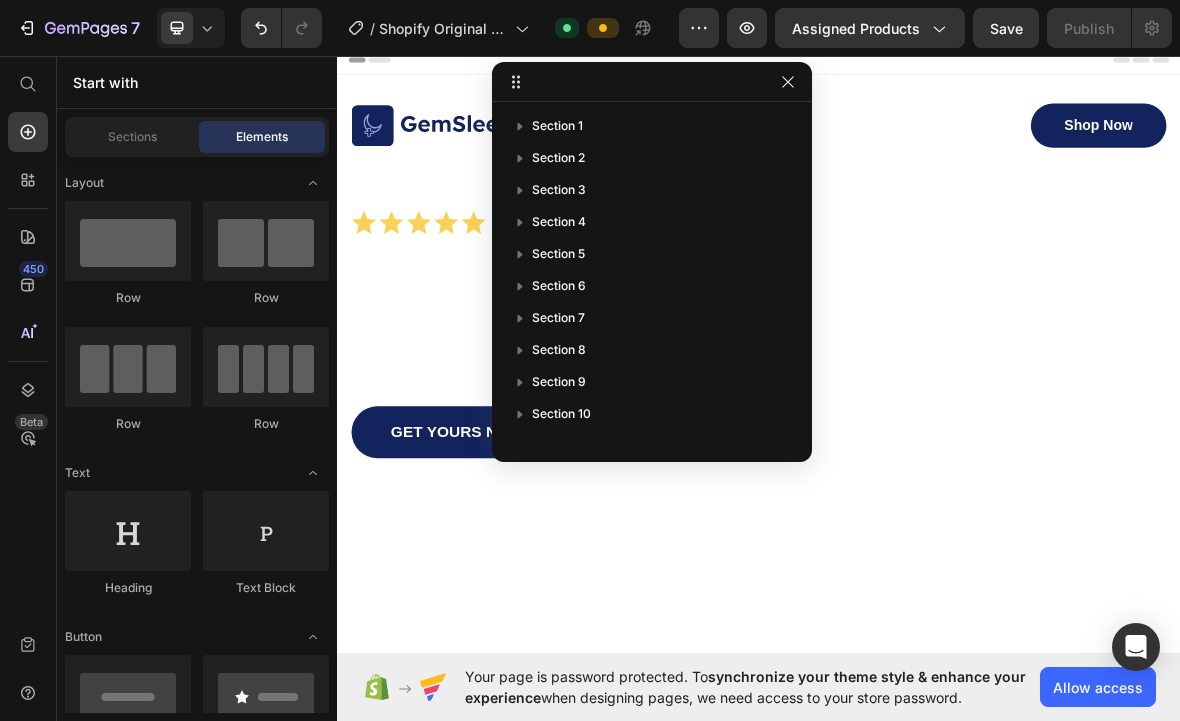 click on "Sections" 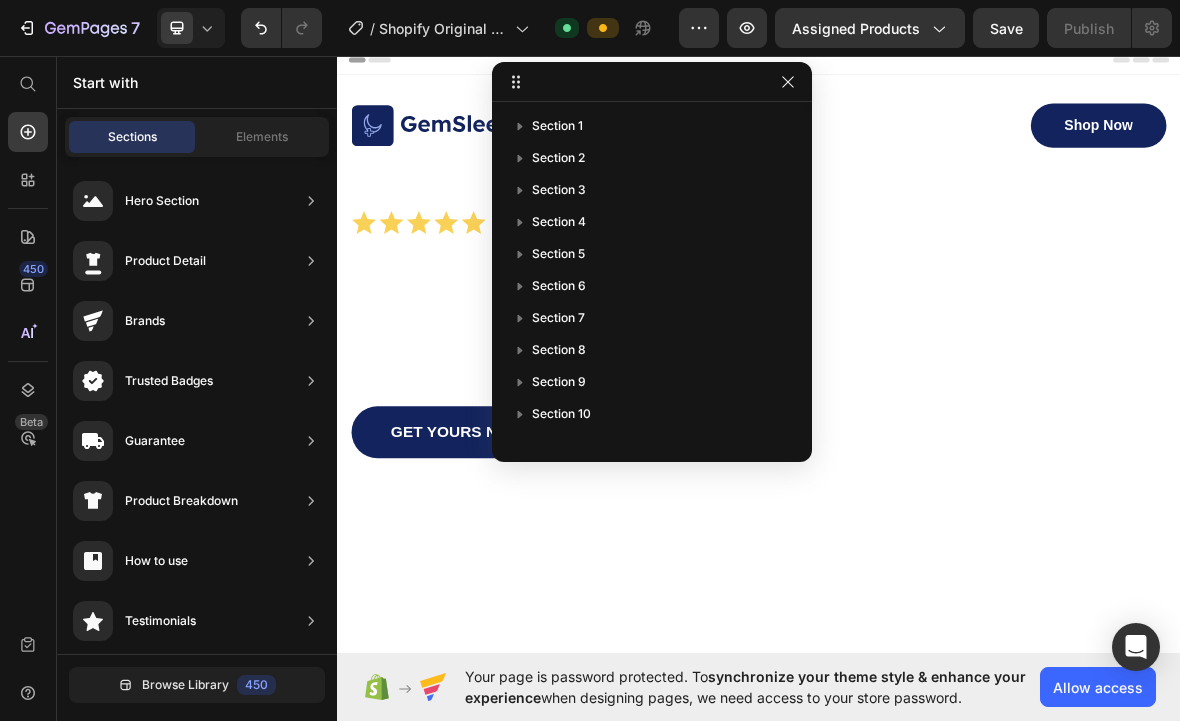 click on "Elements" 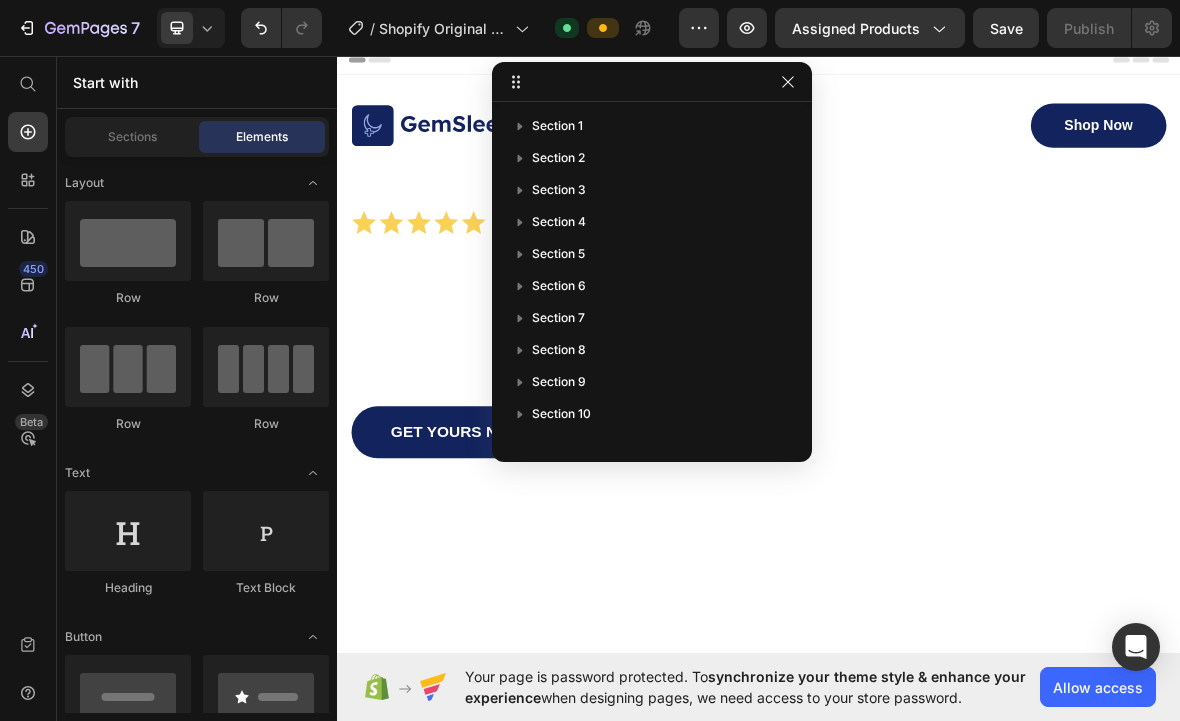 click on "Sections" at bounding box center (132, 137) 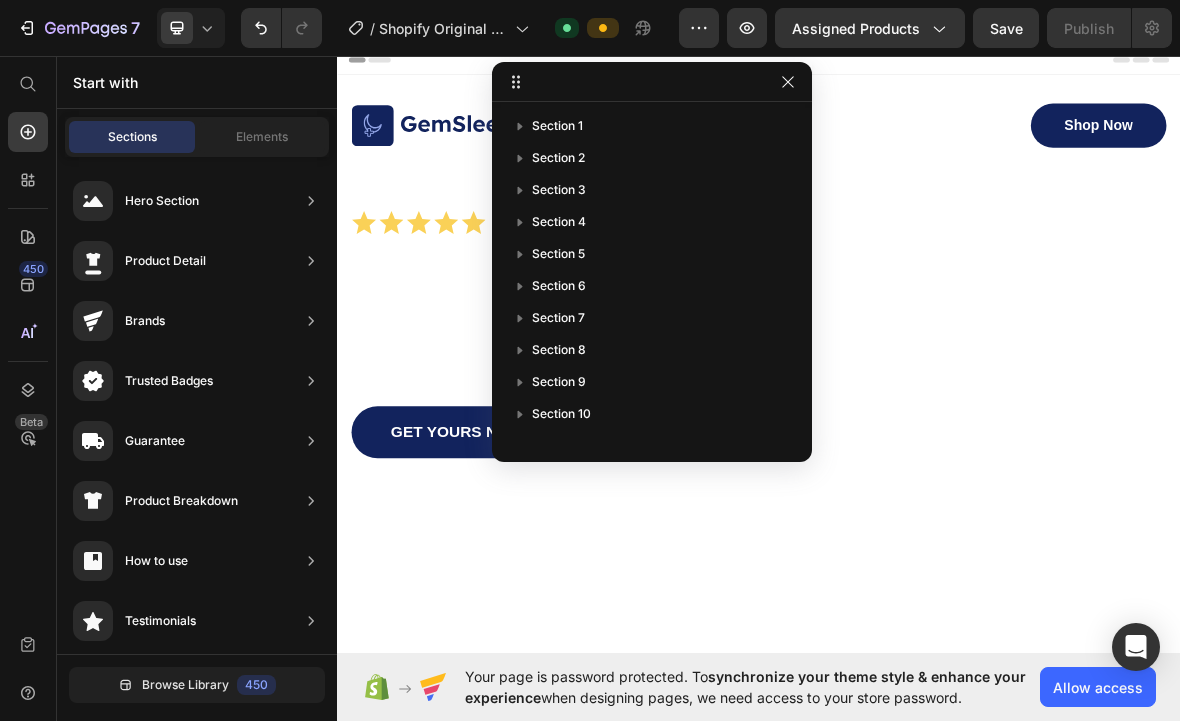 click 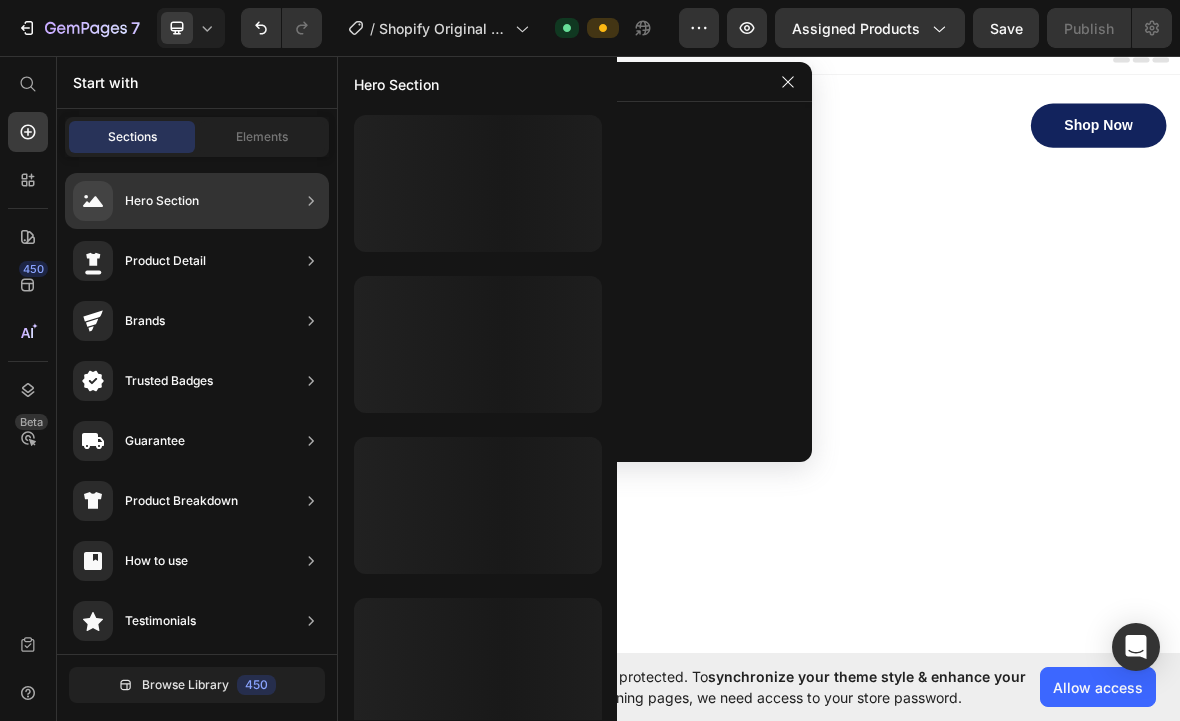 click on "Hero Section" at bounding box center (162, 201) 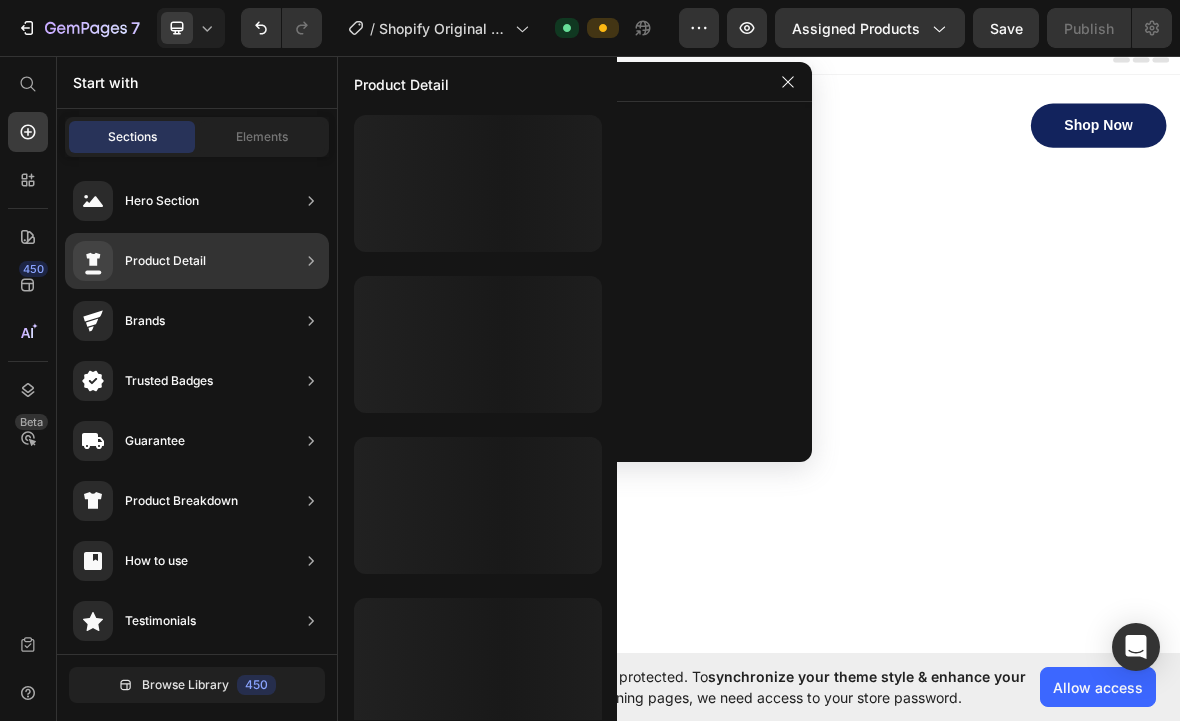 click on "Product Detail" at bounding box center [165, 261] 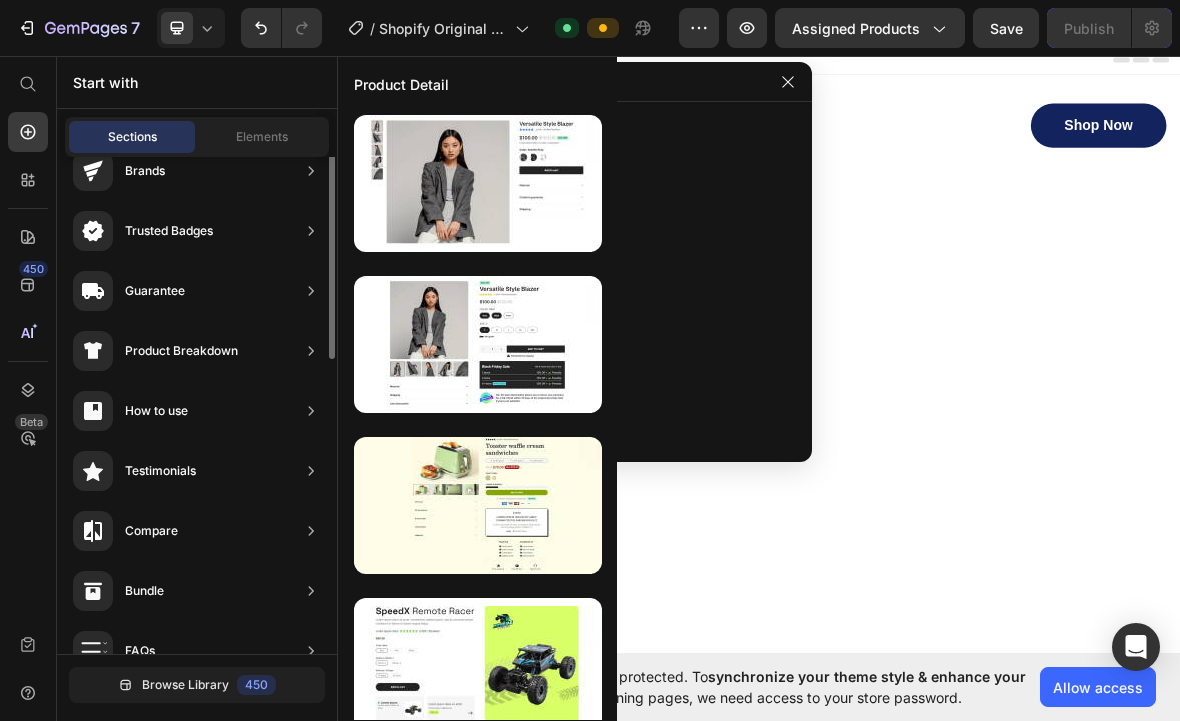 scroll, scrollTop: 0, scrollLeft: 0, axis: both 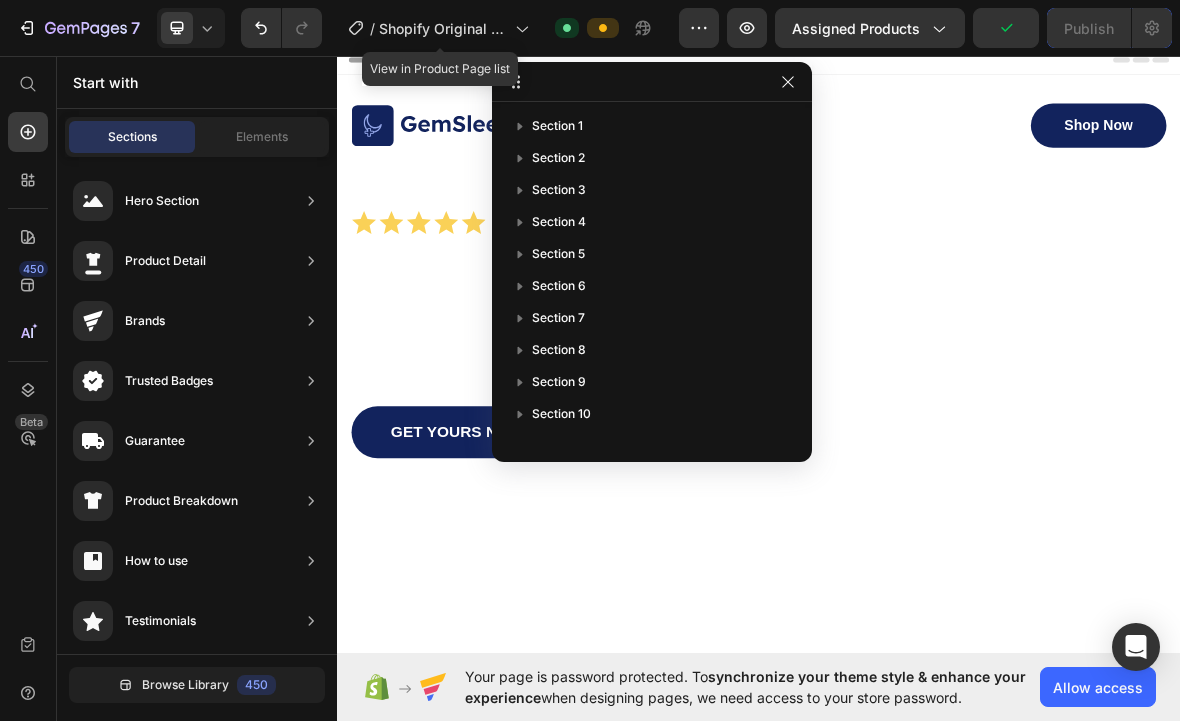click on "/  Shopify Original Product Template" 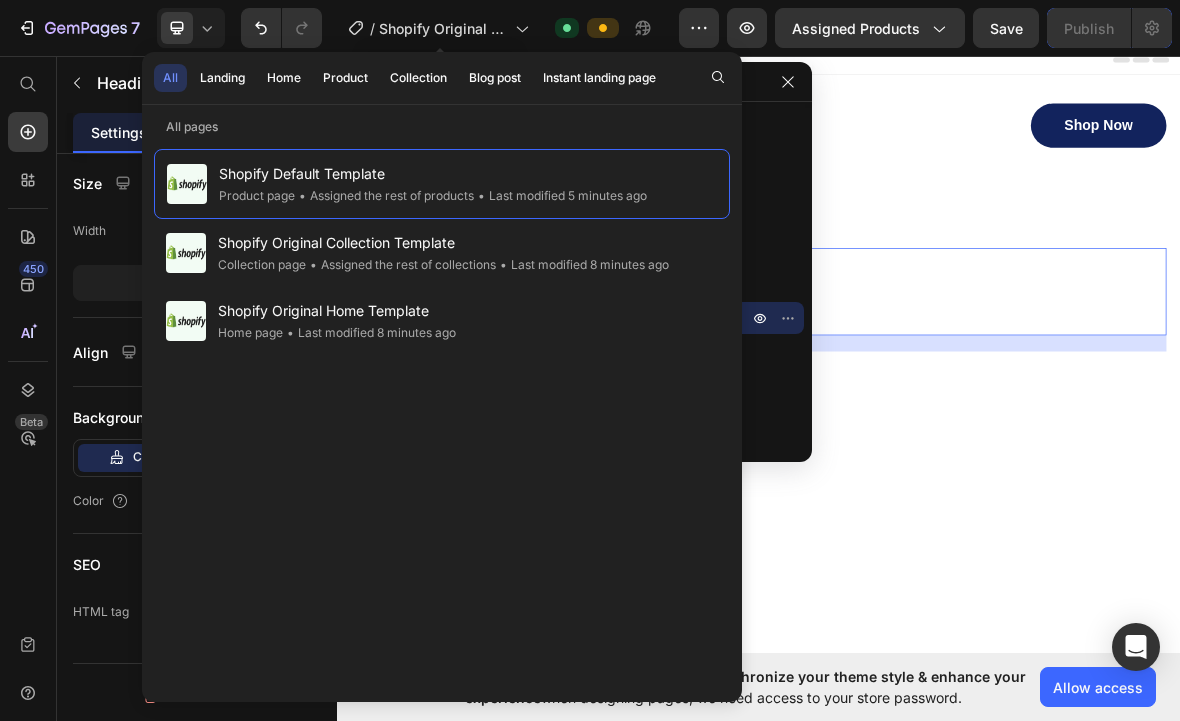 scroll, scrollTop: 0, scrollLeft: 0, axis: both 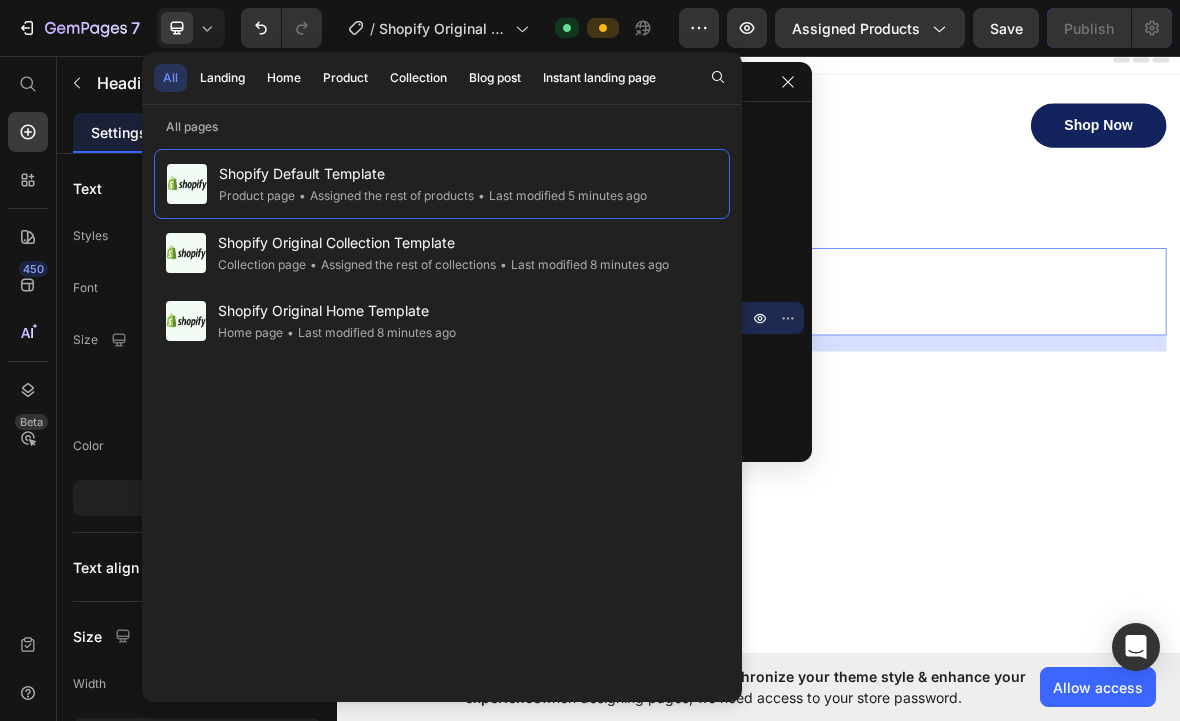 click on "7" 